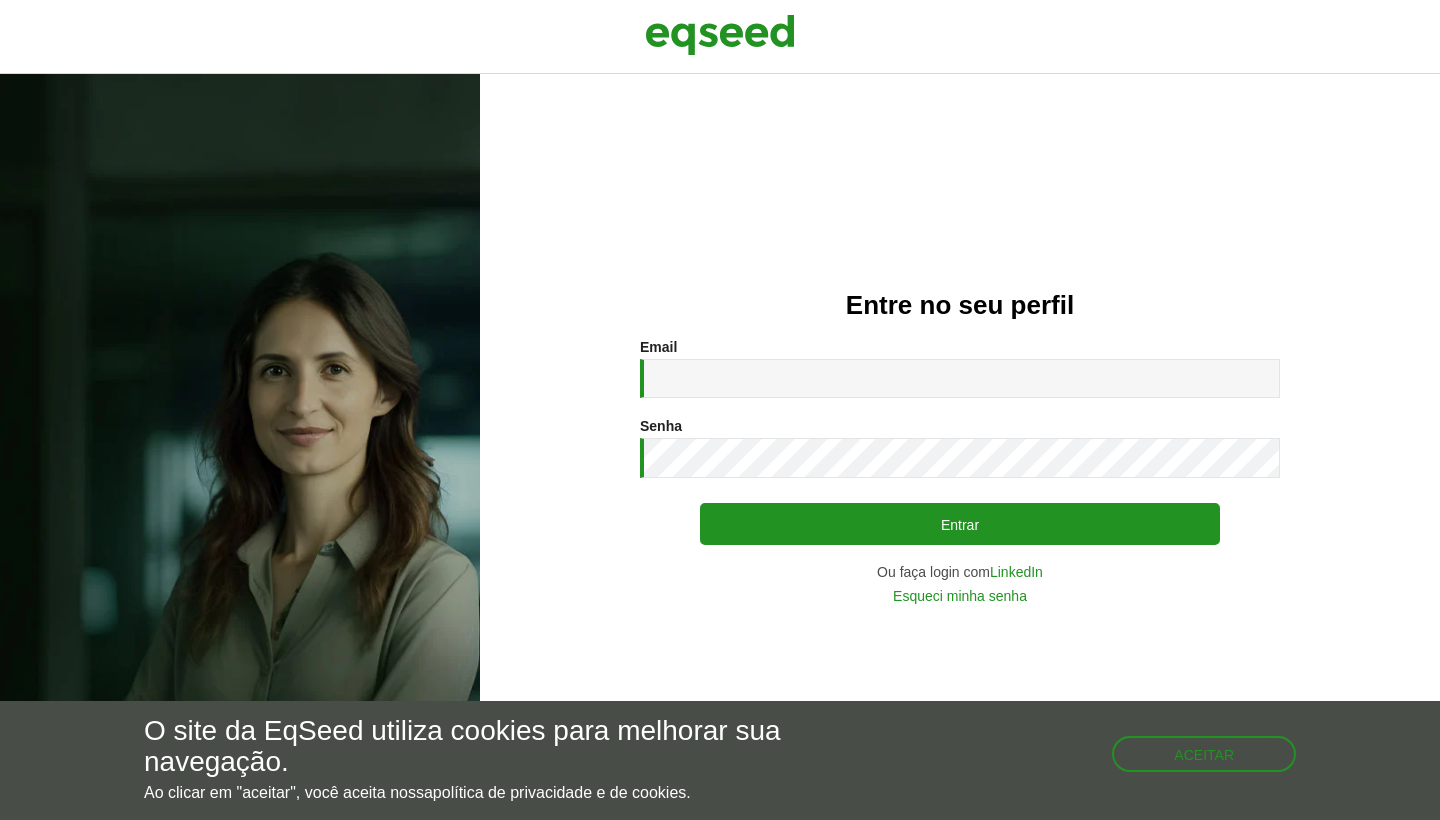 scroll, scrollTop: 0, scrollLeft: 0, axis: both 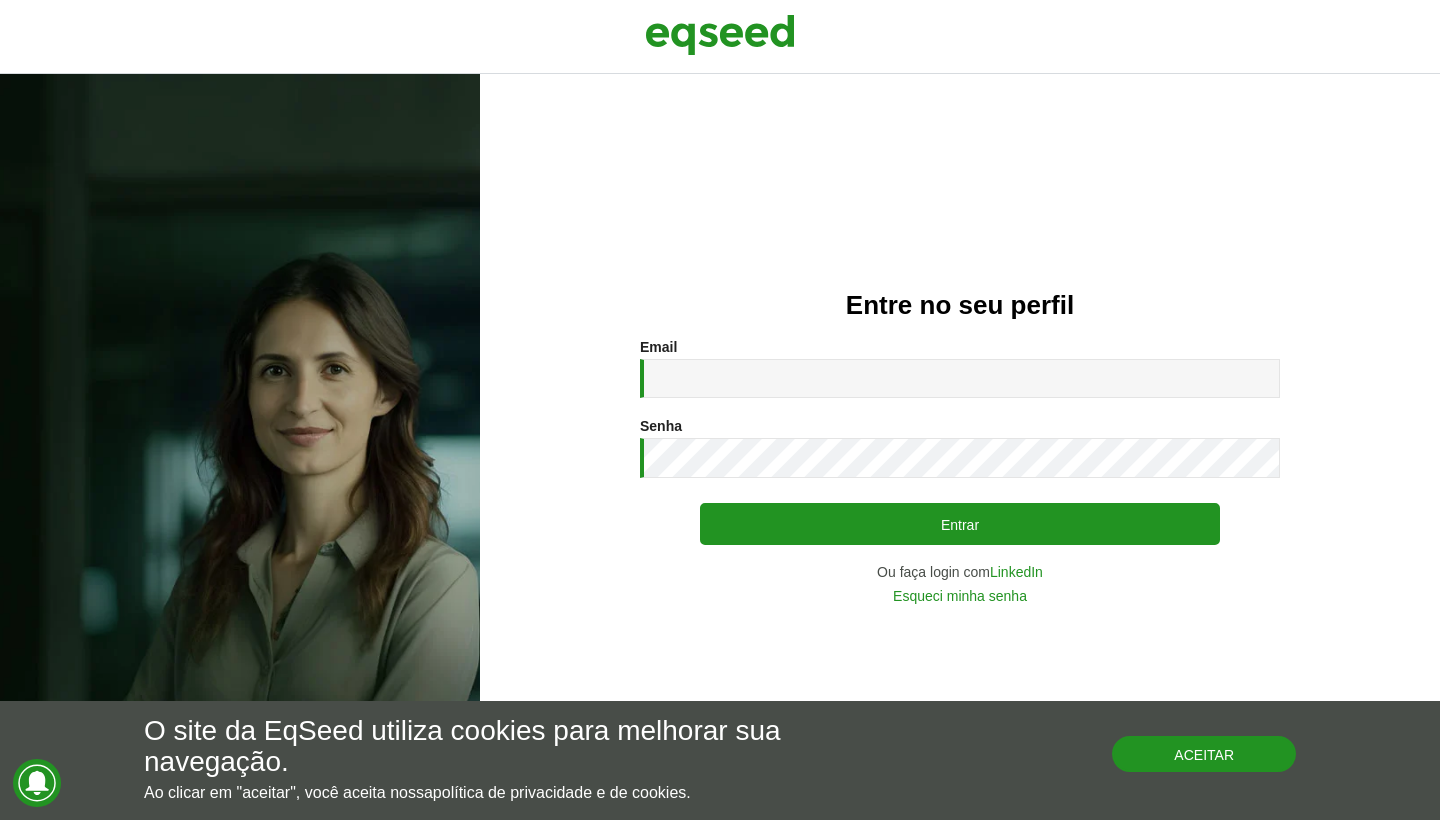 click on "Aceitar" at bounding box center [1204, 754] 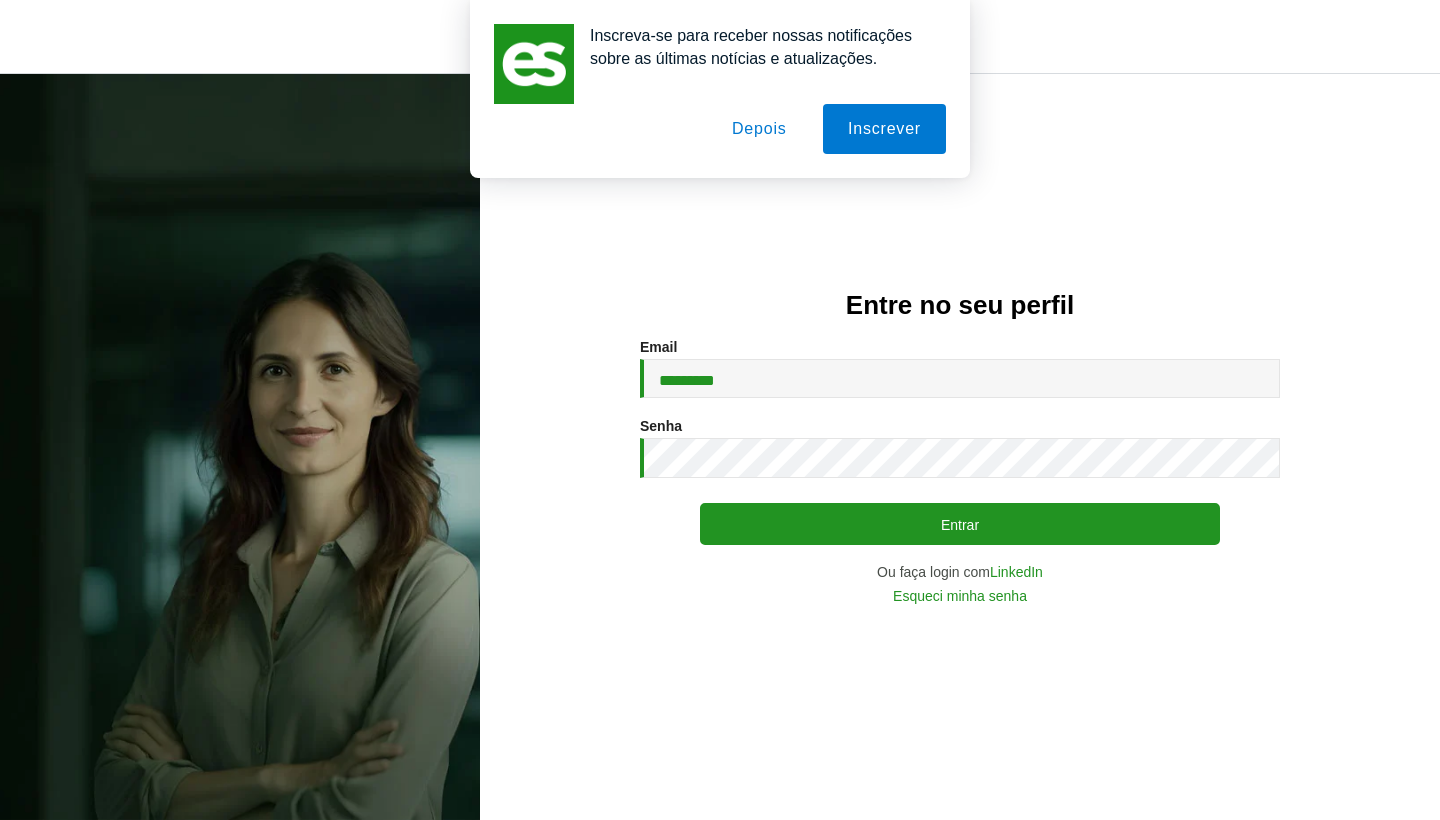 click on "Depois" at bounding box center (759, 129) 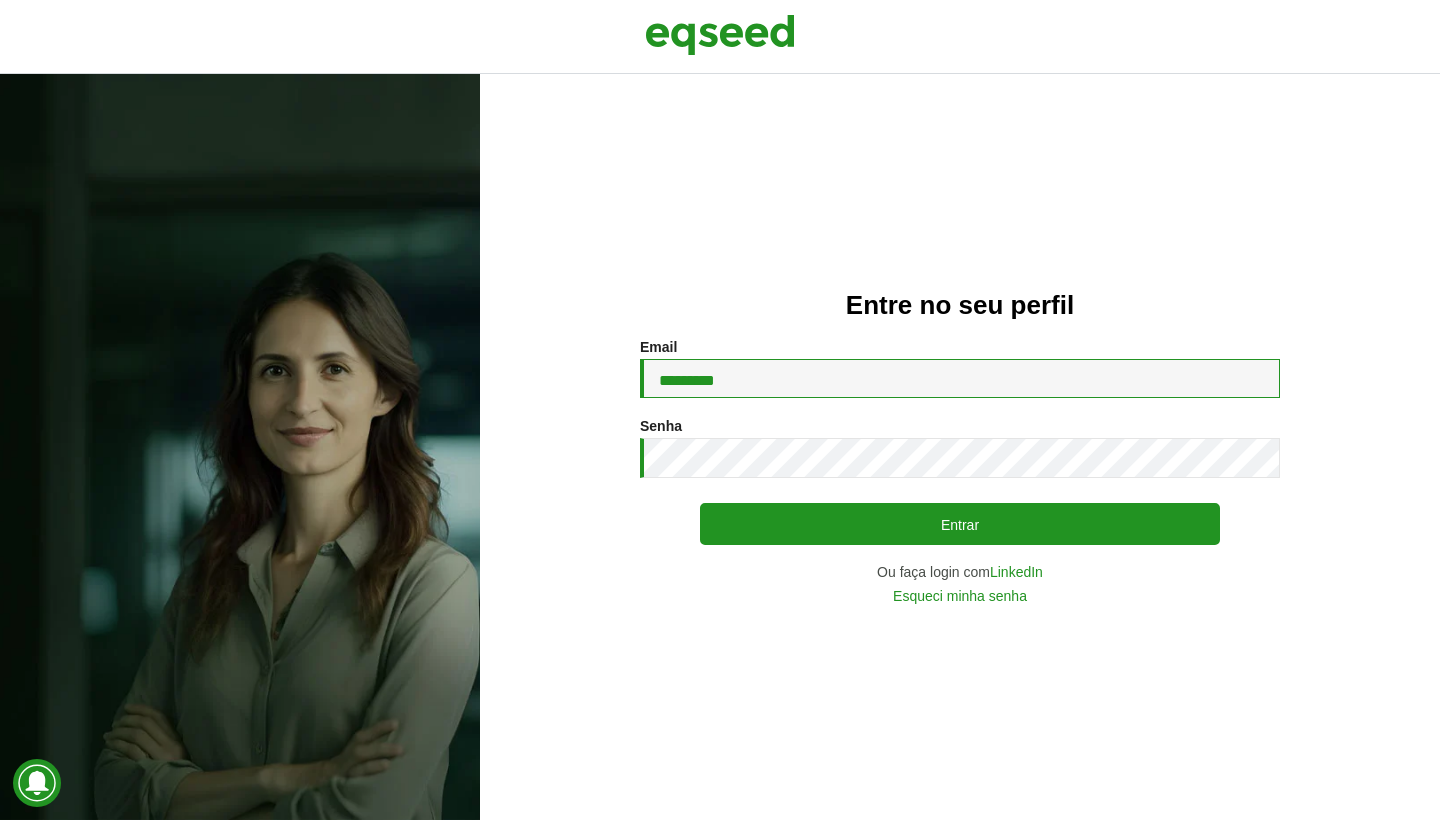 click on "*********" at bounding box center (960, 378) 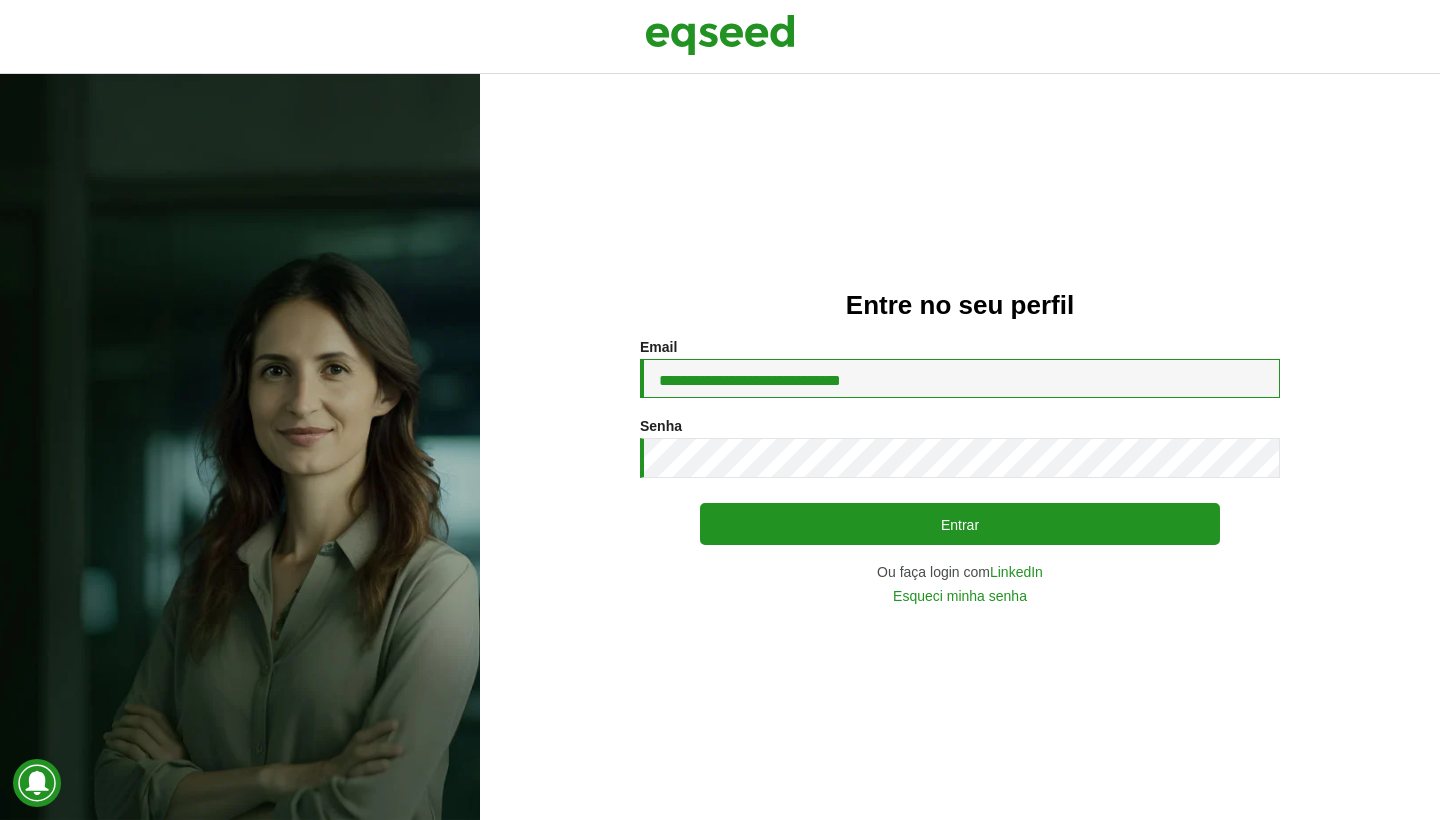 type on "**********" 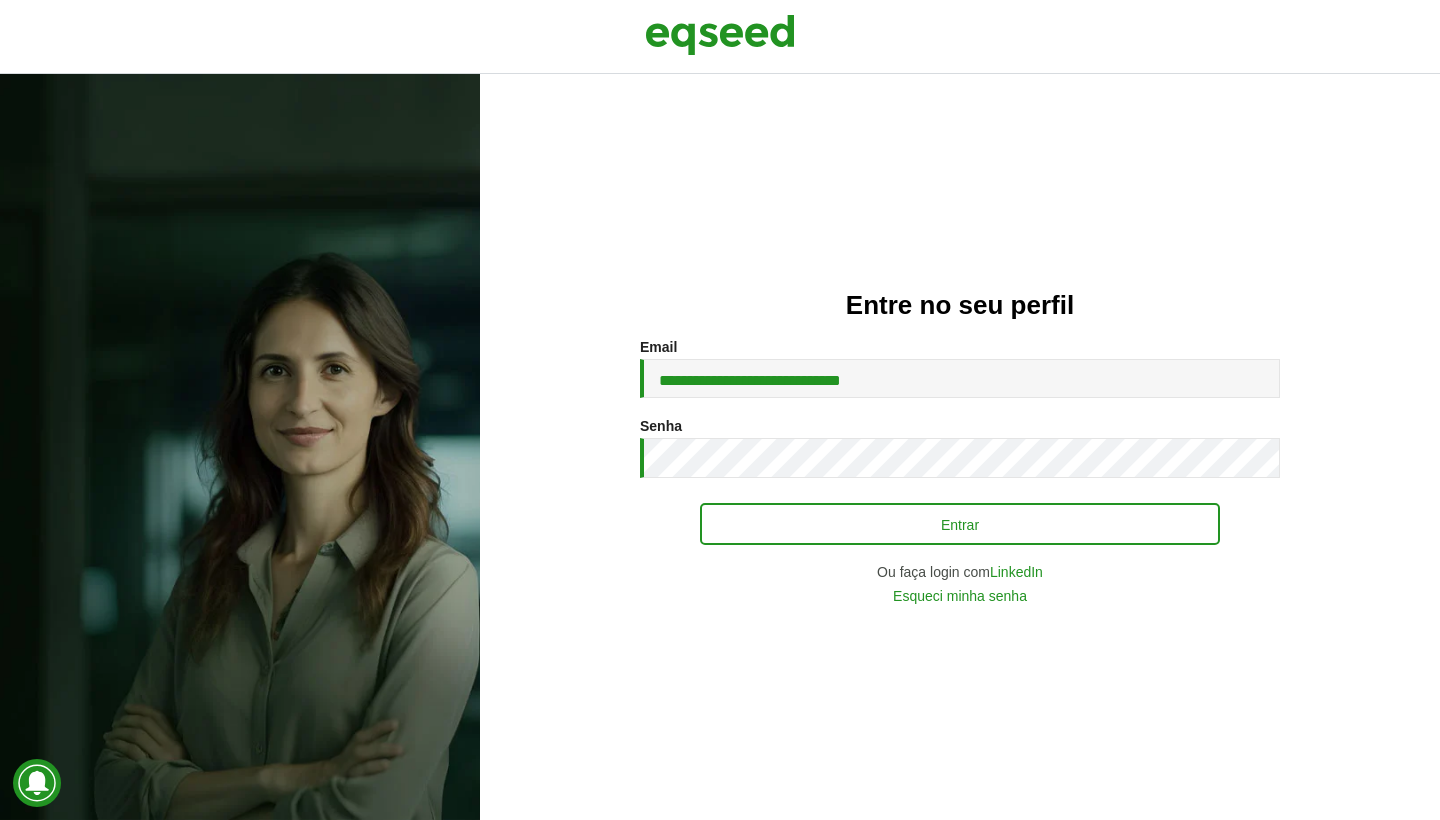 click on "Entrar" at bounding box center [960, 524] 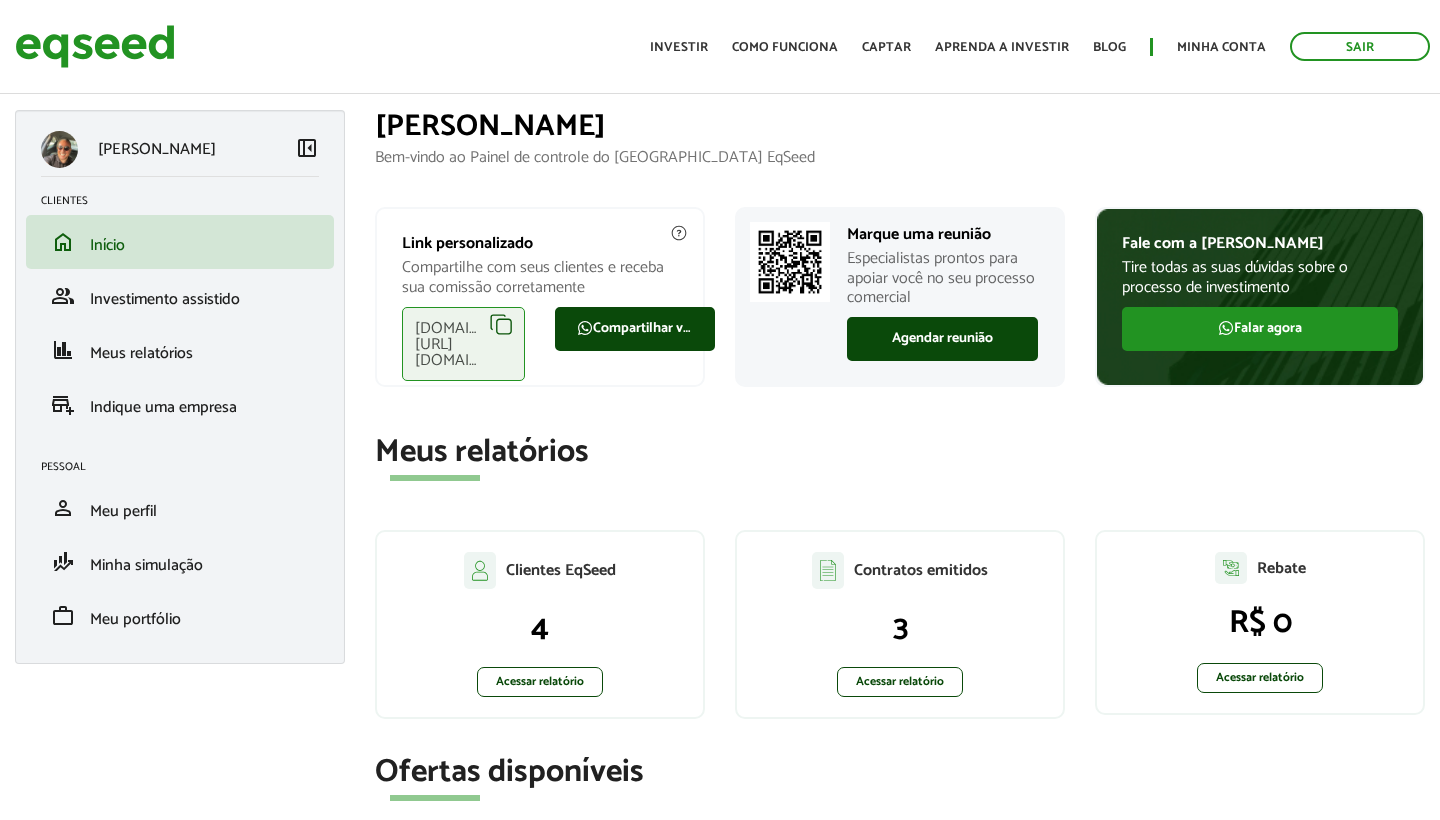 scroll, scrollTop: 0, scrollLeft: 0, axis: both 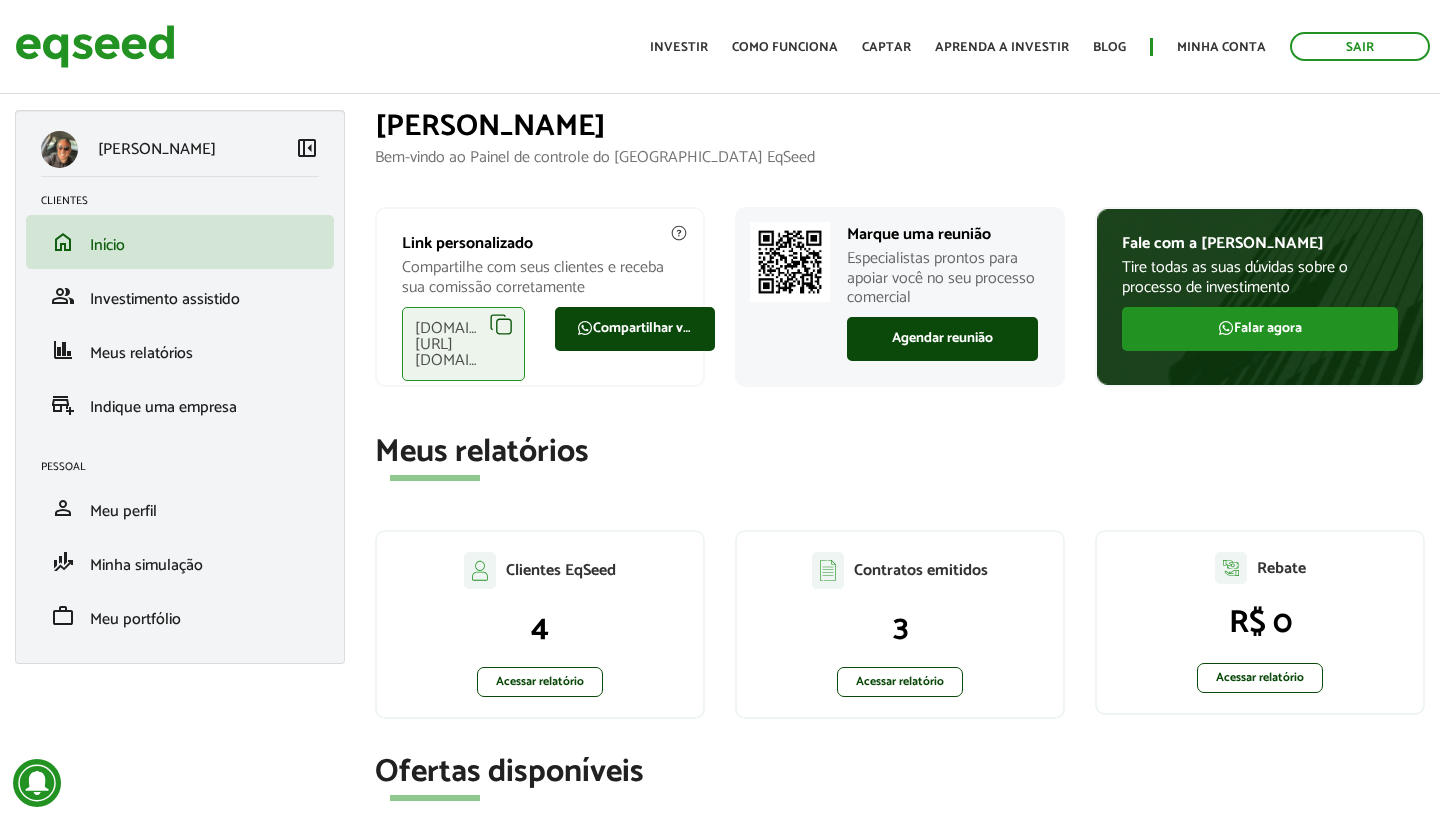 click on "[DOMAIN_NAME][URL][DOMAIN_NAME]" at bounding box center (463, 344) 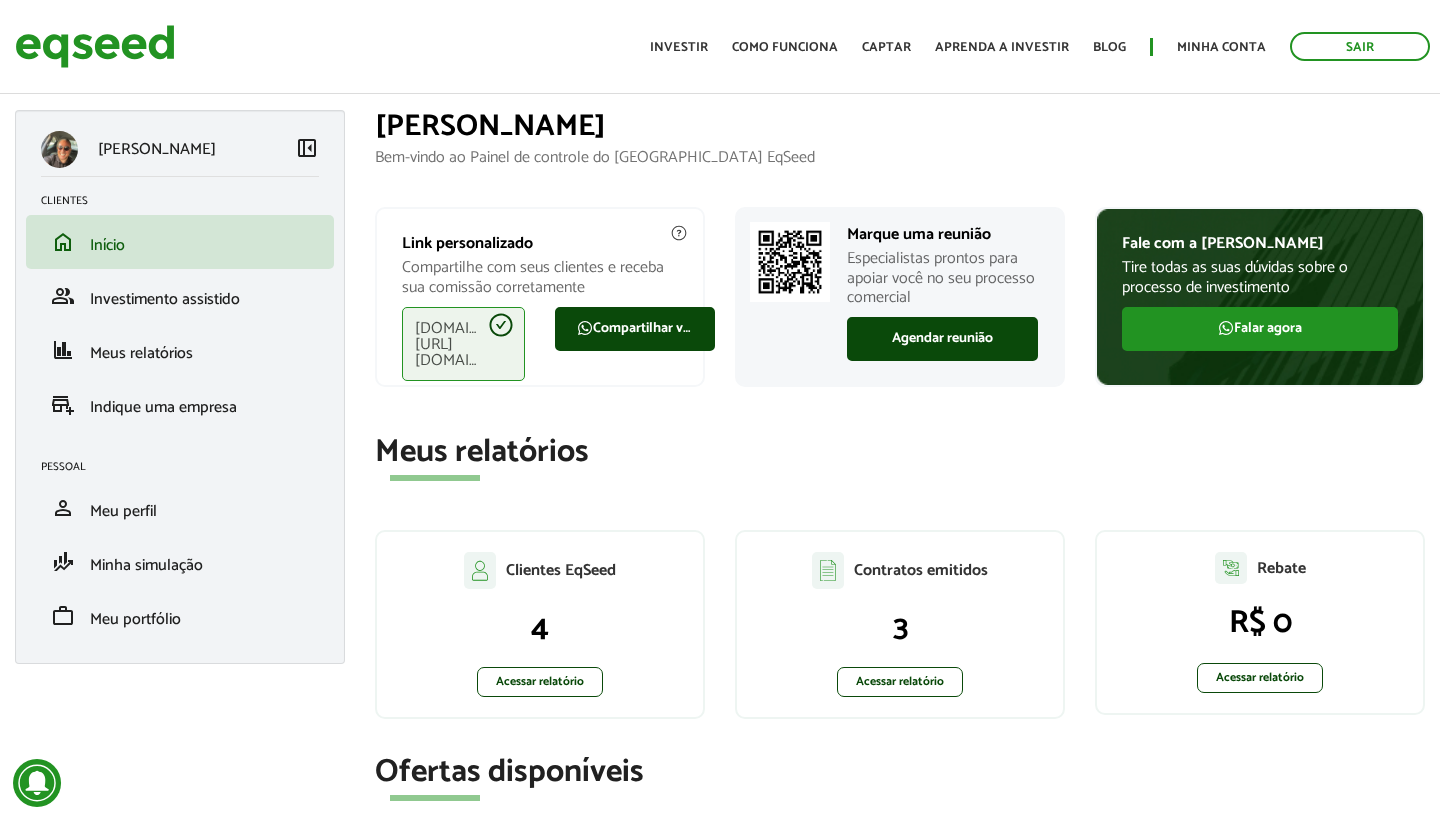 click on "eqseed.com/a/is/alan.chagas" at bounding box center [463, 344] 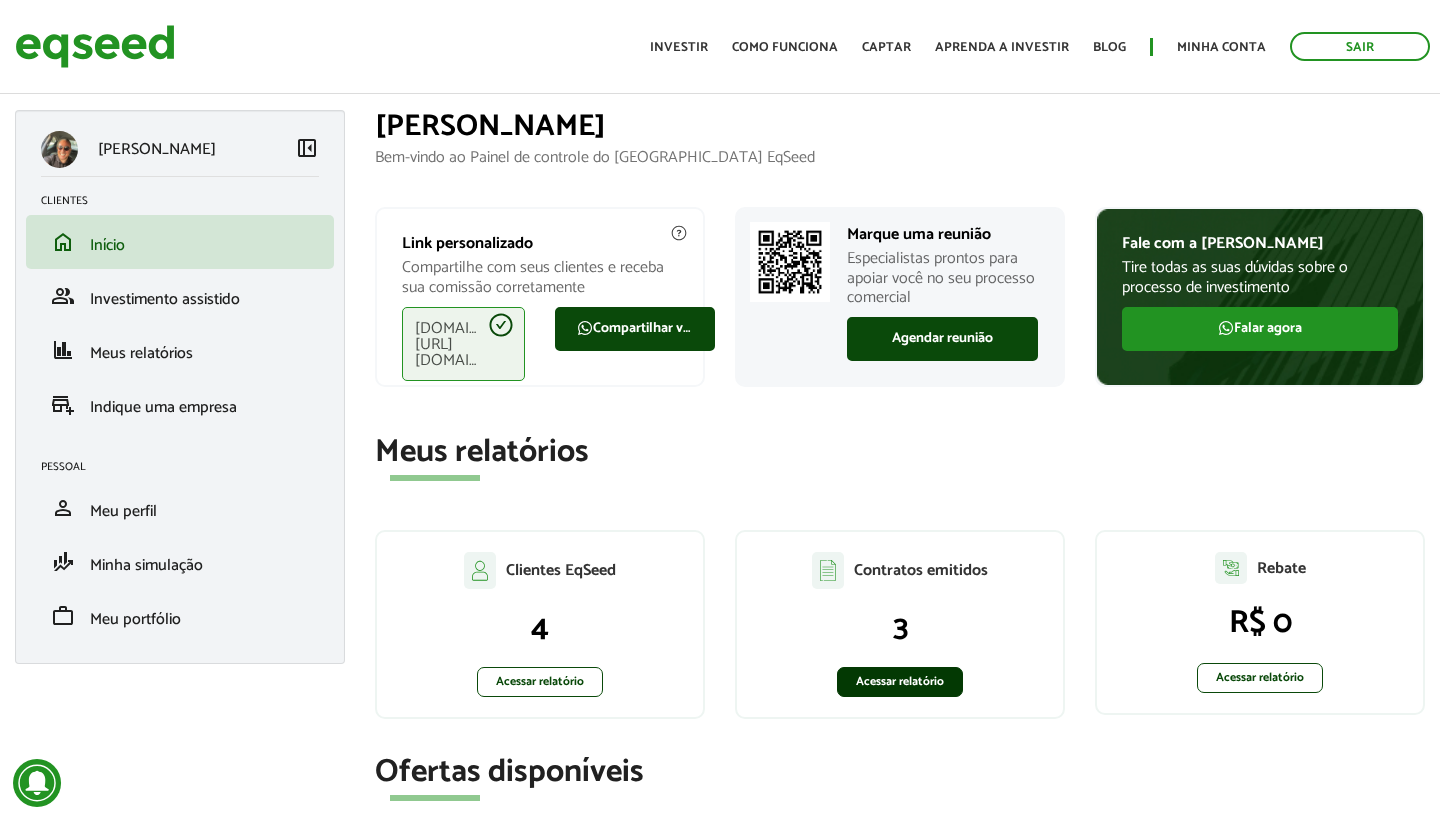 click on "Acessar relatório" at bounding box center [900, 682] 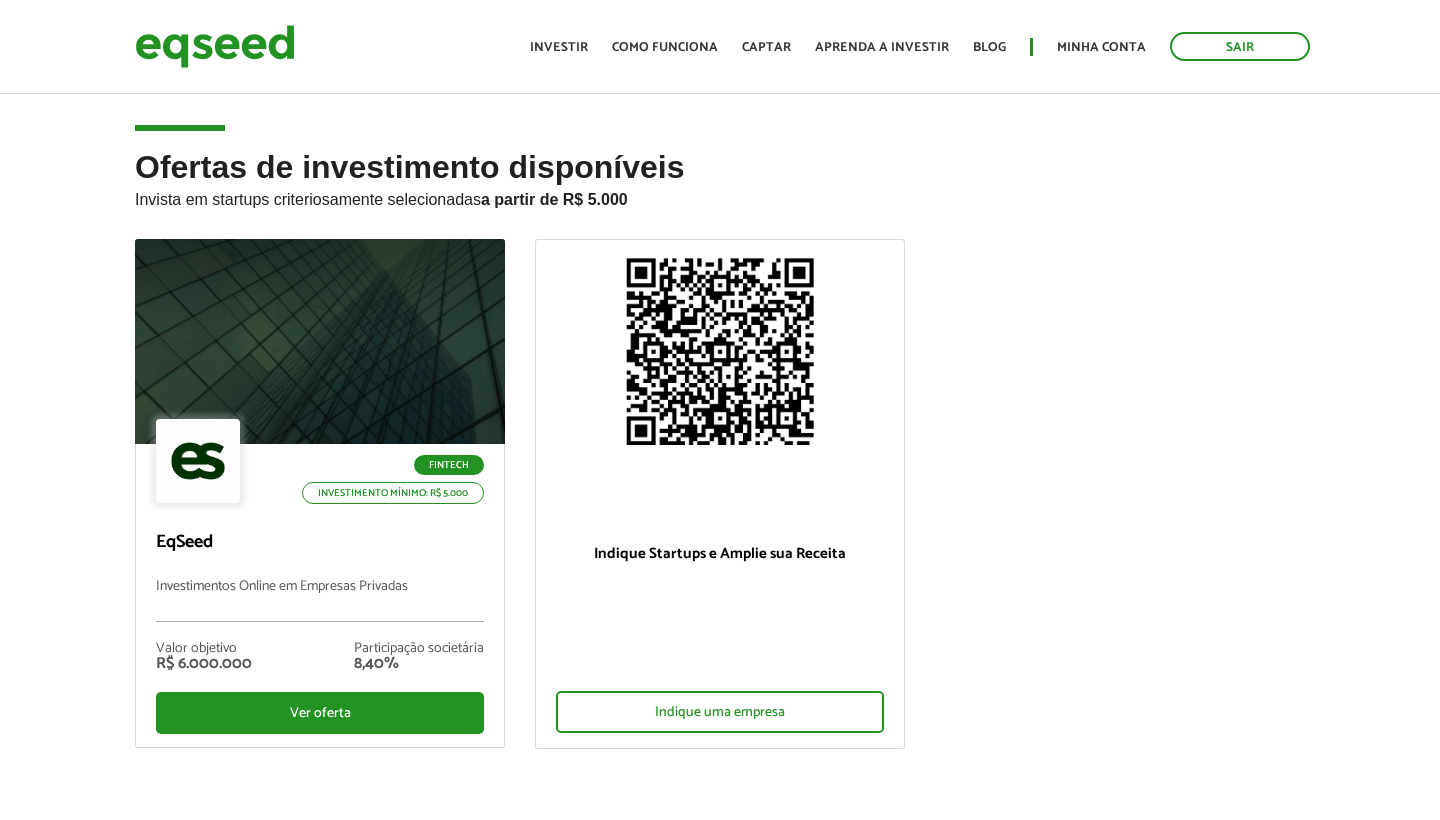 scroll, scrollTop: 0, scrollLeft: 0, axis: both 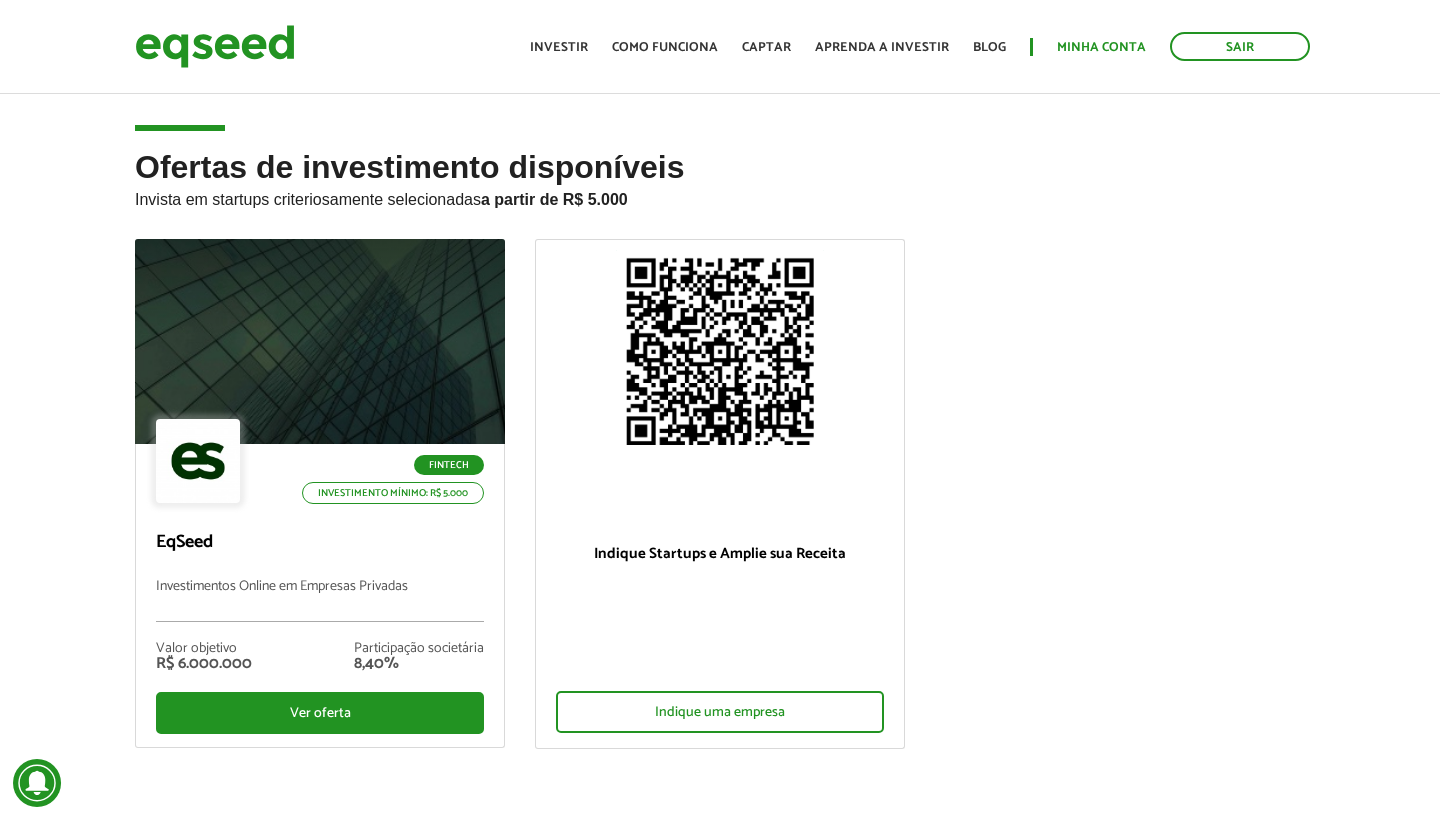 click on "Minha conta" at bounding box center [1101, 47] 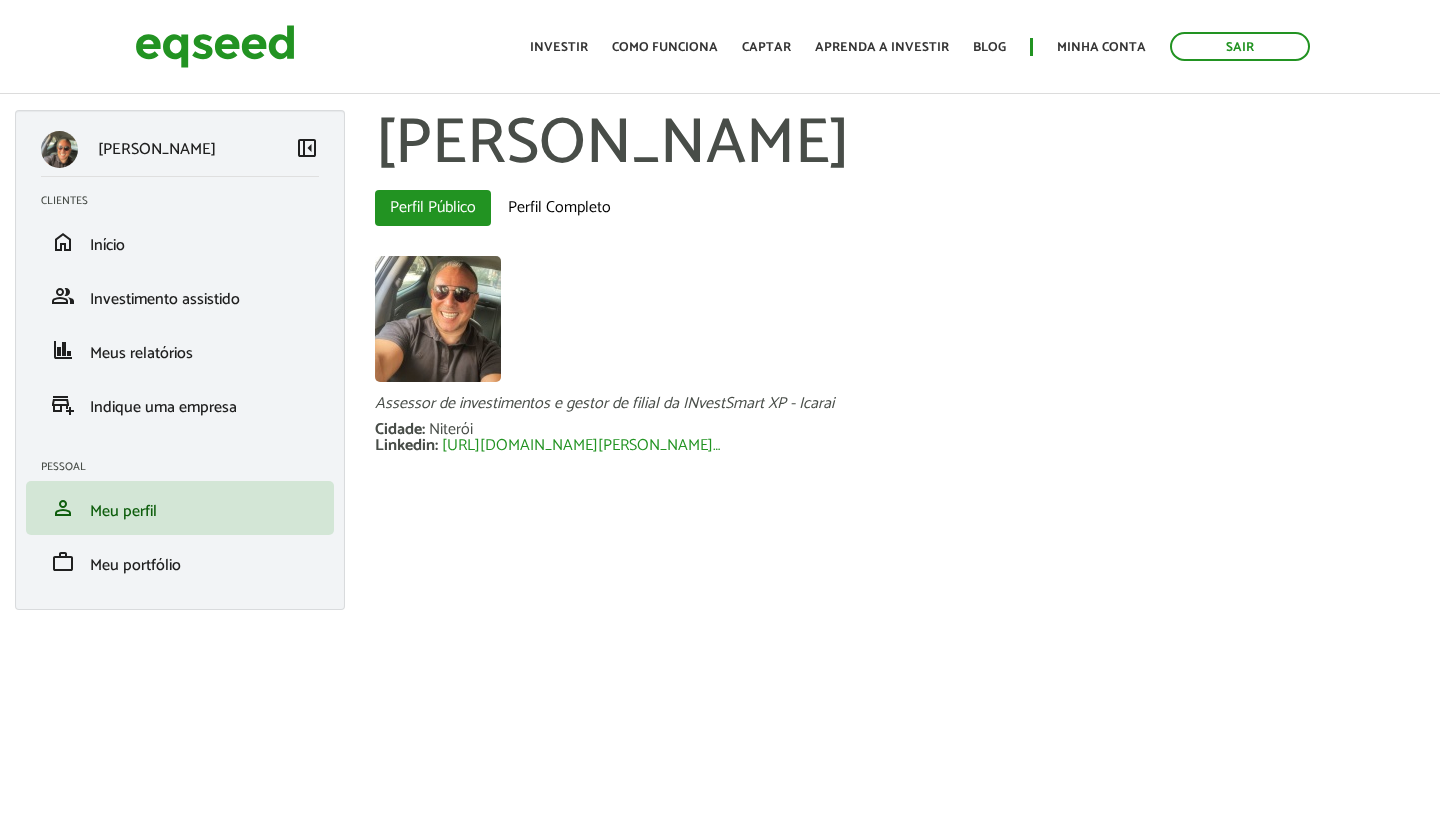 scroll, scrollTop: 0, scrollLeft: 0, axis: both 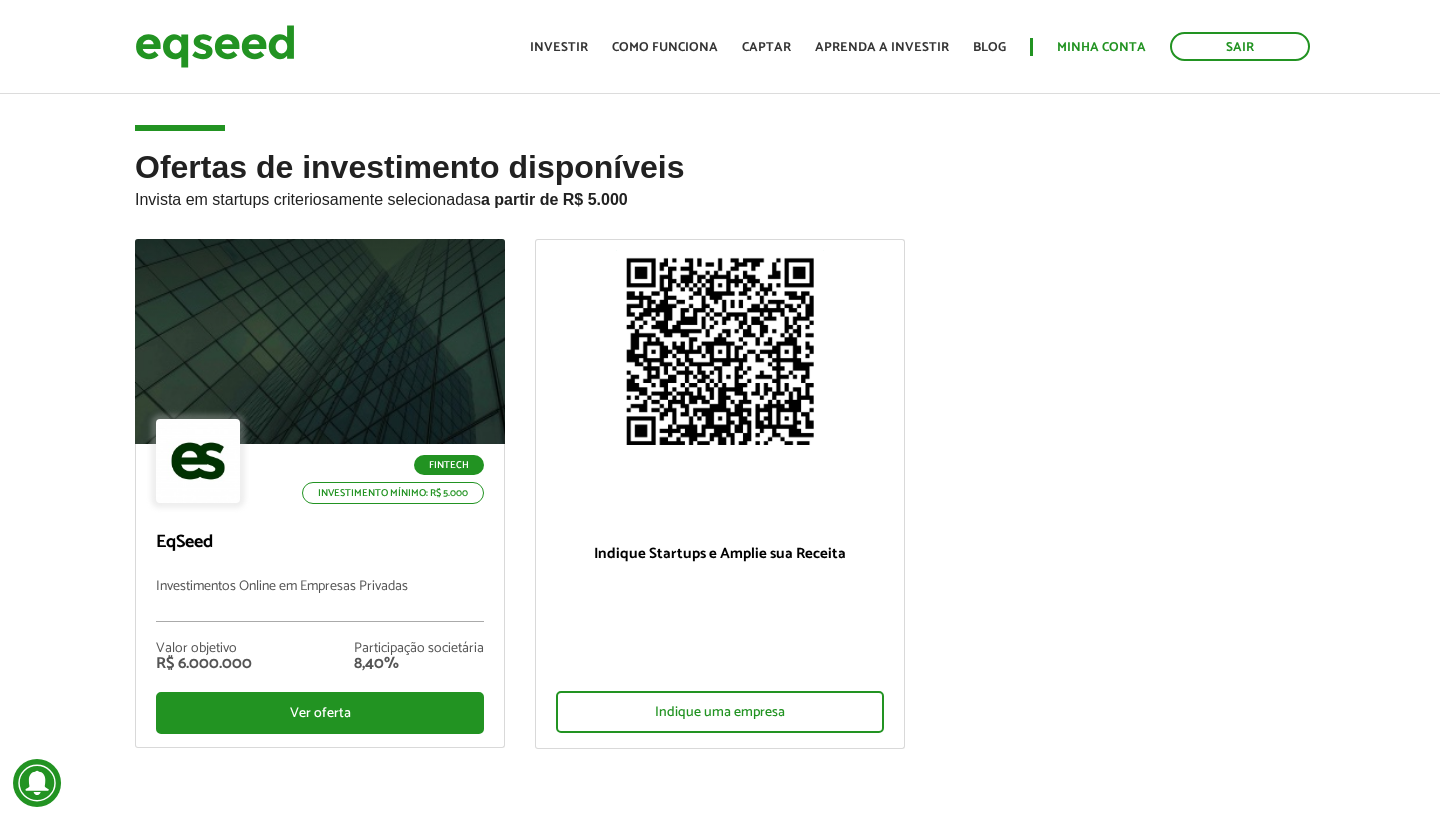 click on "Minha conta" at bounding box center (1101, 47) 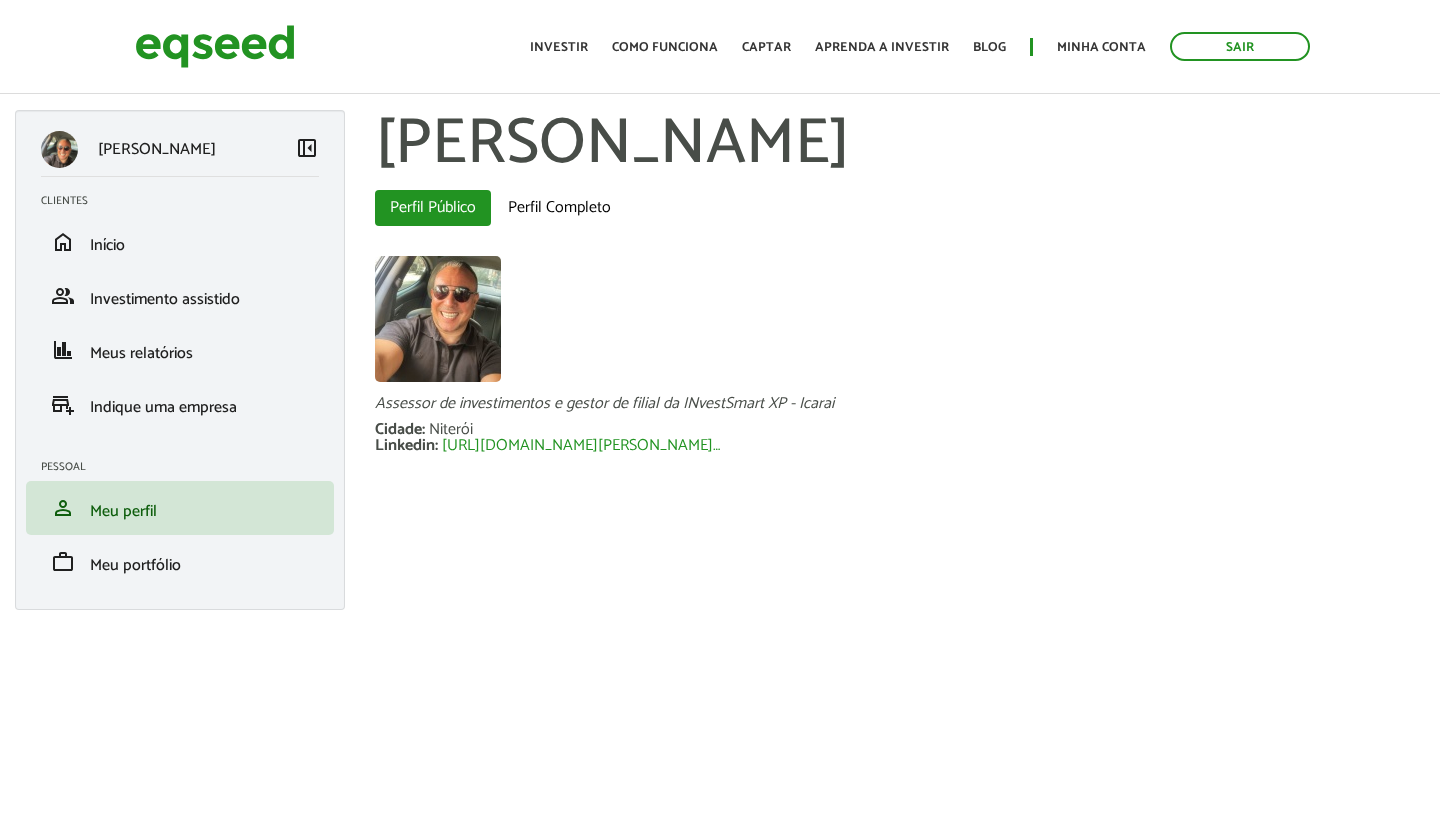 scroll, scrollTop: 0, scrollLeft: 0, axis: both 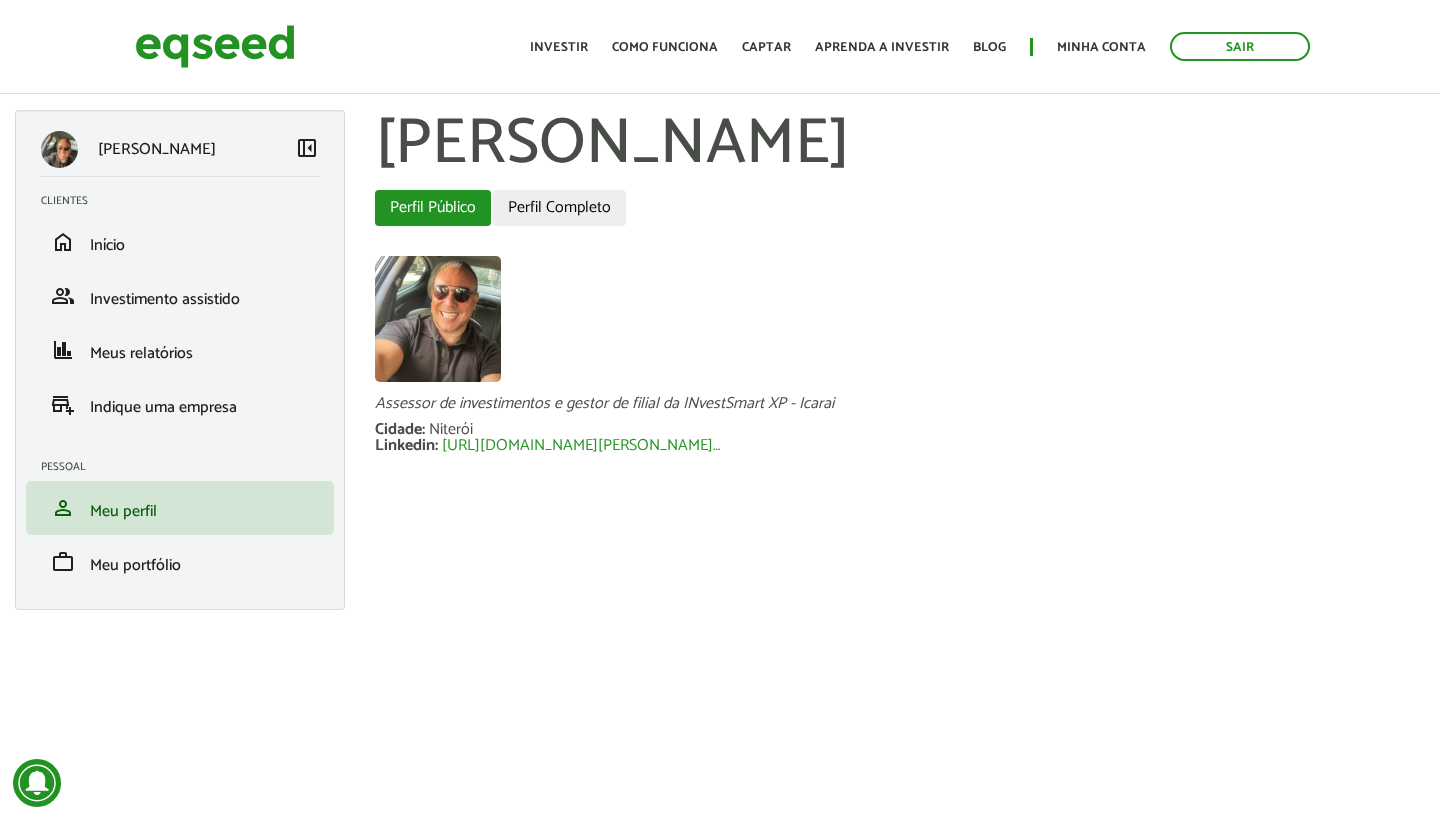 click on "Perfil Completo" at bounding box center (559, 208) 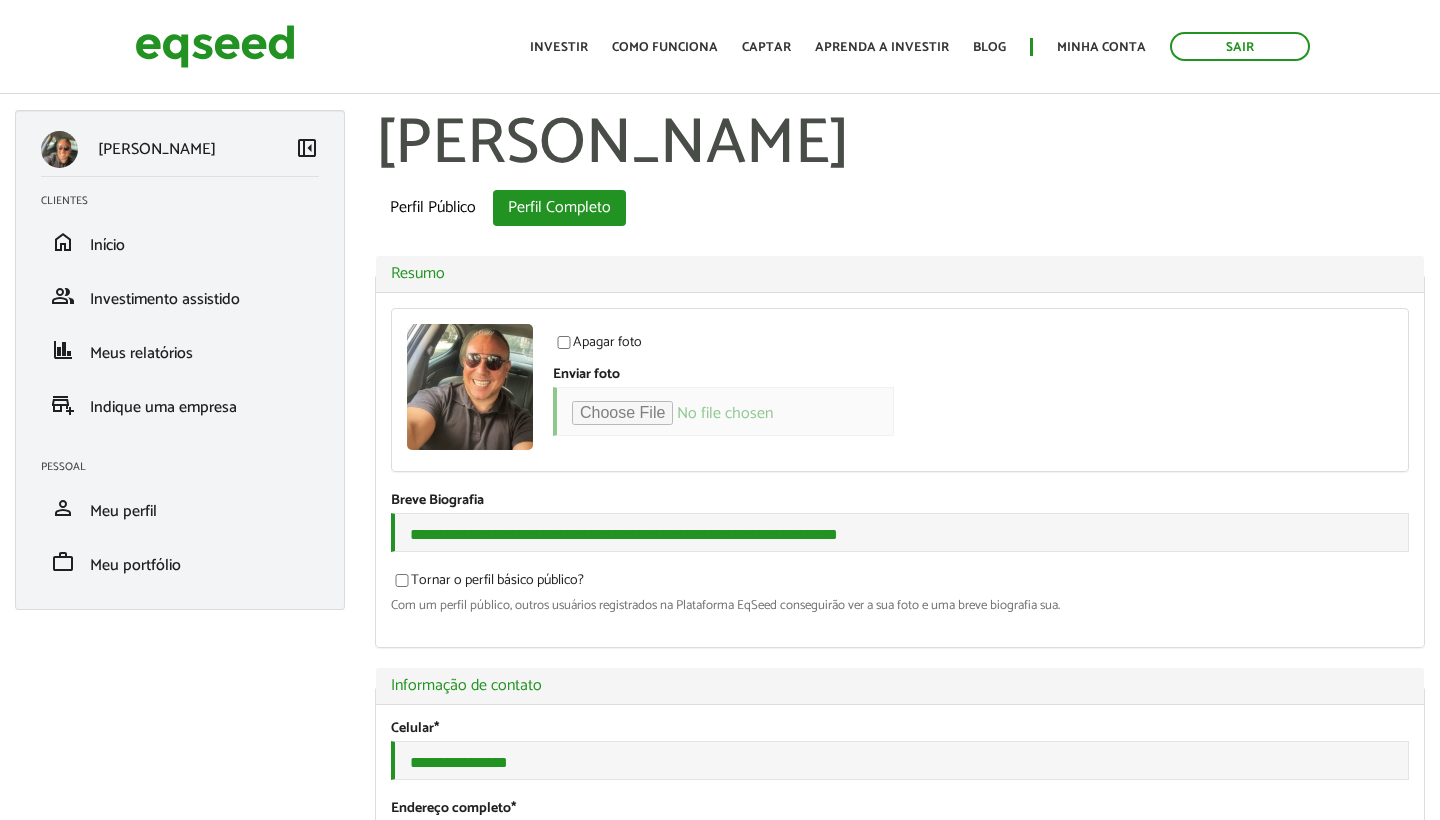 scroll, scrollTop: 0, scrollLeft: 0, axis: both 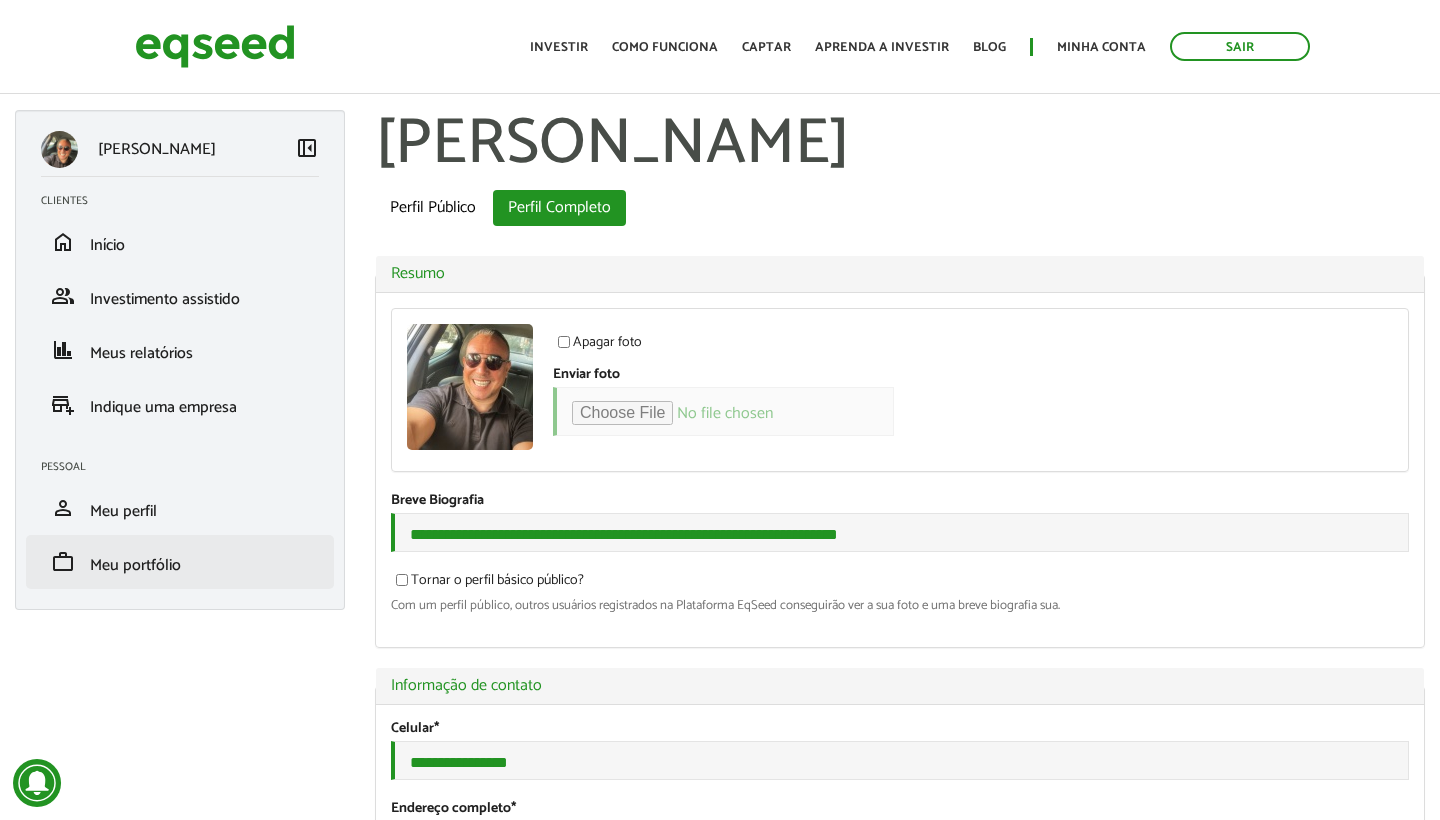 click on "Meu portfólio" at bounding box center (135, 565) 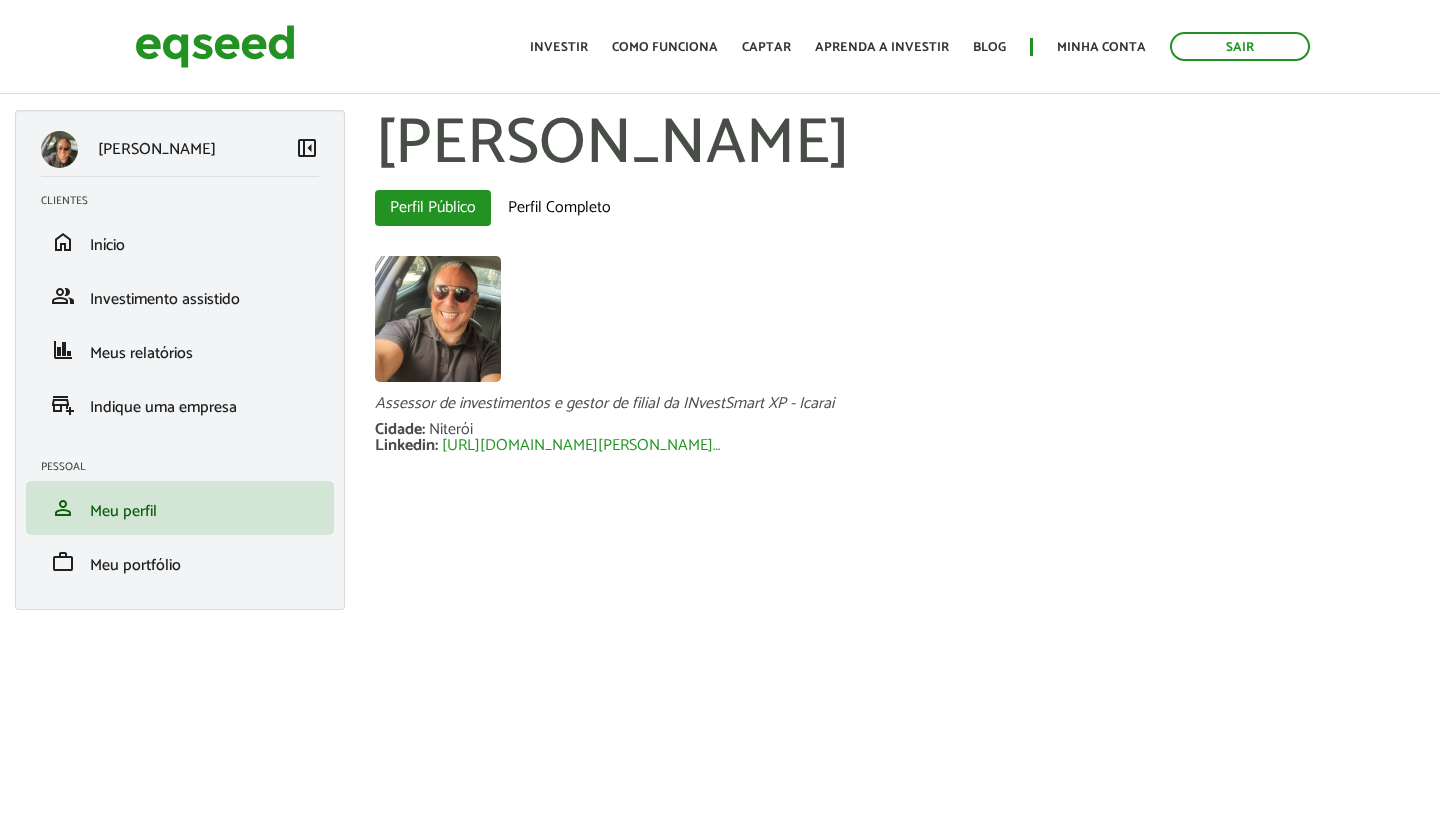 scroll, scrollTop: 0, scrollLeft: 0, axis: both 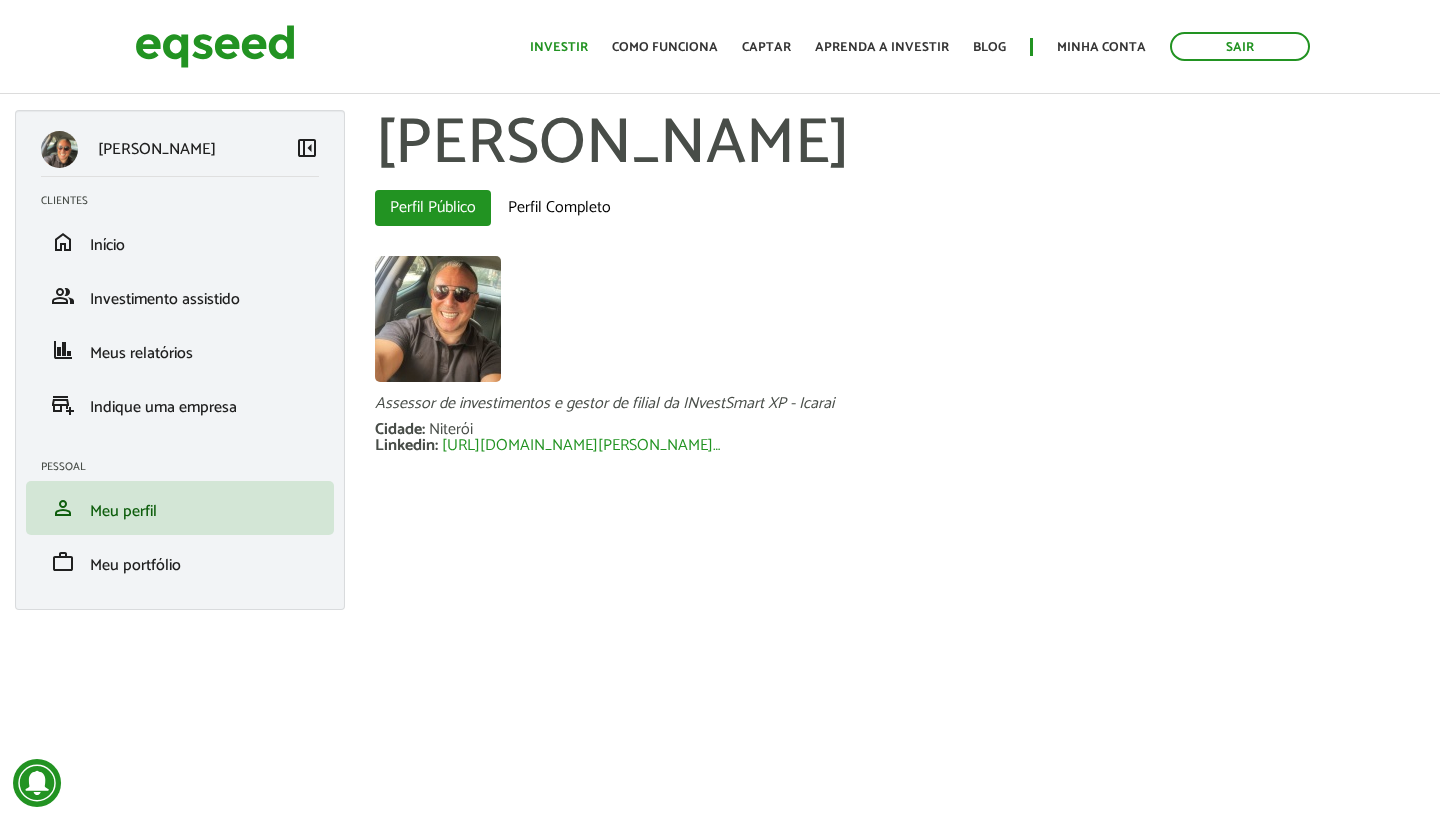 click on "Investir" at bounding box center (559, 47) 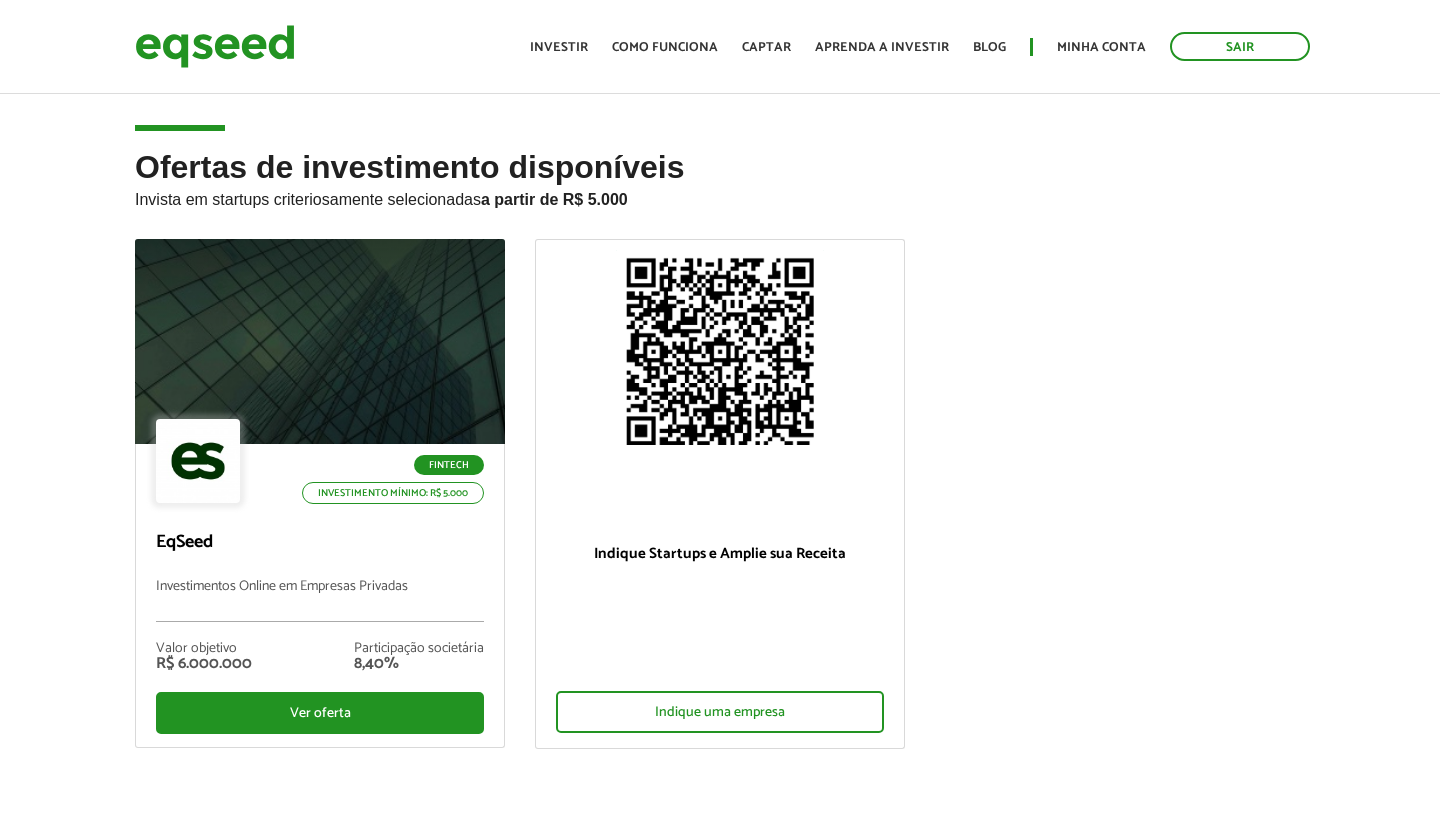 scroll, scrollTop: 0, scrollLeft: 0, axis: both 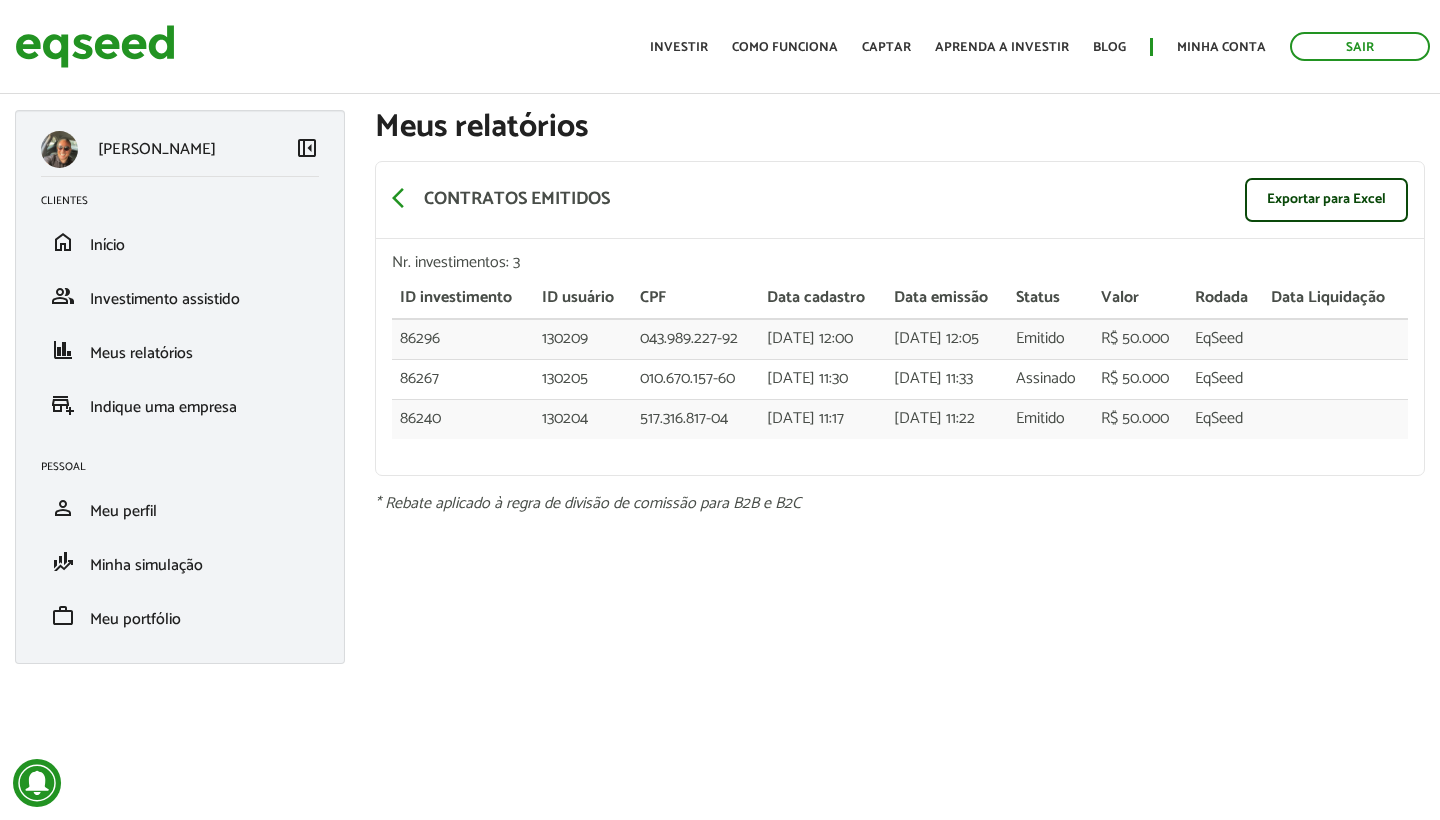 click on "arrow_back_ios" at bounding box center (404, 198) 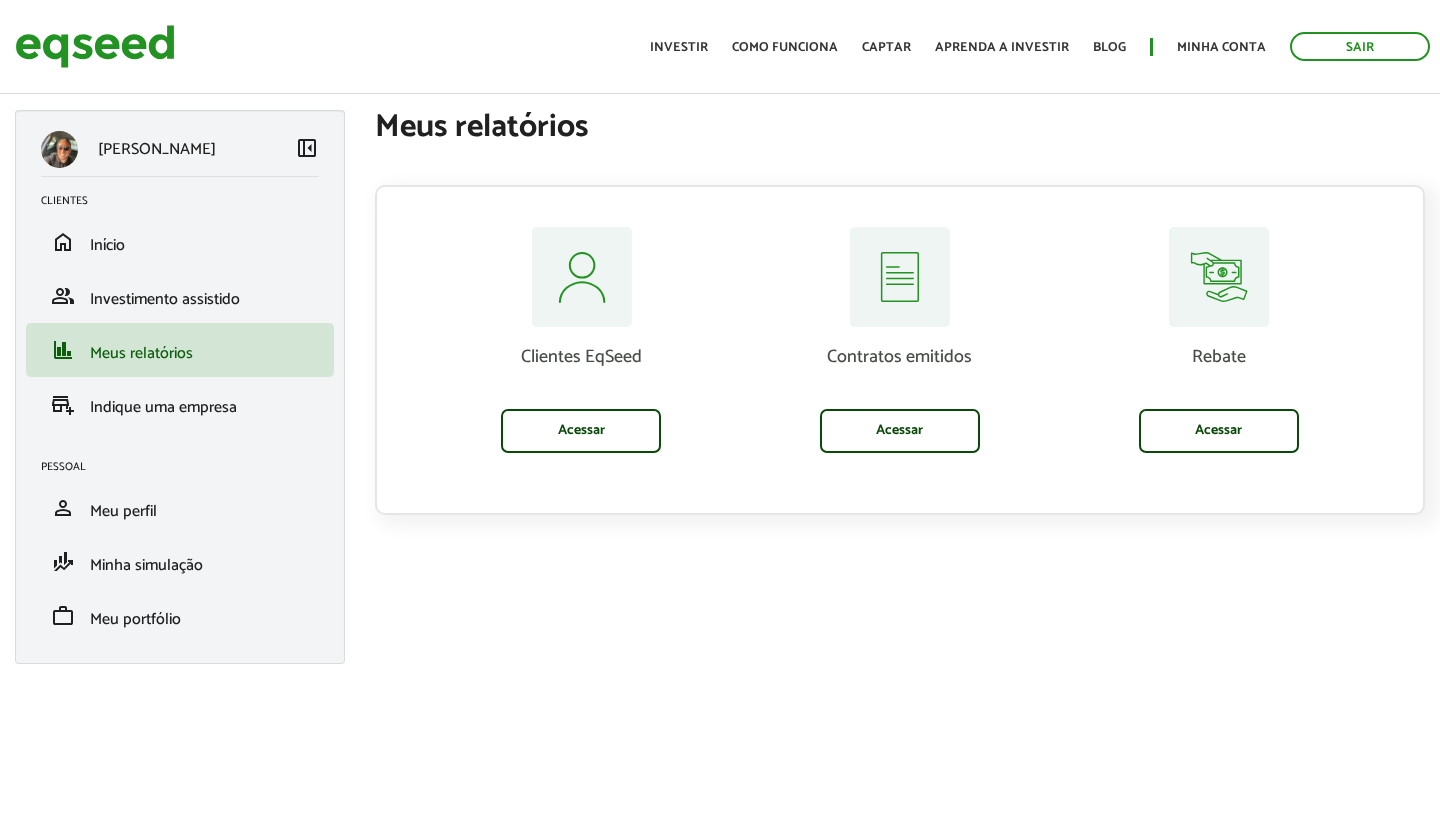 scroll, scrollTop: 0, scrollLeft: 0, axis: both 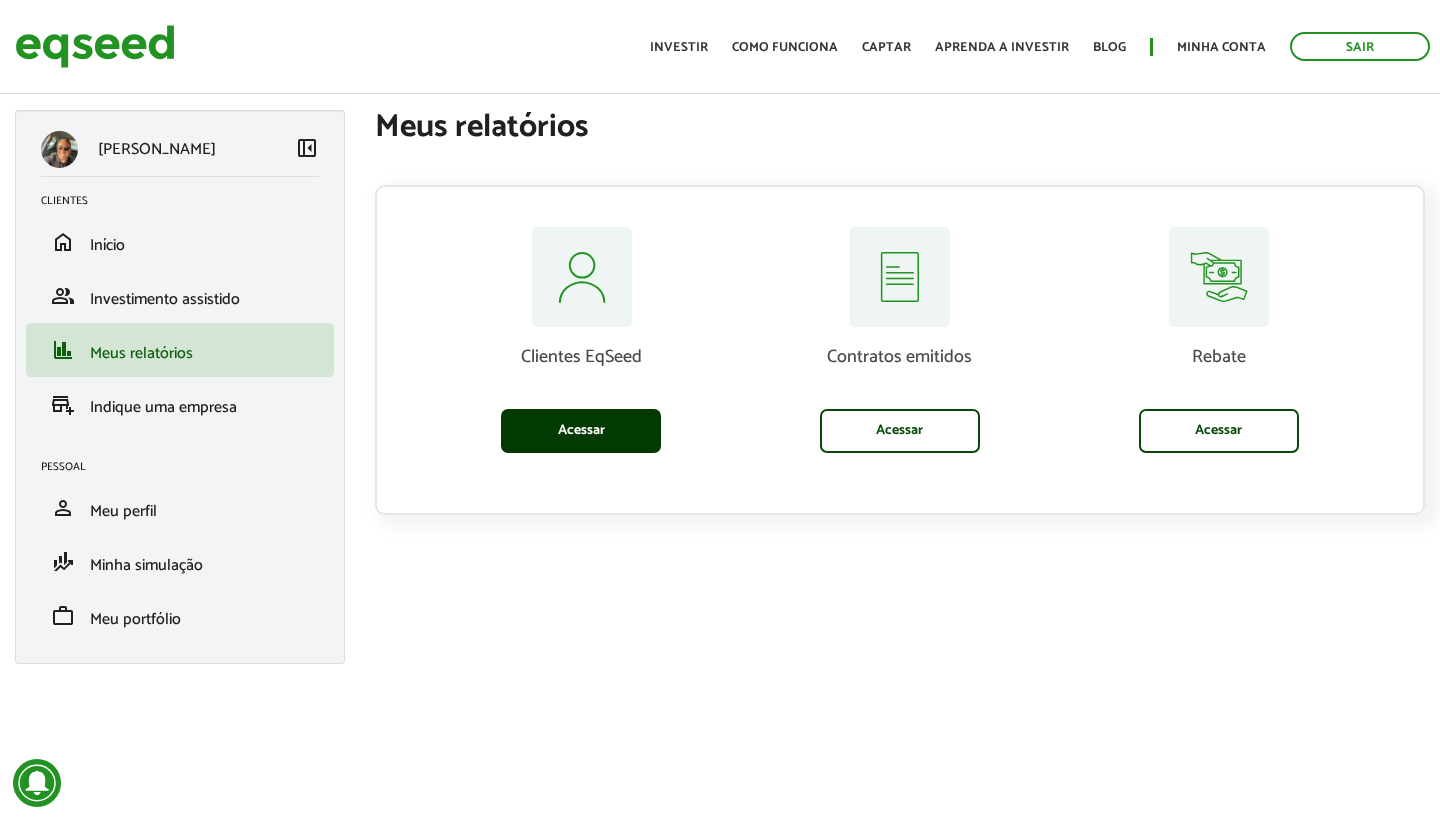 click on "Acessar" at bounding box center (581, 431) 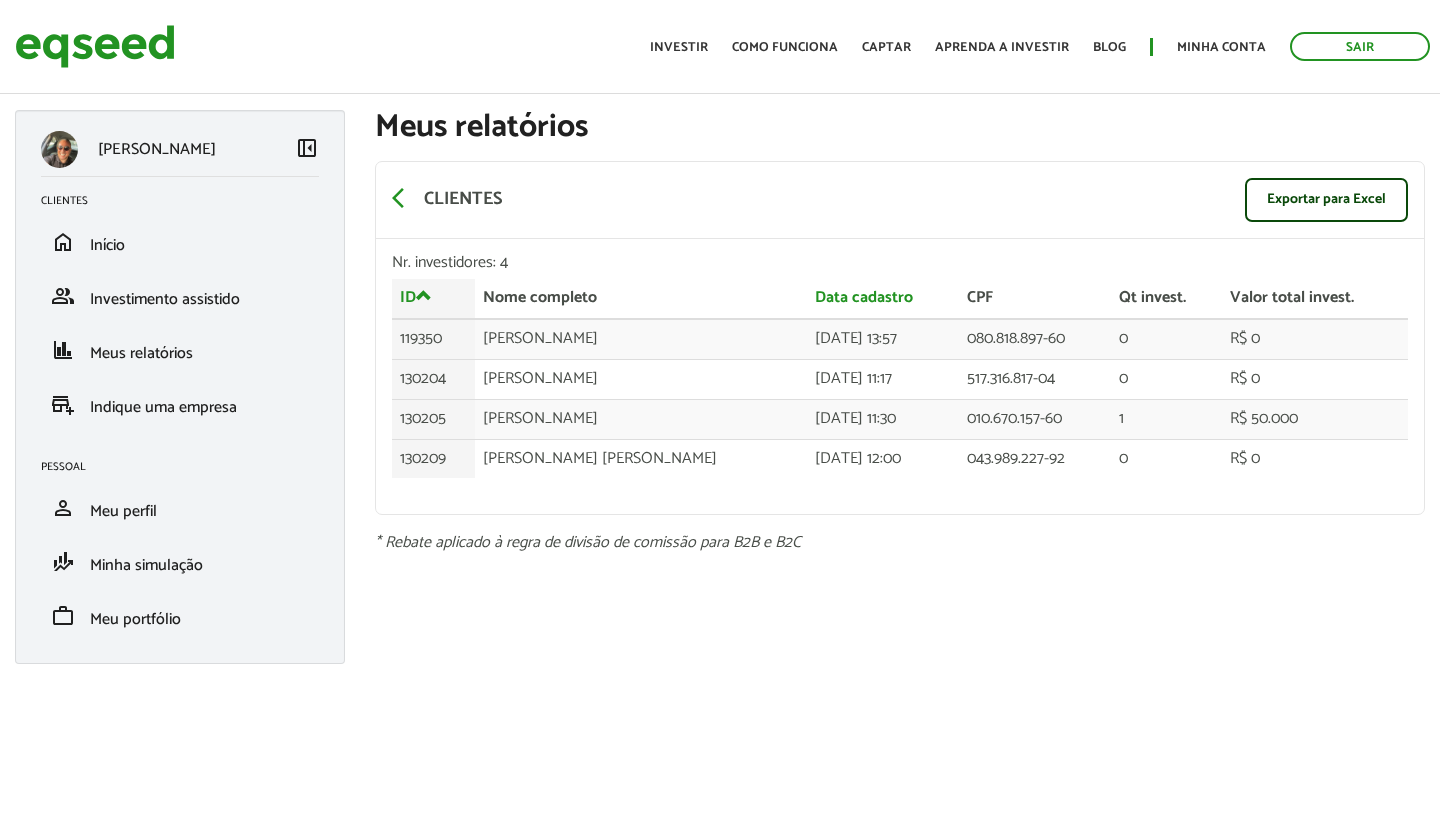 scroll, scrollTop: 0, scrollLeft: 0, axis: both 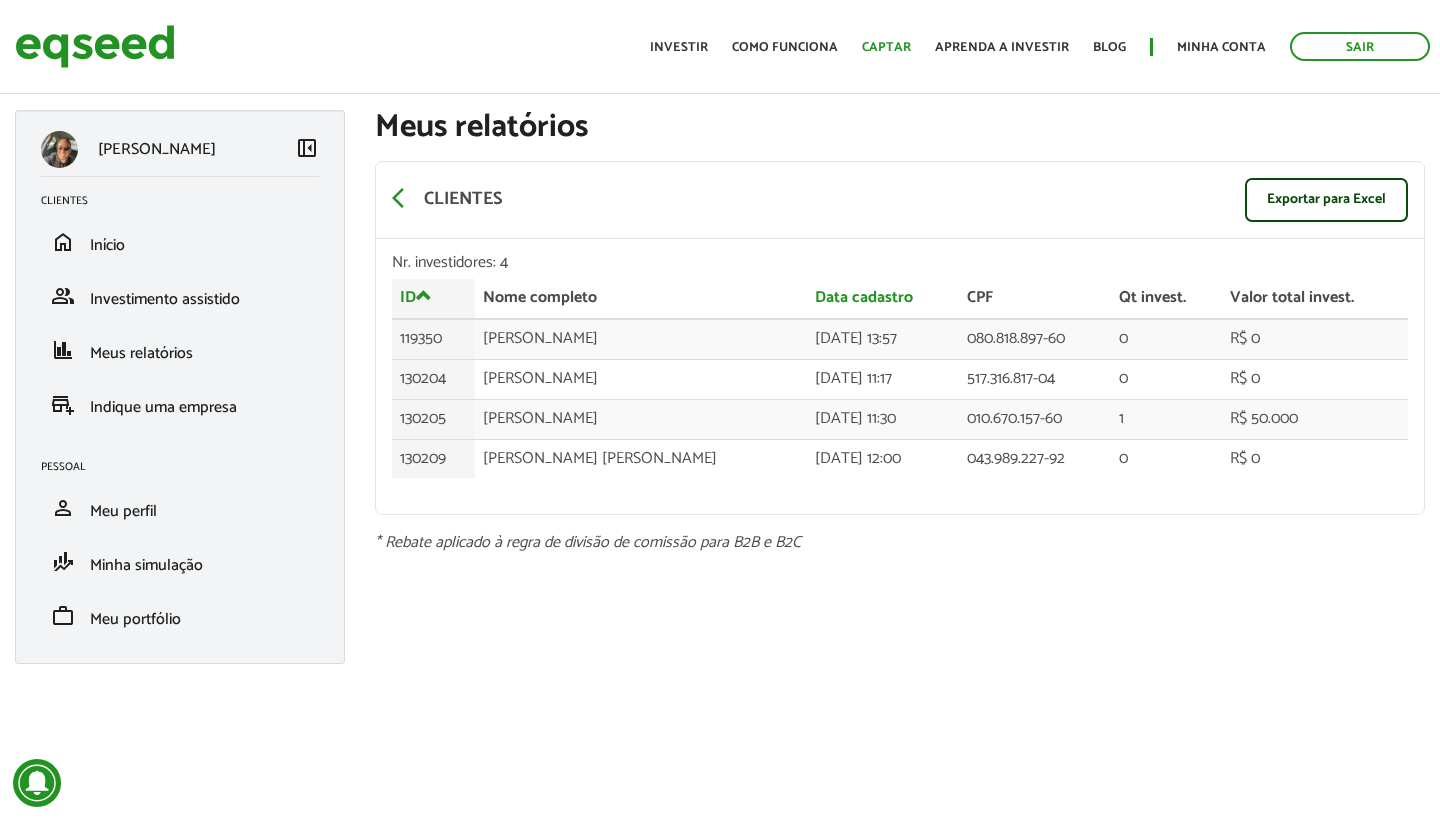 click on "Captar" at bounding box center (886, 47) 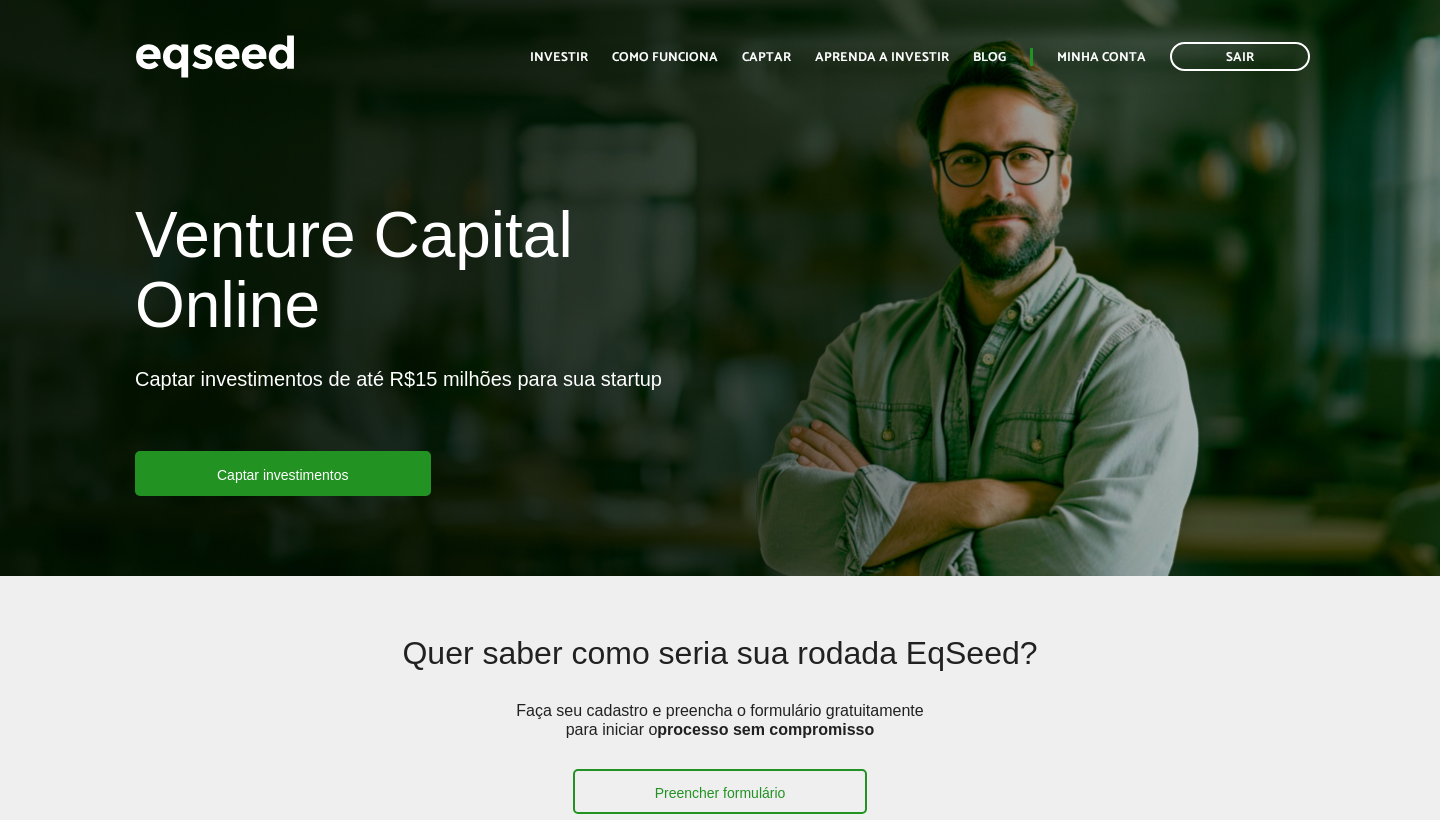 scroll, scrollTop: 0, scrollLeft: 0, axis: both 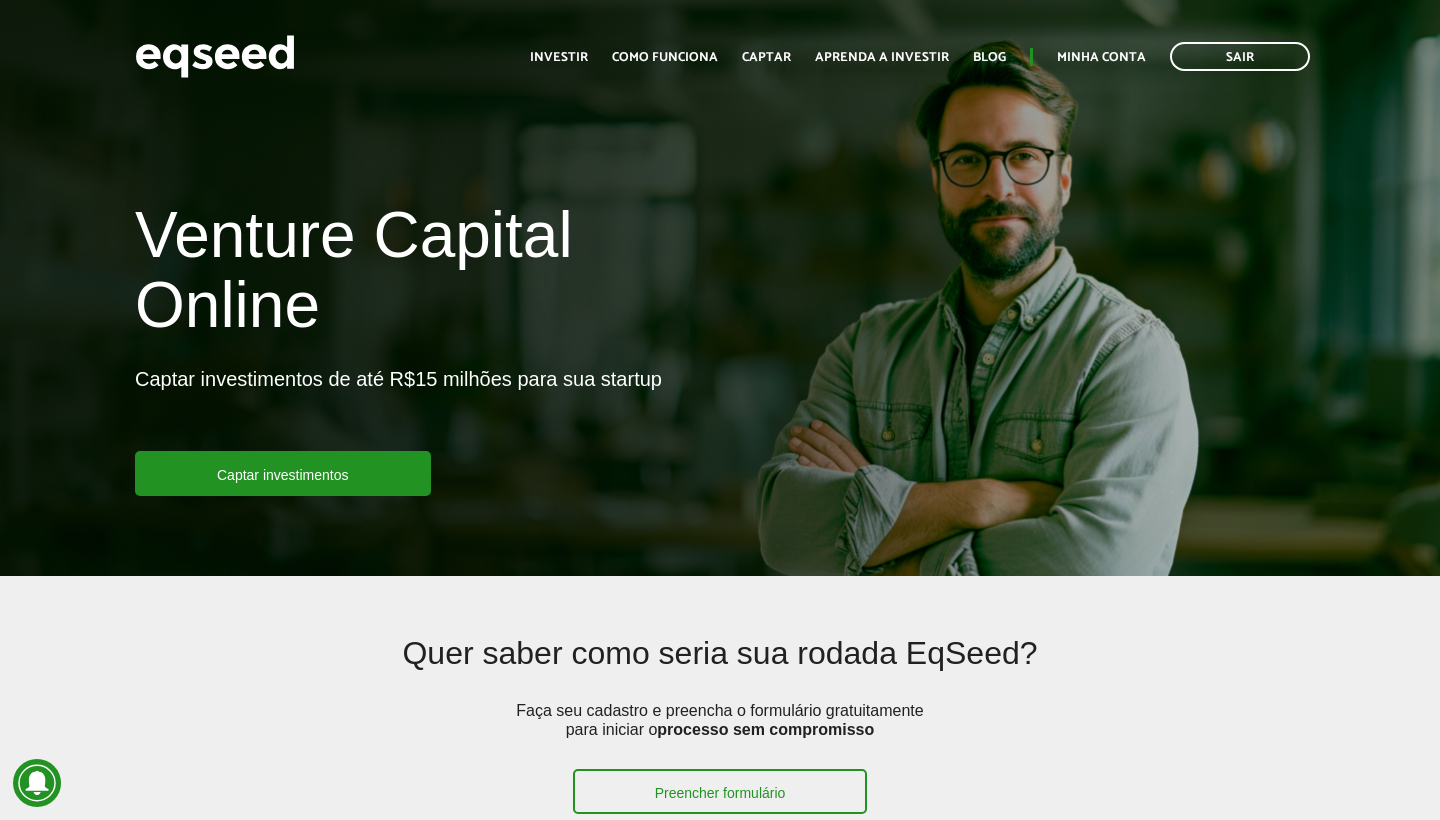 click on "Toggle navigation
Início
Investir
Como funciona
Captar
Aprenda a investir
Blog
Minha conta
Sair" at bounding box center (920, 56) 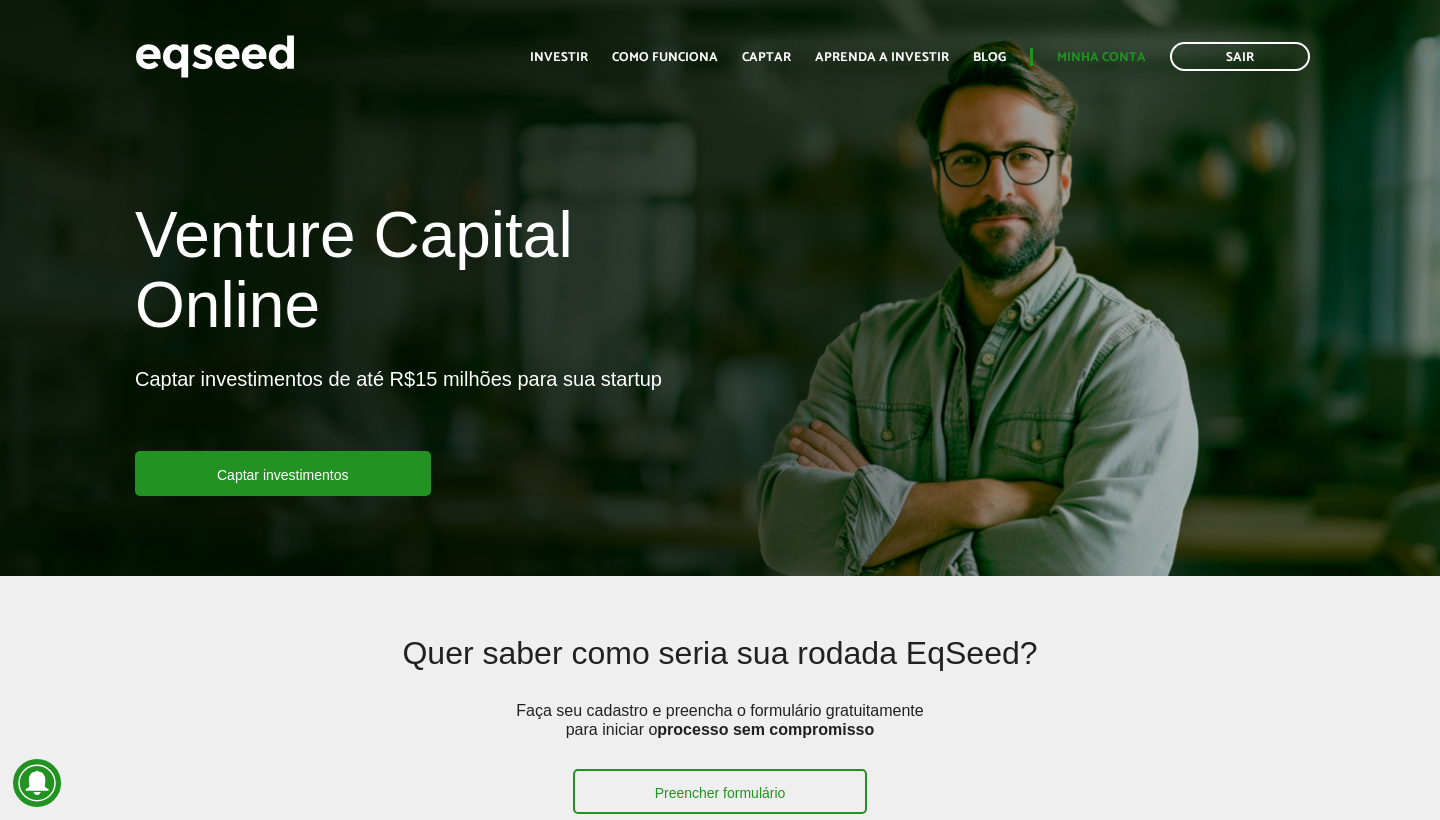 click on "Minha conta" at bounding box center [1101, 57] 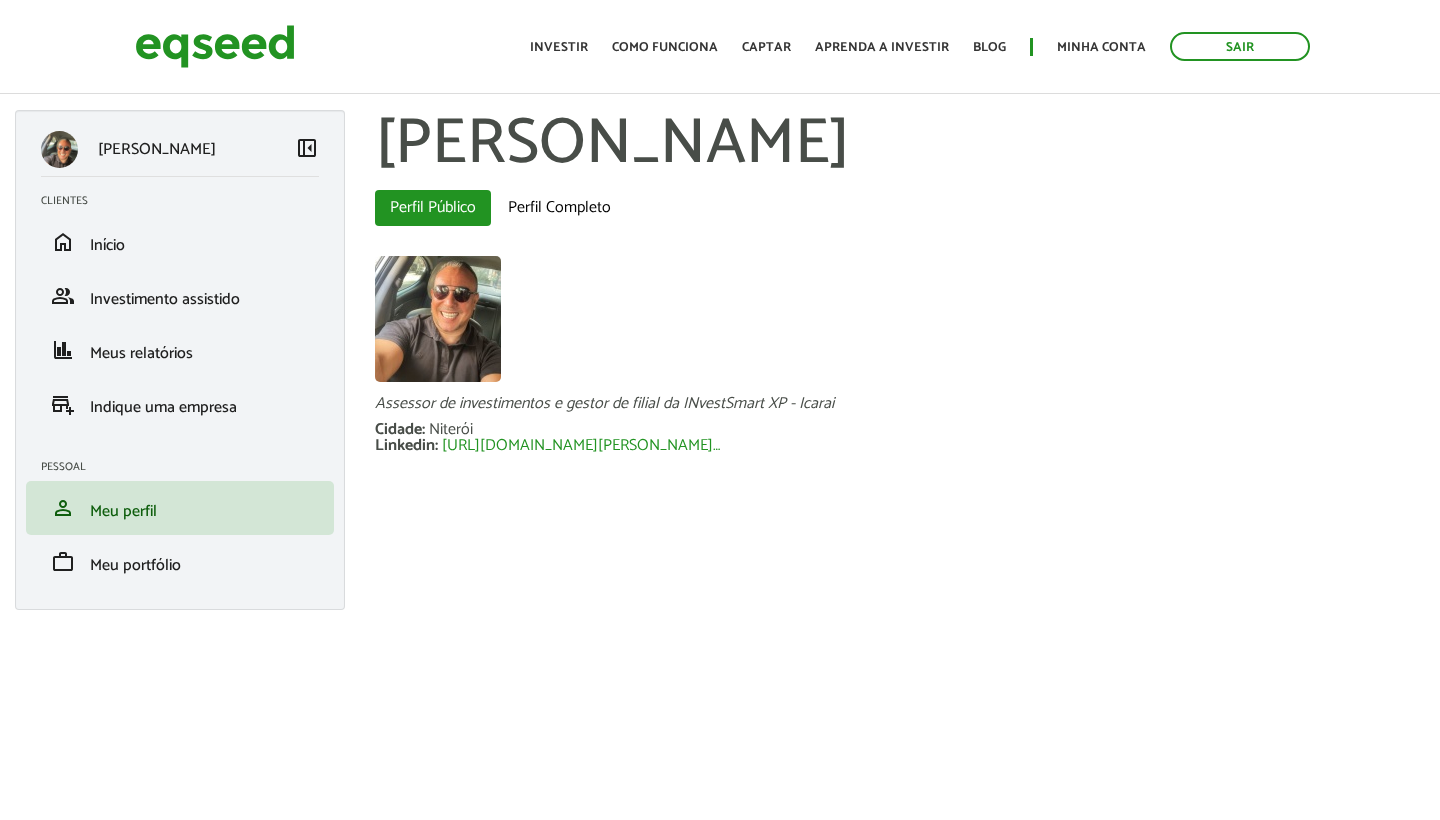 scroll, scrollTop: 0, scrollLeft: 0, axis: both 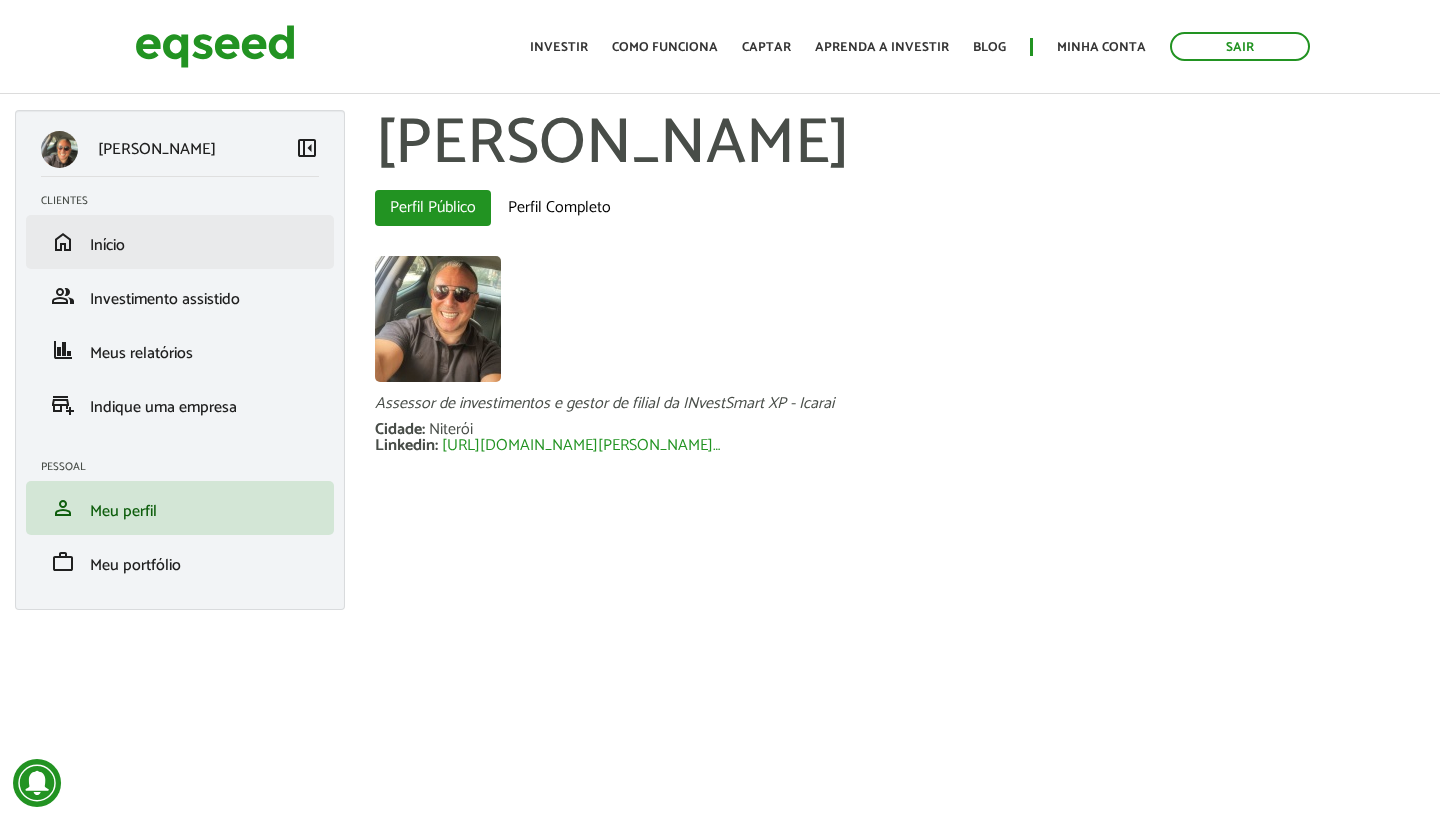 click on "Início" at bounding box center (107, 245) 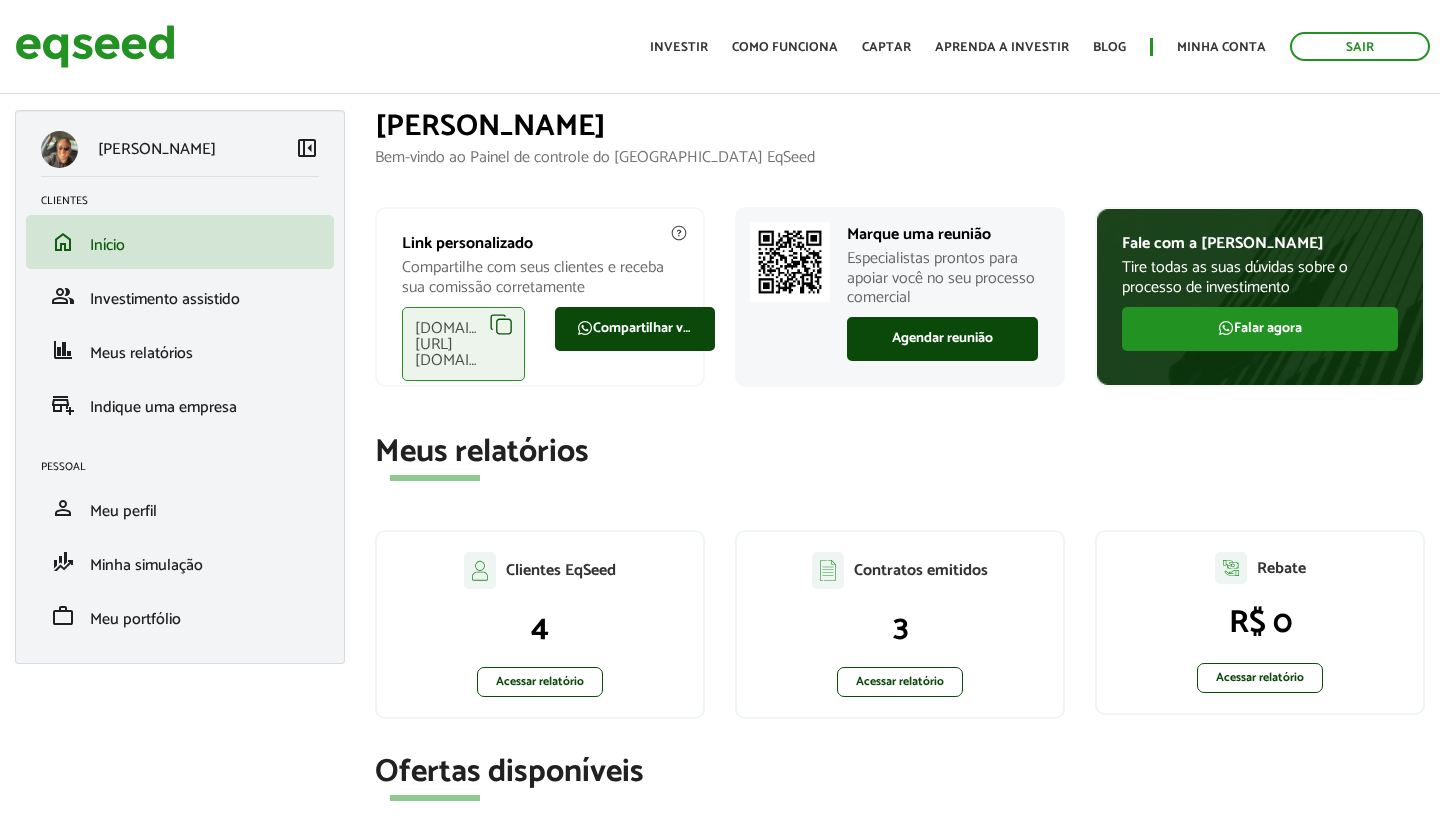 scroll, scrollTop: 0, scrollLeft: 0, axis: both 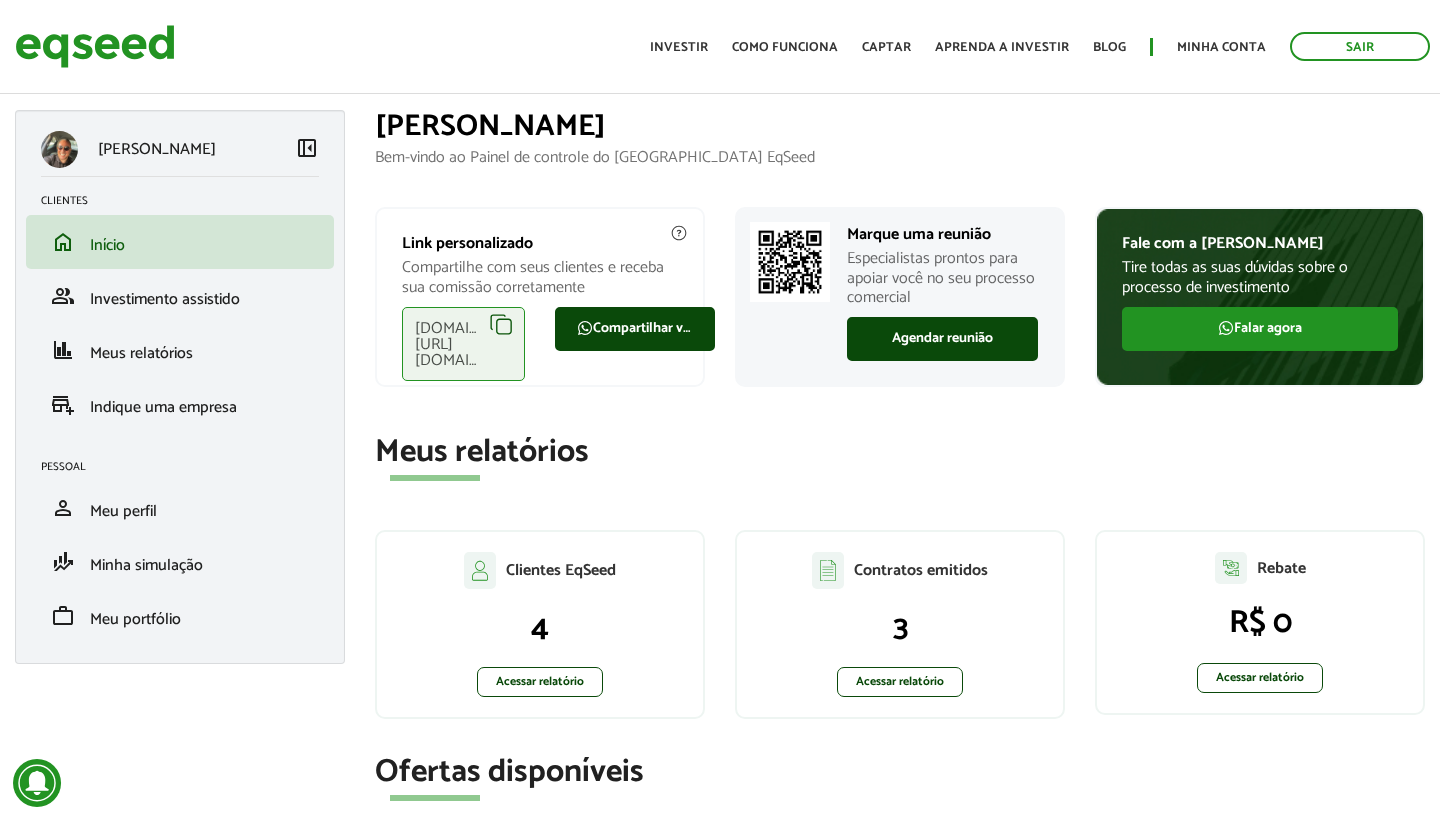 click on "eqseed.com/a/is/alan.chagas" at bounding box center [463, 344] 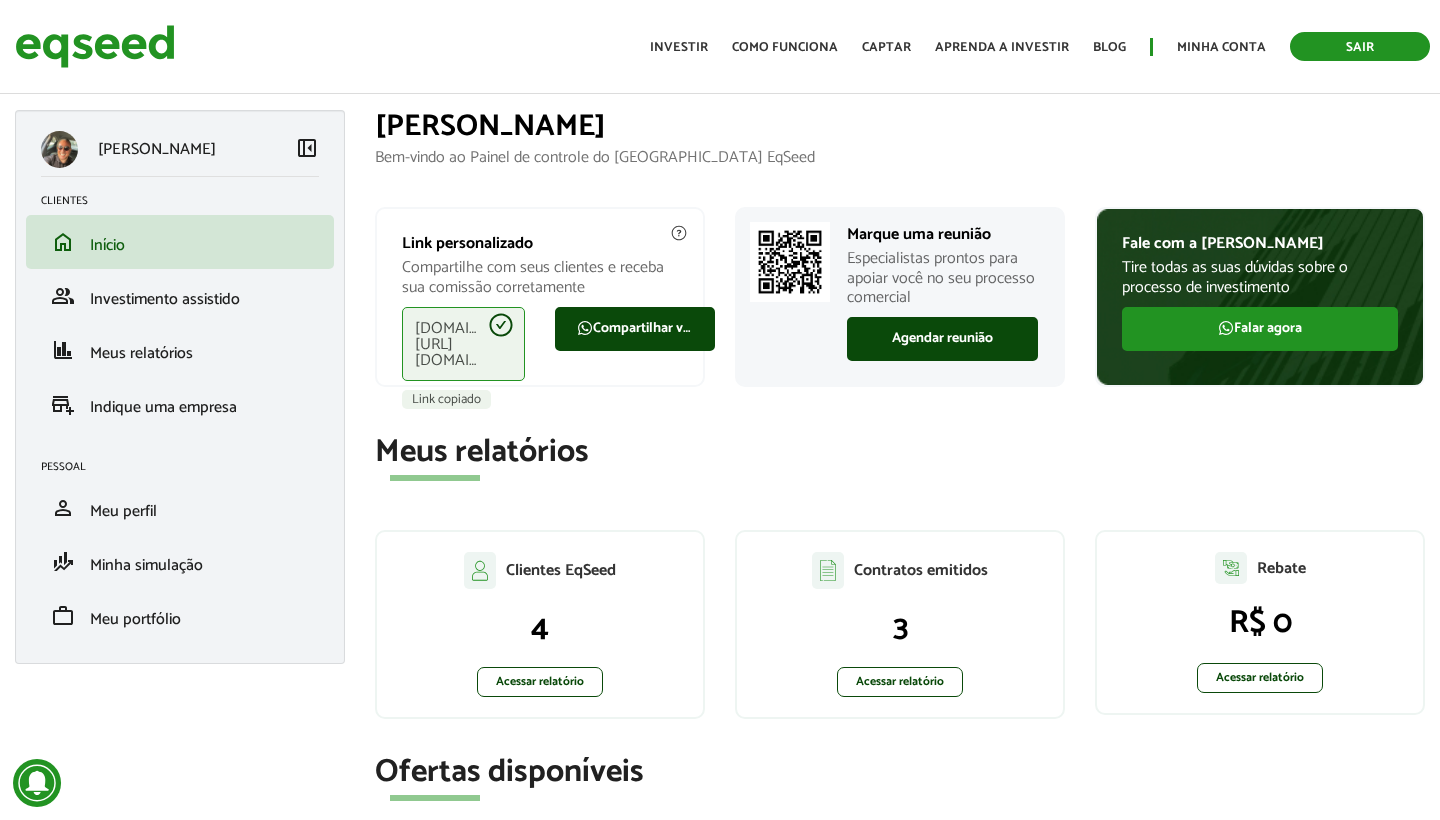 click on "Sair" at bounding box center [1360, 46] 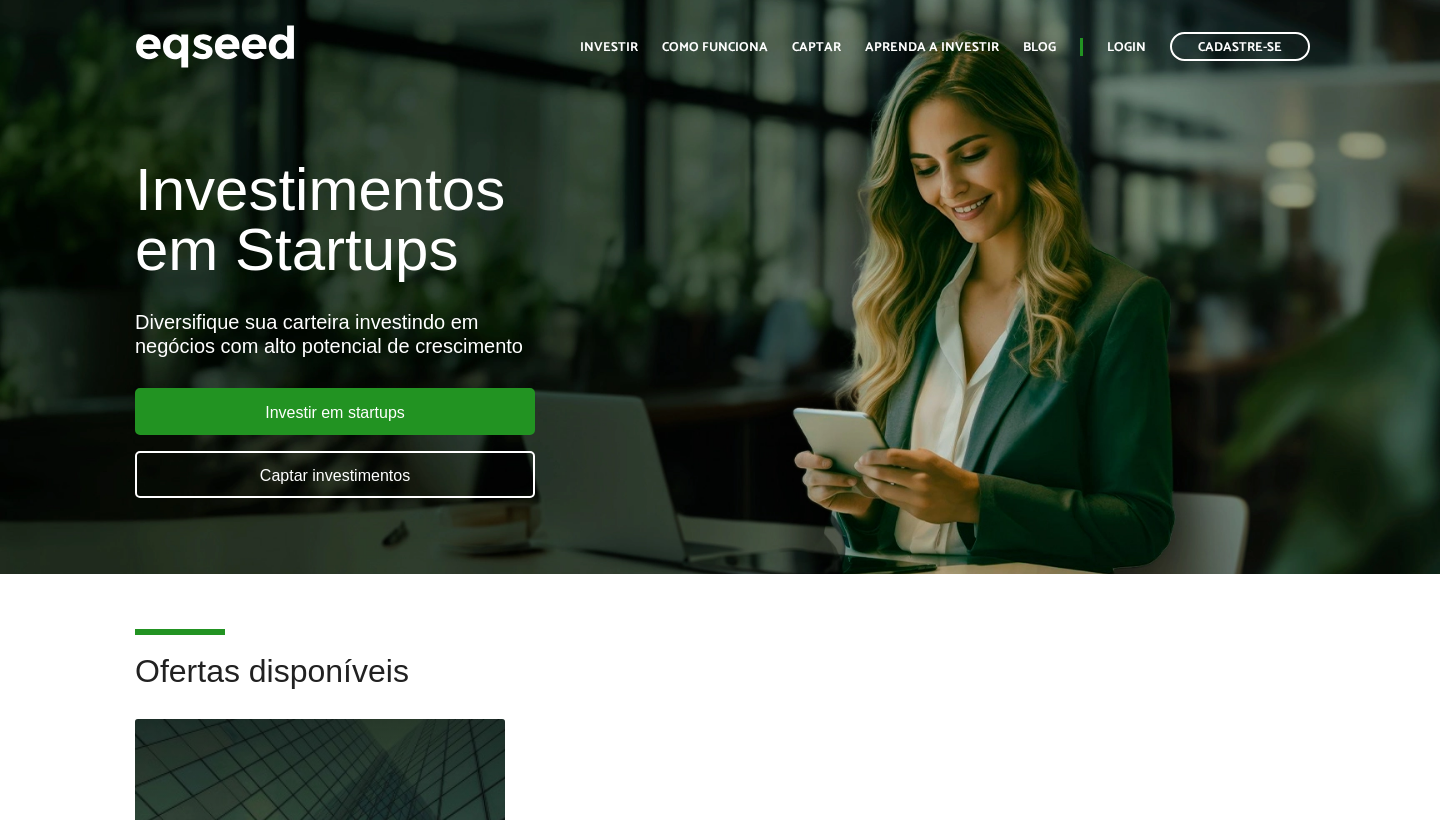 scroll, scrollTop: 0, scrollLeft: 0, axis: both 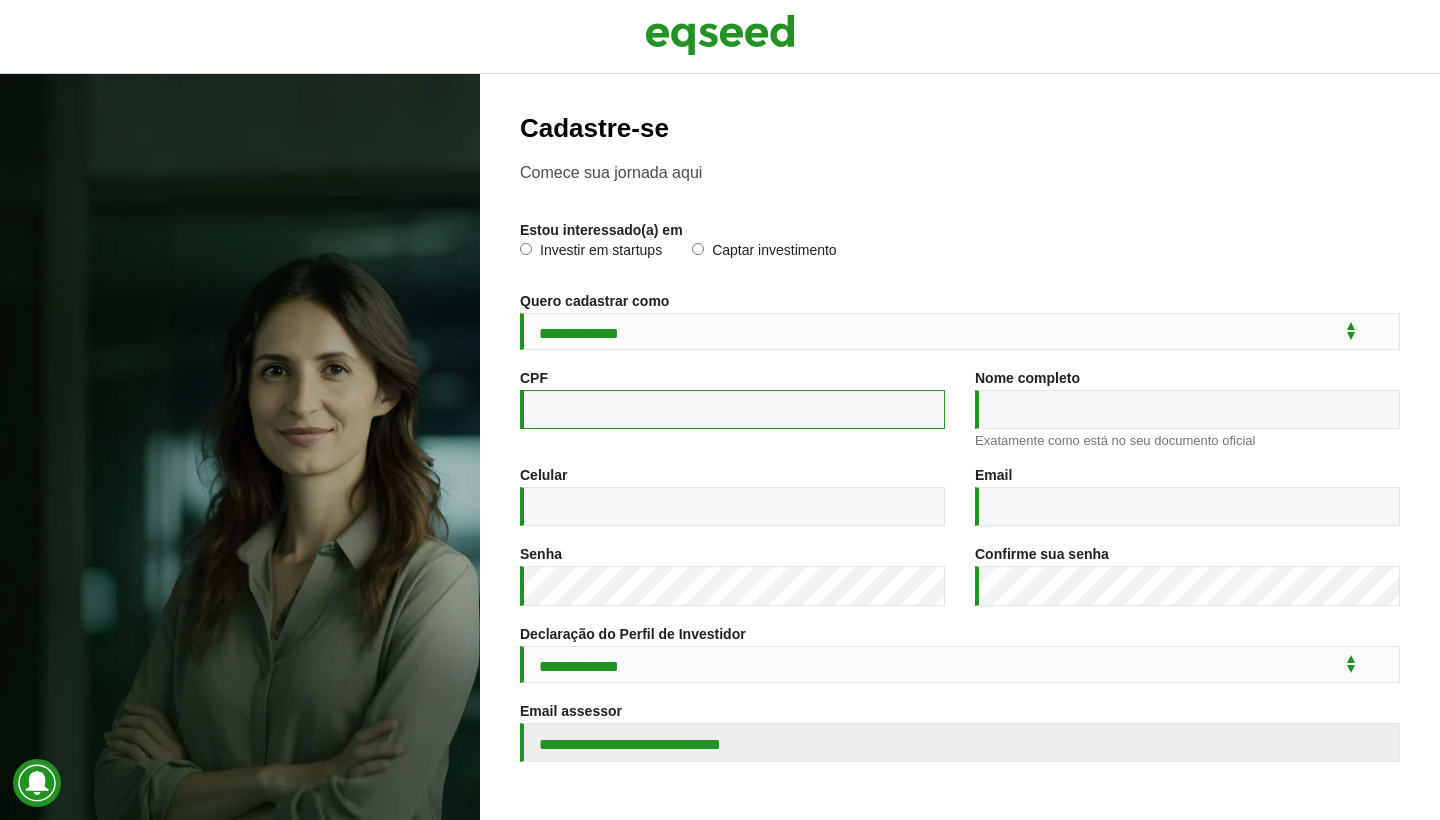 click on "CPF  *" at bounding box center (732, 409) 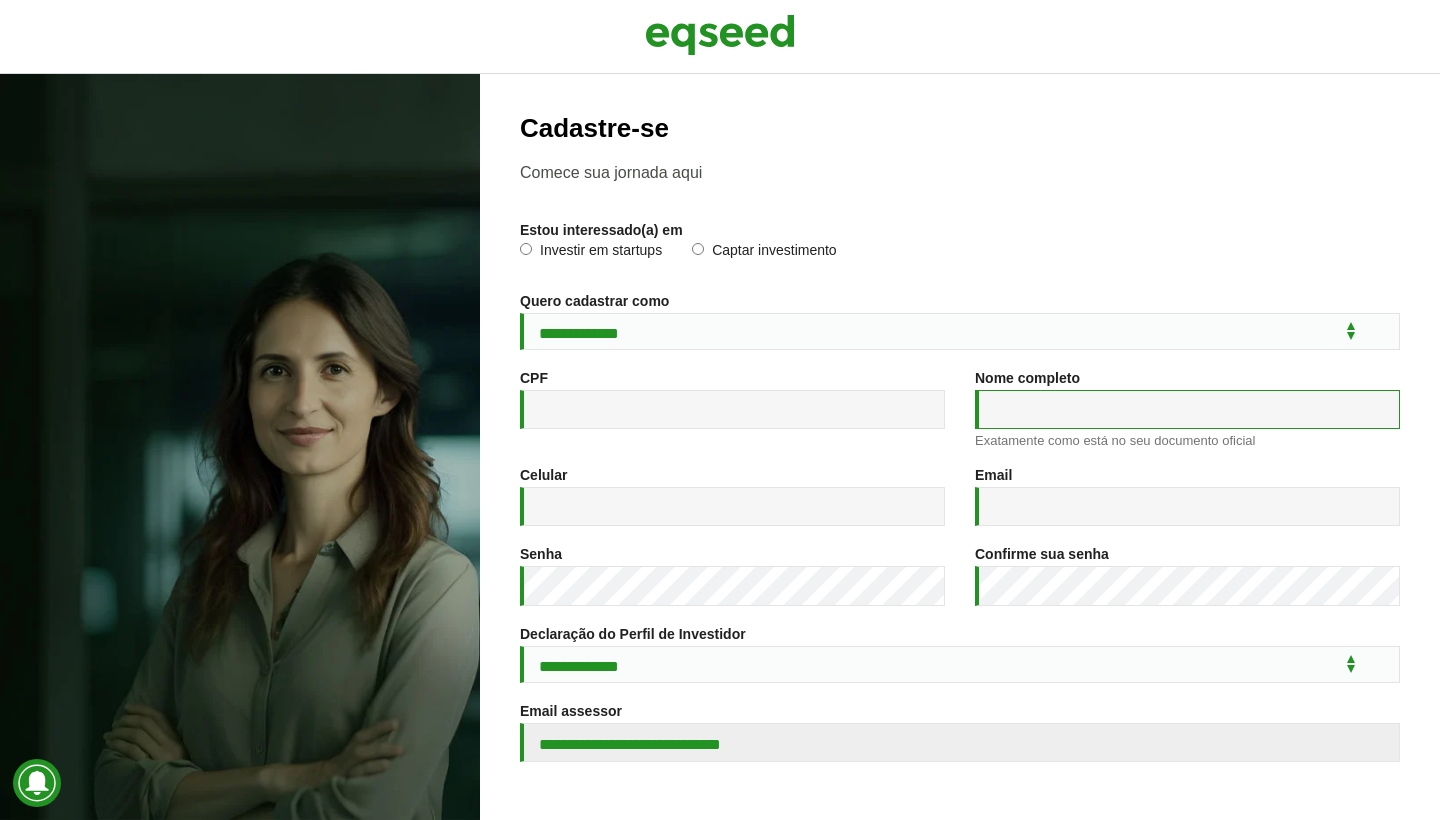 paste on "**********" 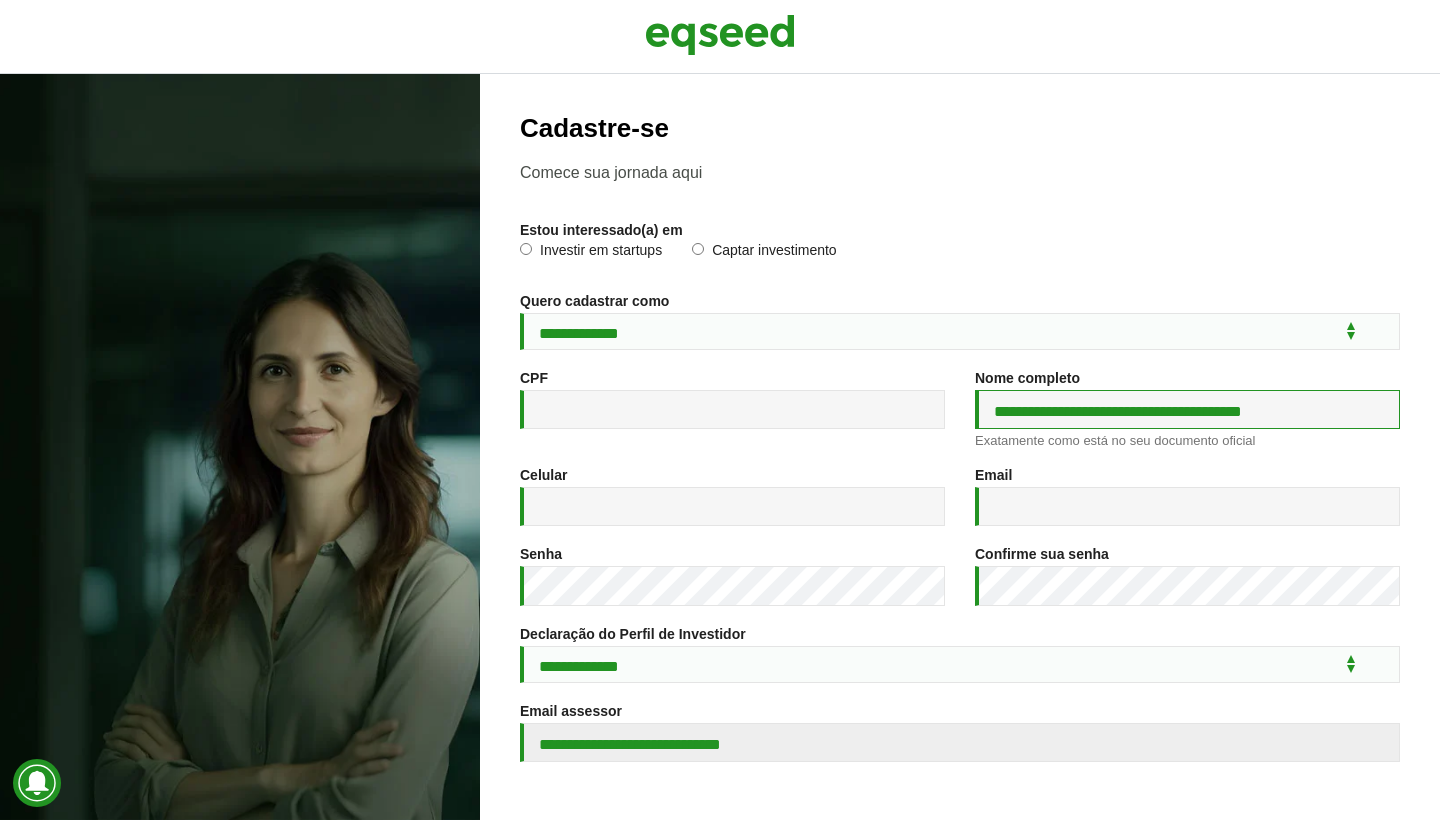 type on "**********" 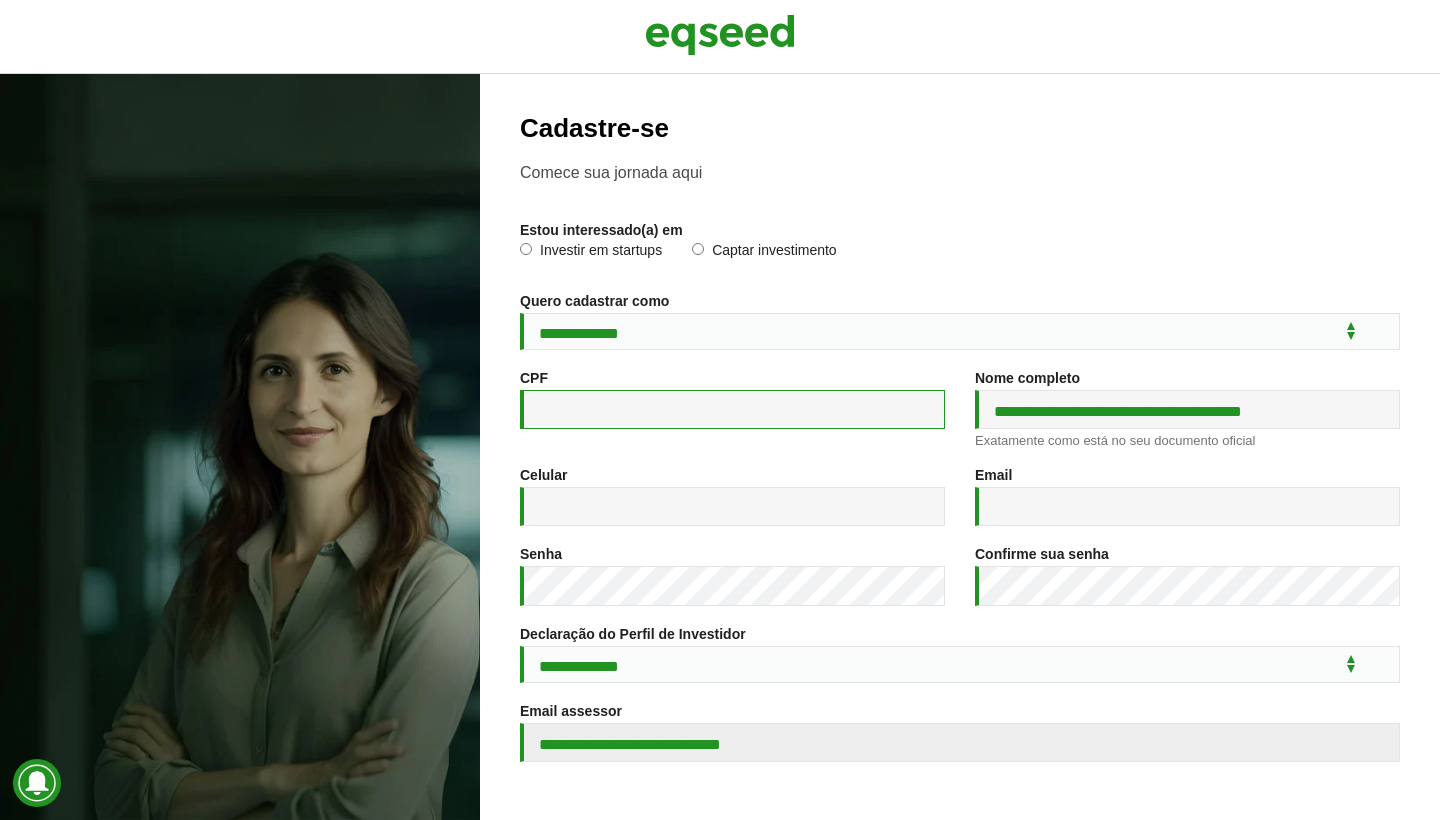 click on "CPF  *" at bounding box center (732, 409) 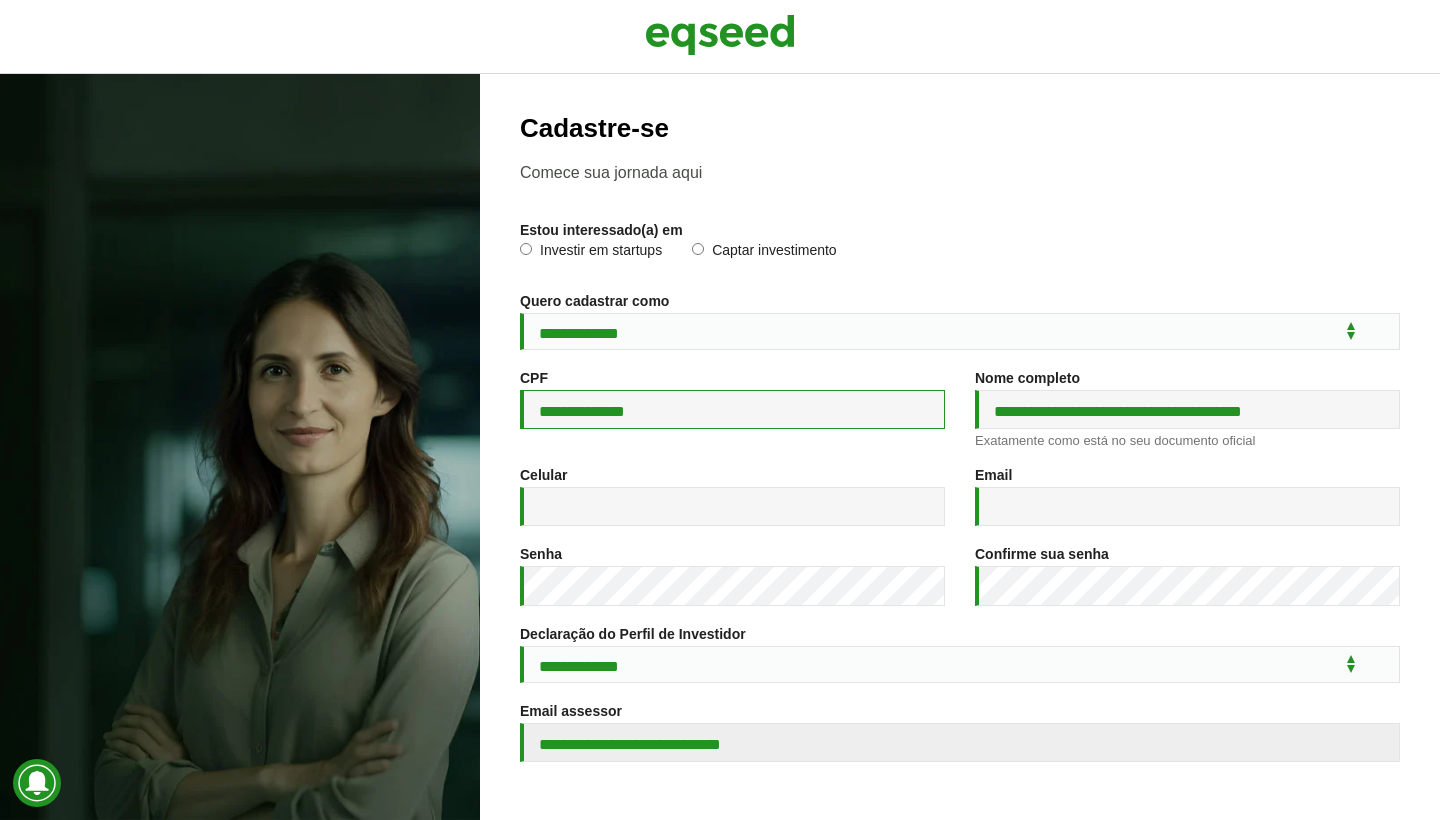 type on "**********" 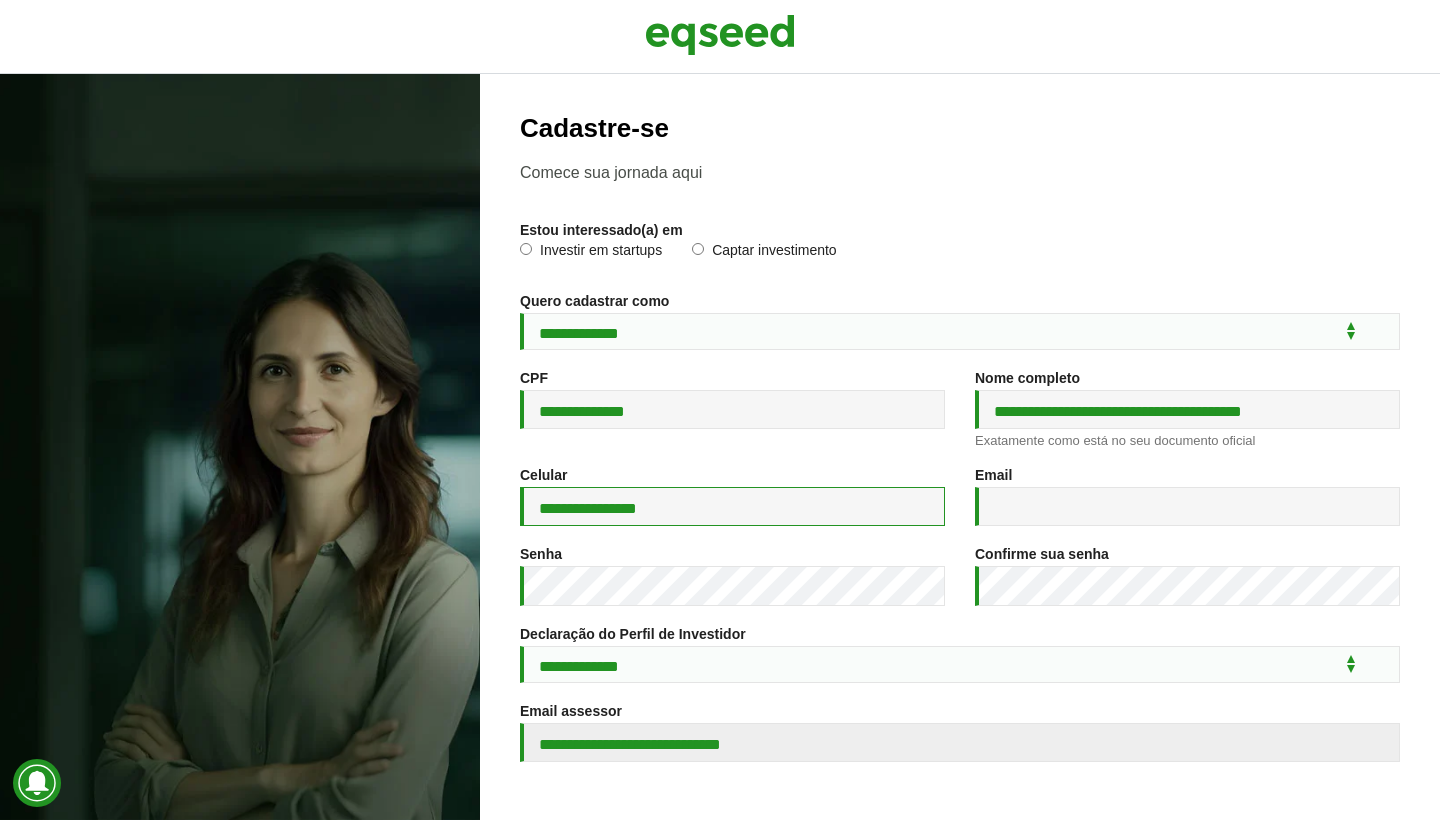 type on "**********" 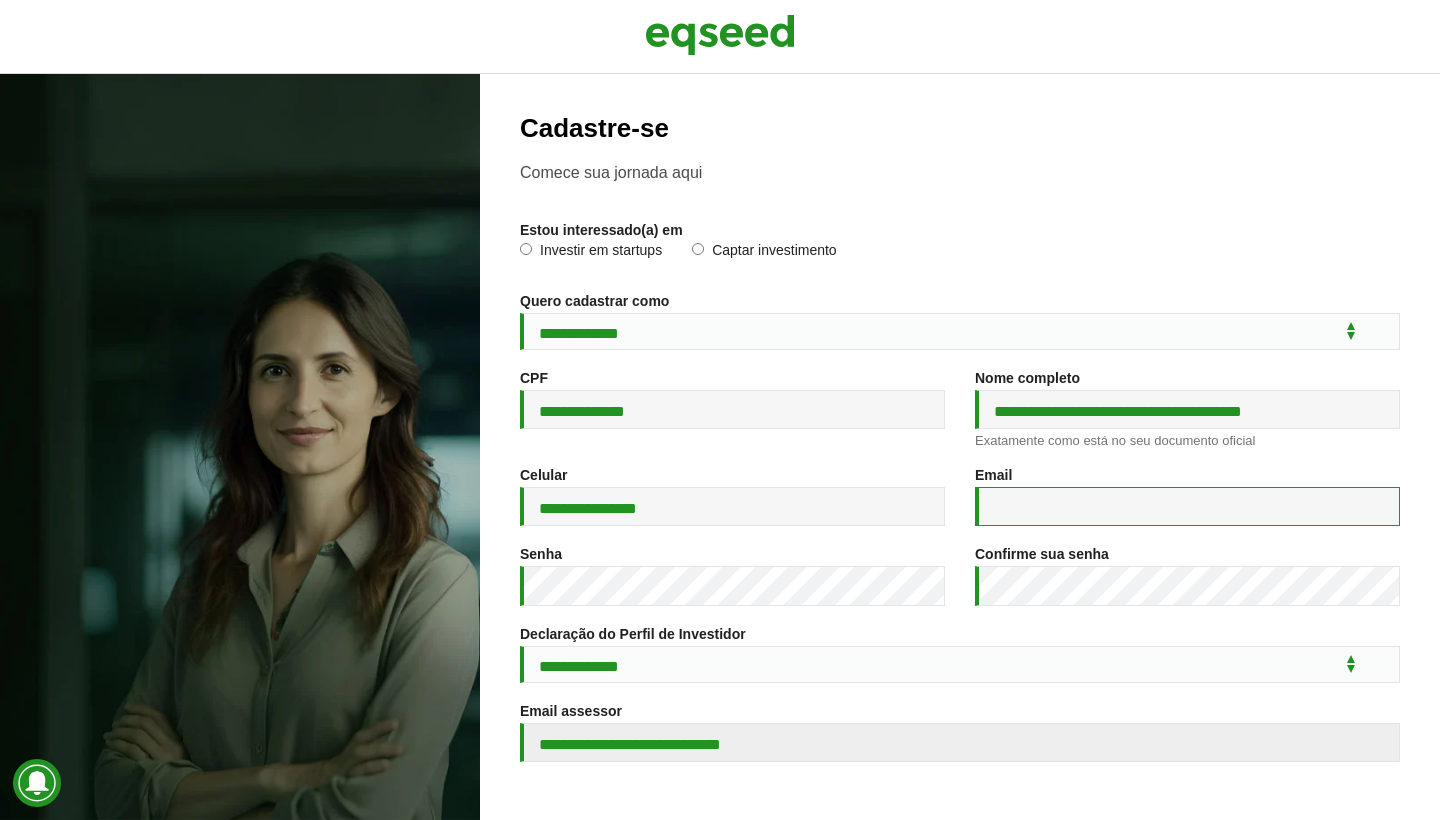paste on "**********" 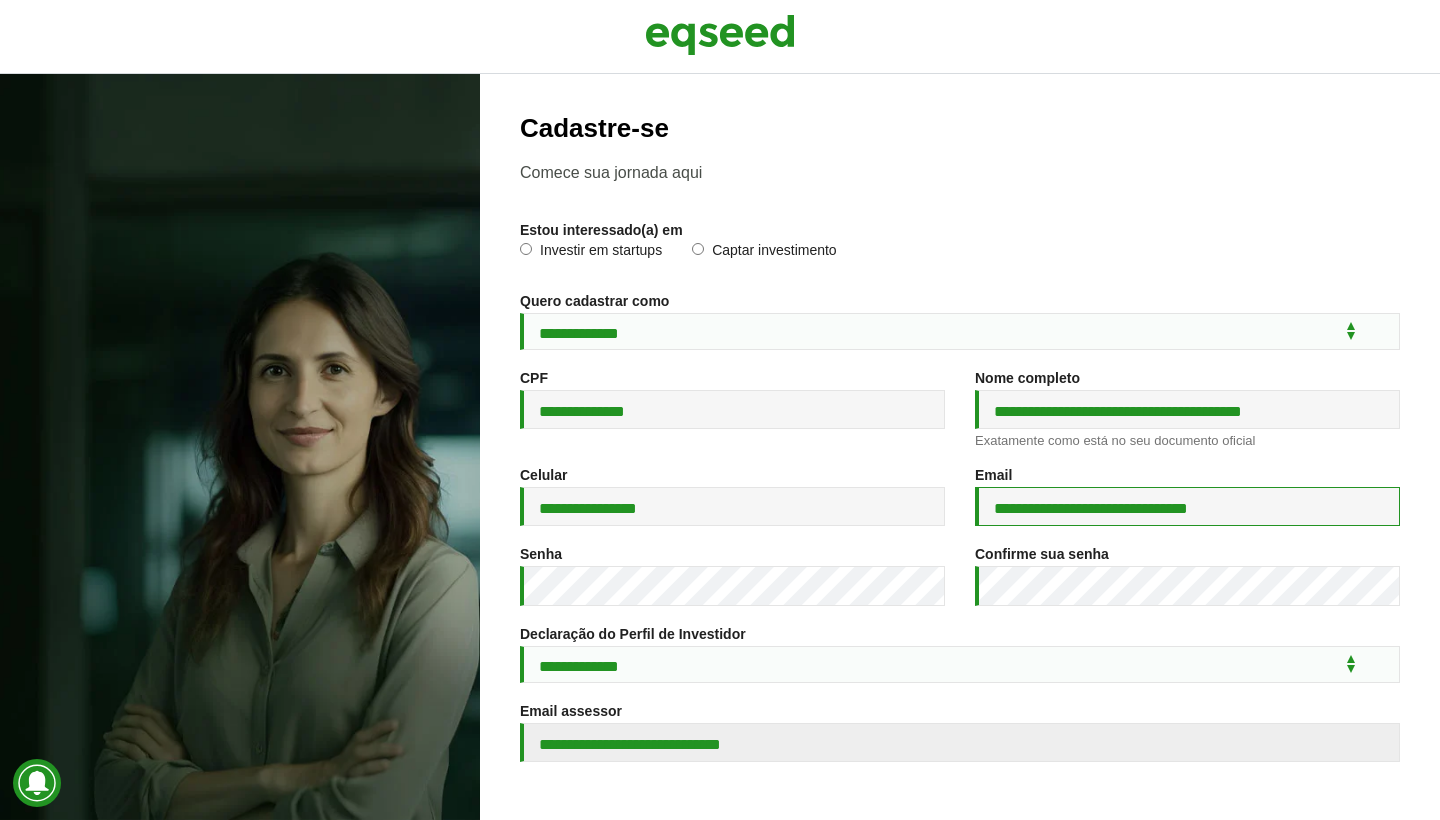 type on "**********" 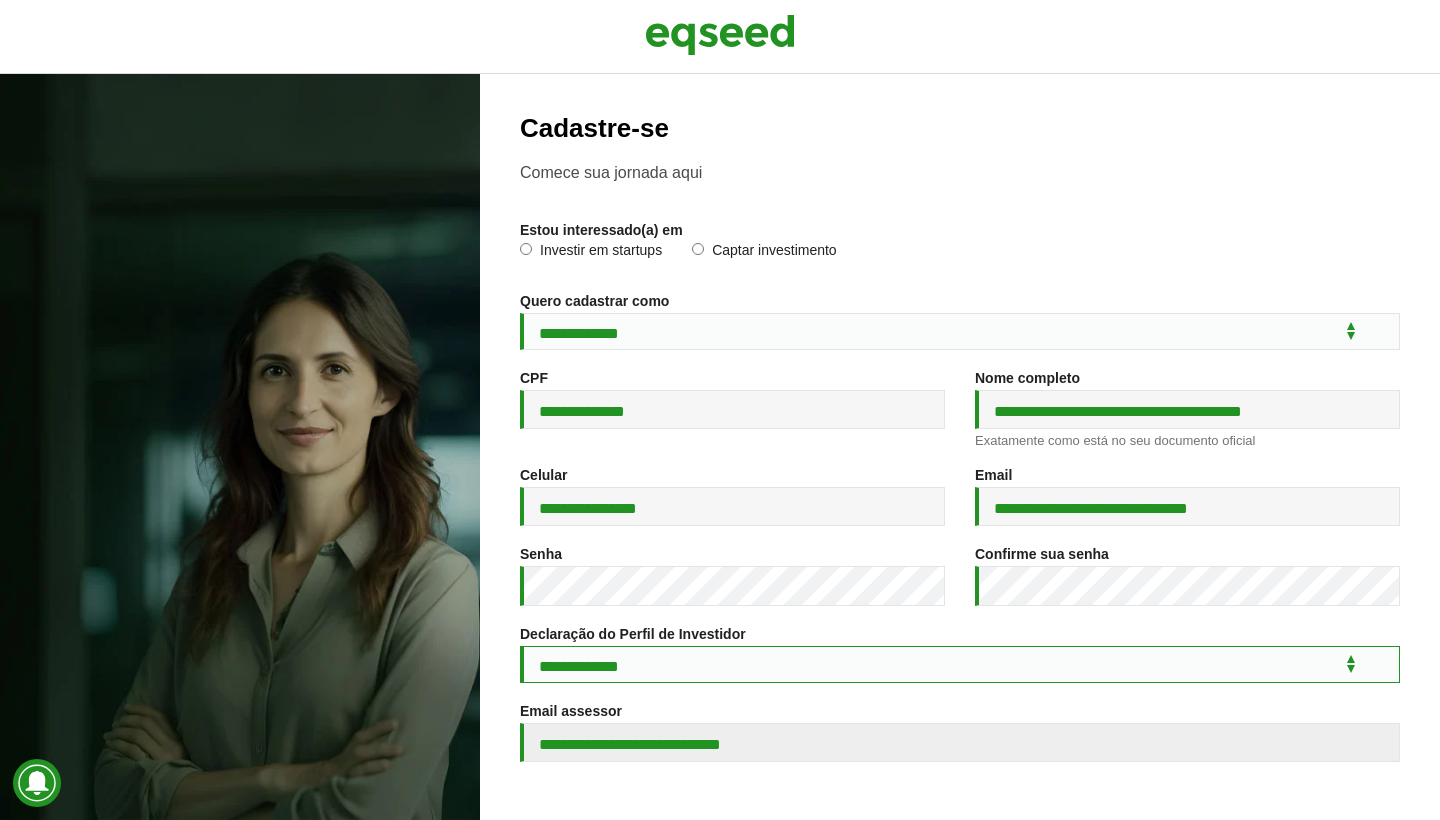 select on "***" 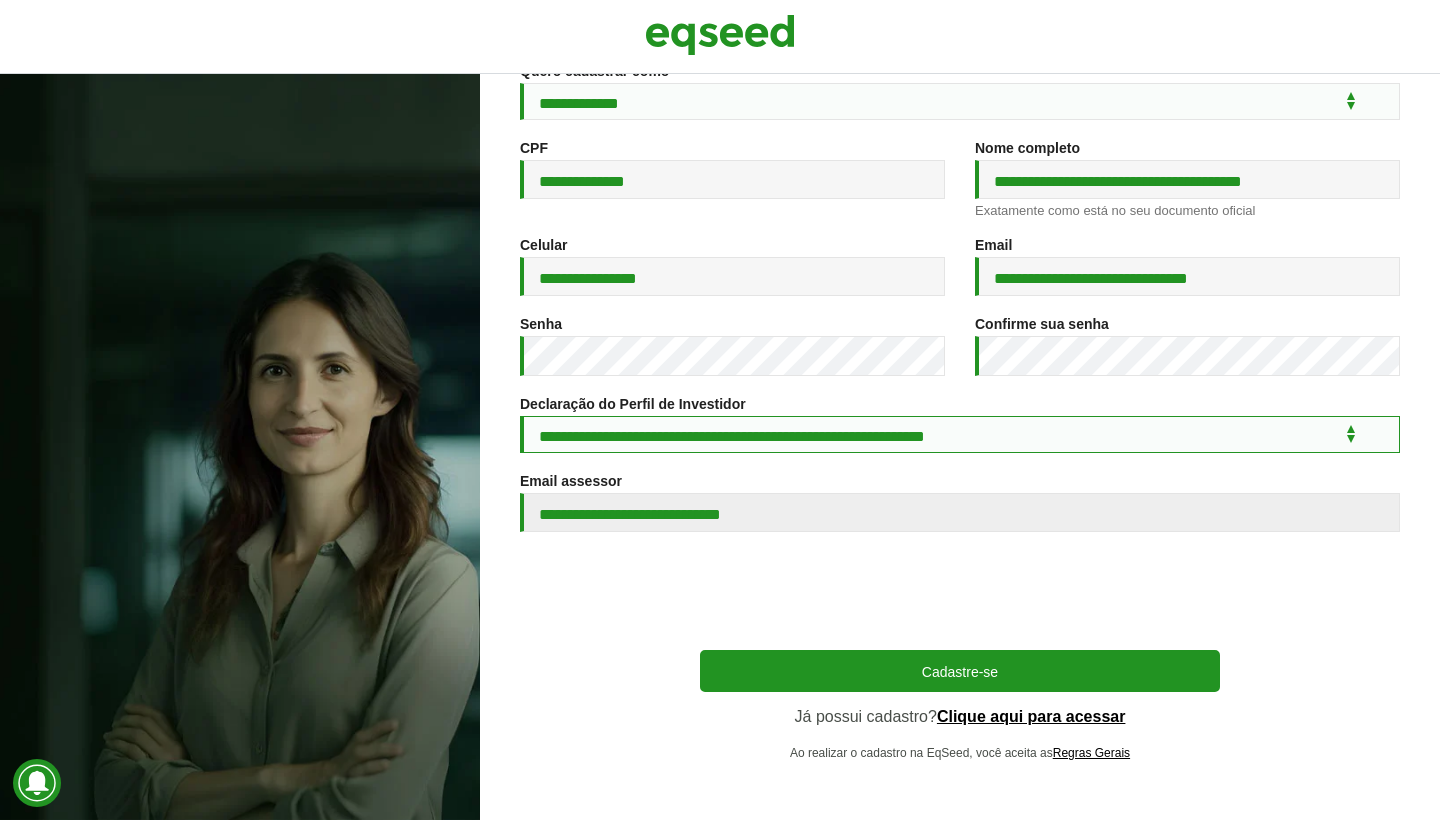 scroll, scrollTop: 238, scrollLeft: 0, axis: vertical 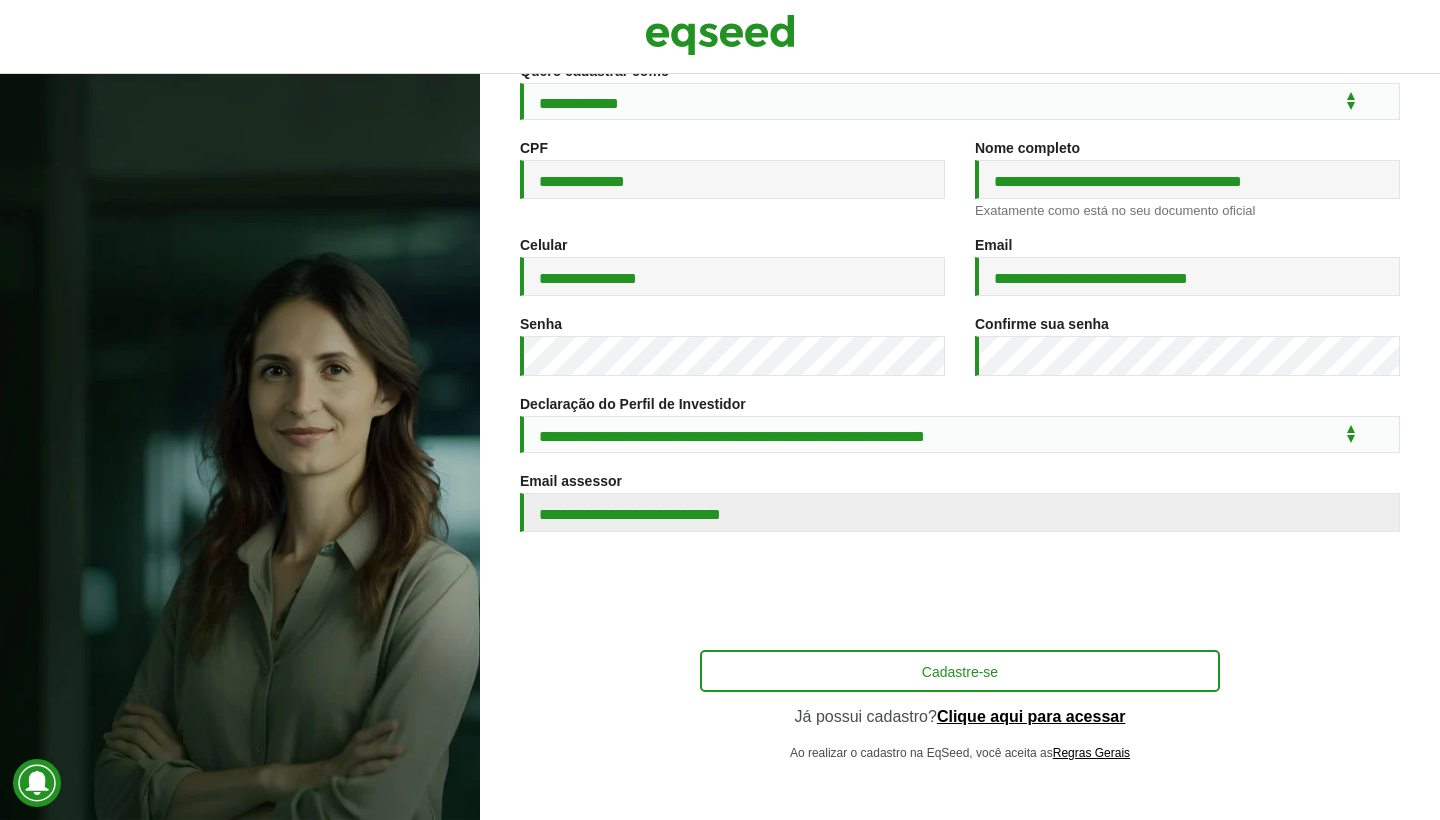 click on "Cadastre-se" at bounding box center [960, 671] 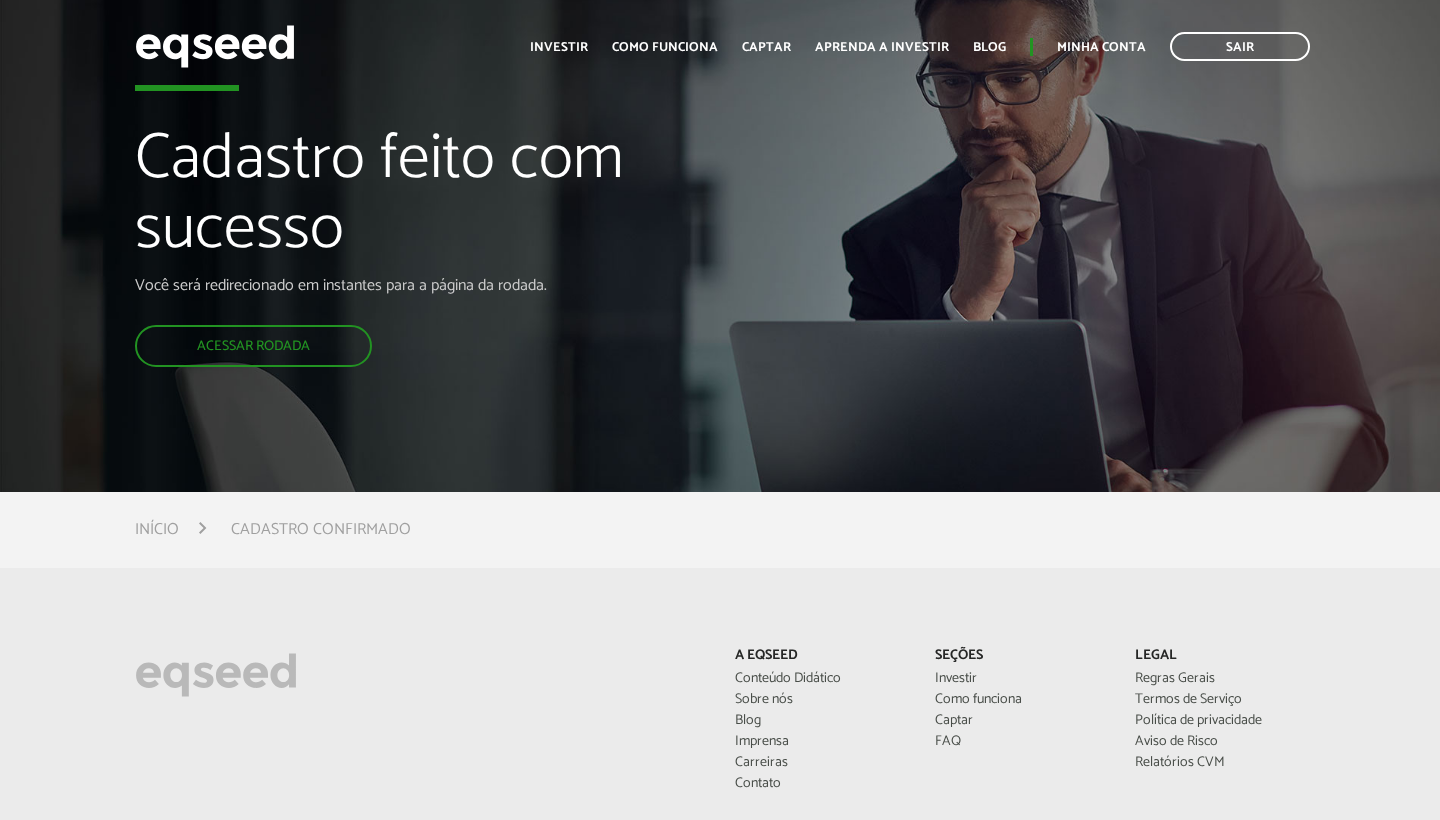 scroll, scrollTop: 0, scrollLeft: 0, axis: both 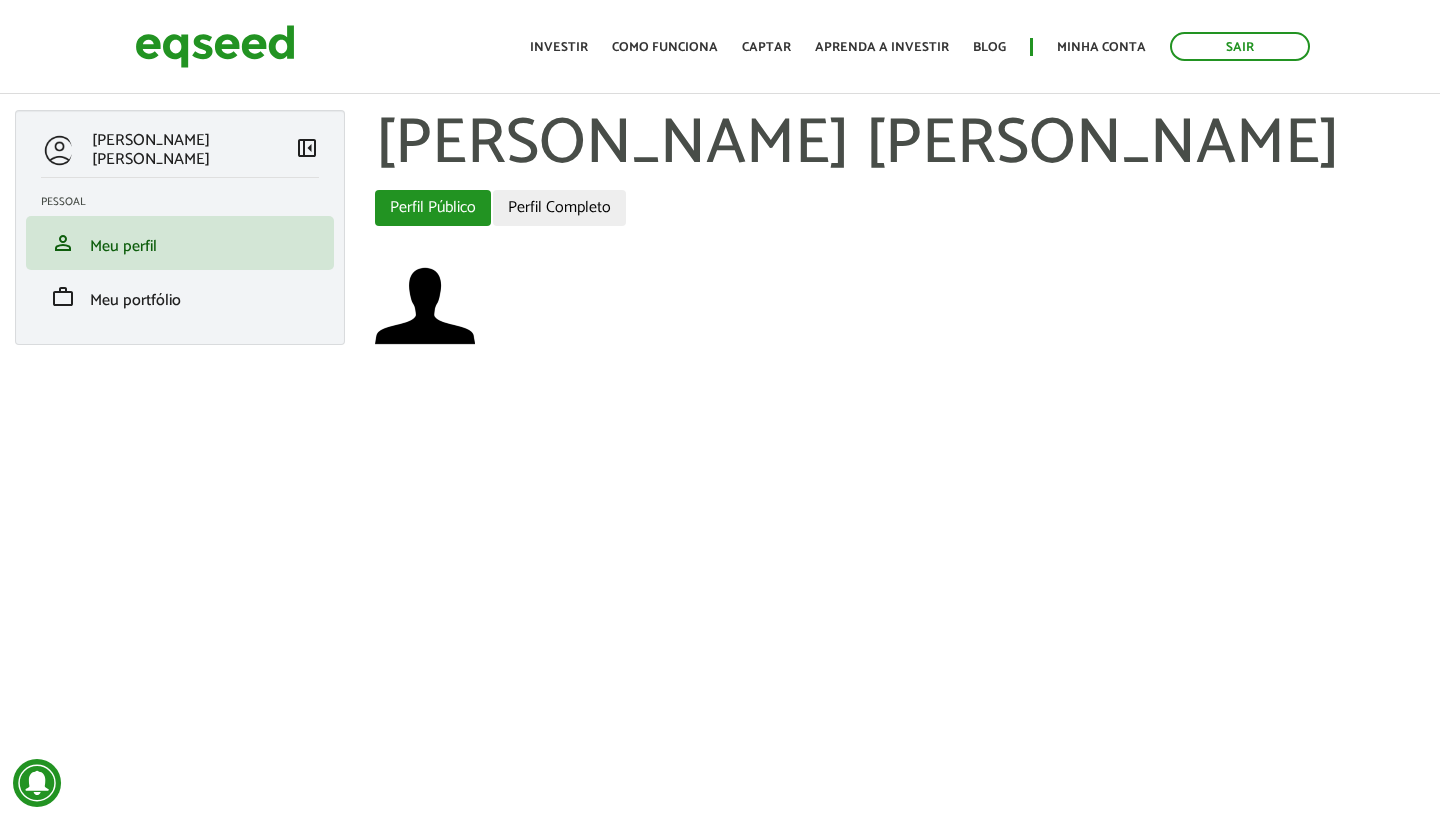 click on "Perfil Completo" at bounding box center [559, 208] 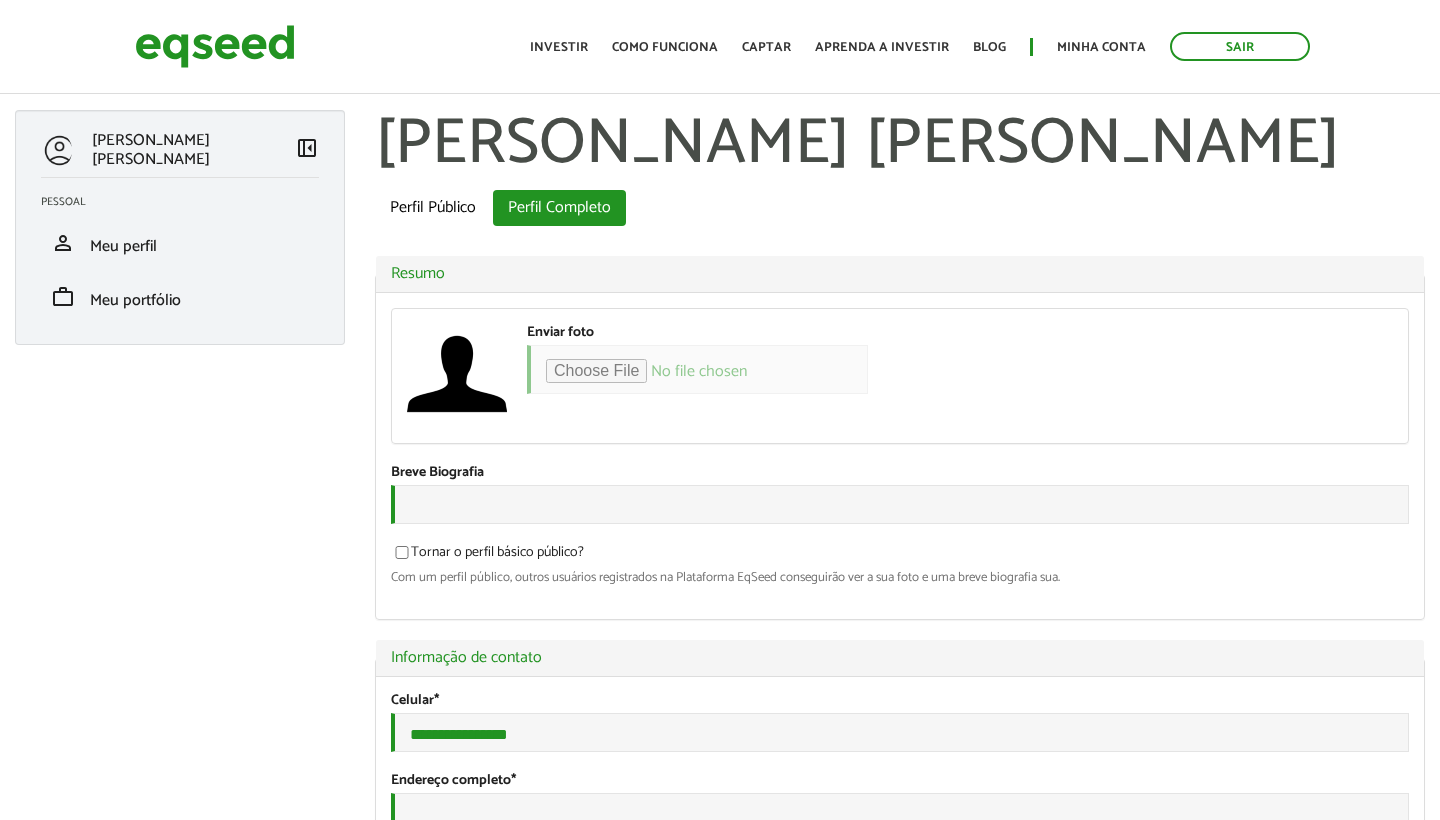 scroll, scrollTop: 0, scrollLeft: 0, axis: both 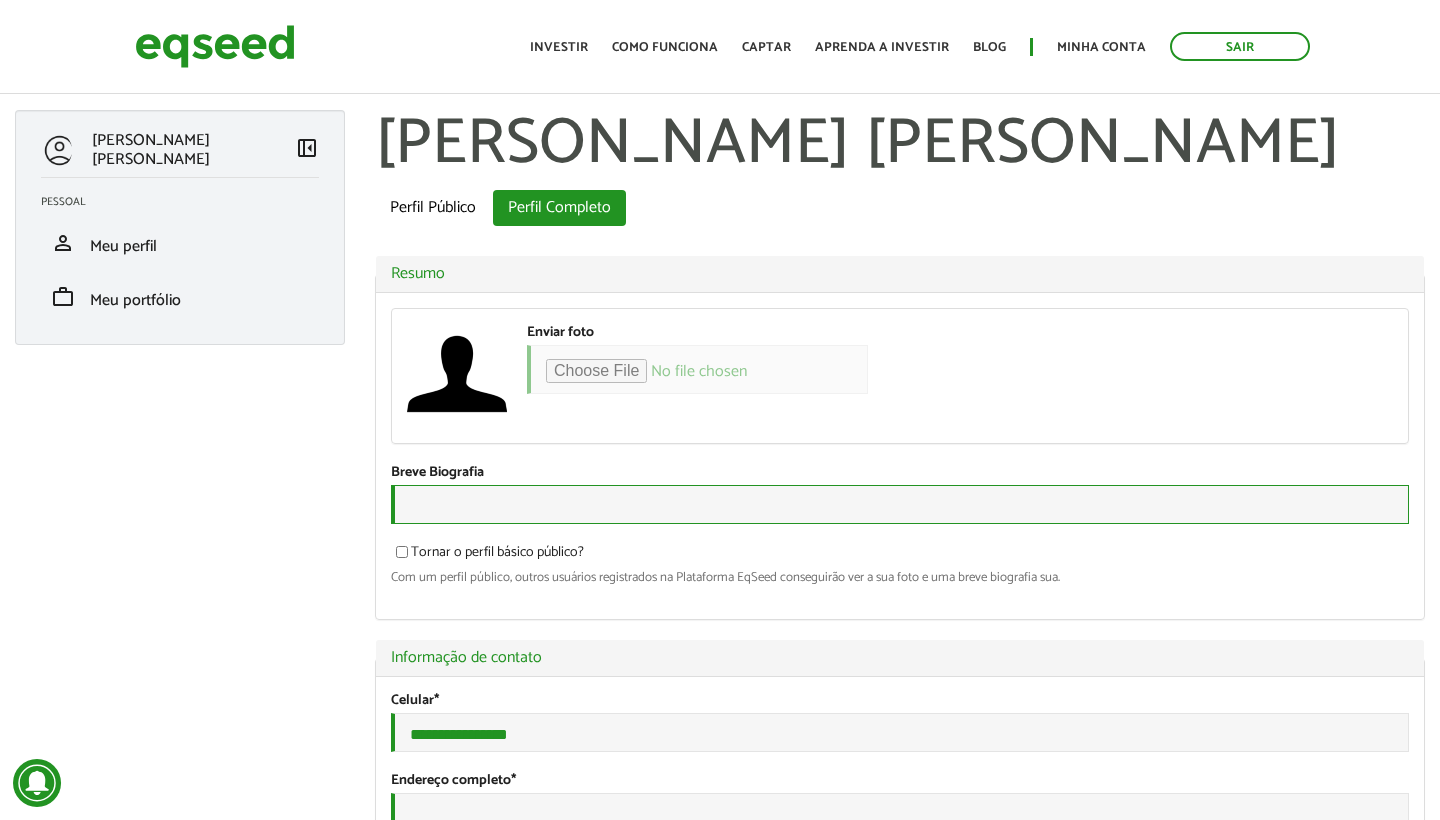 click on "Breve Biografia" at bounding box center (900, 504) 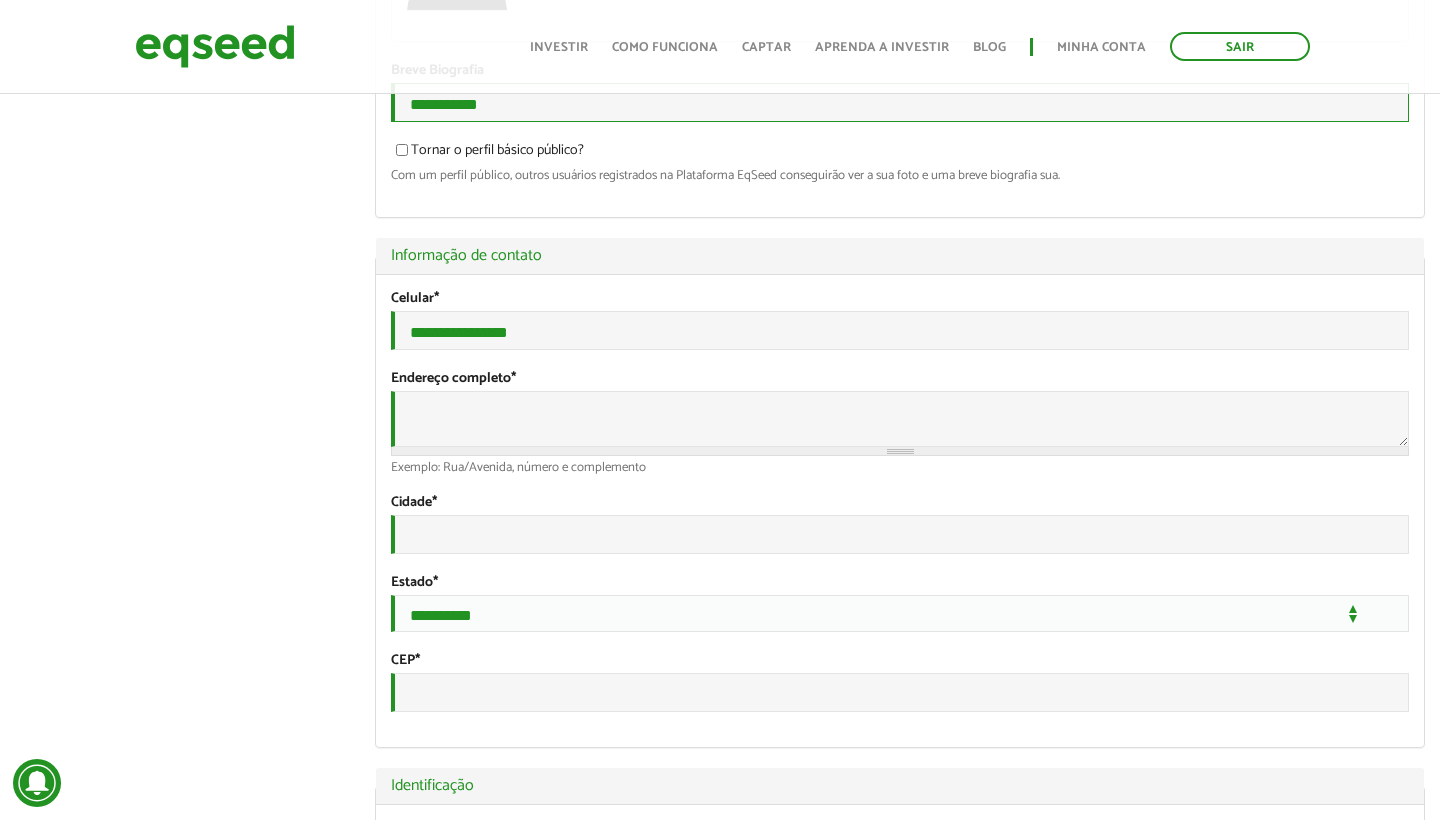 scroll, scrollTop: 404, scrollLeft: 0, axis: vertical 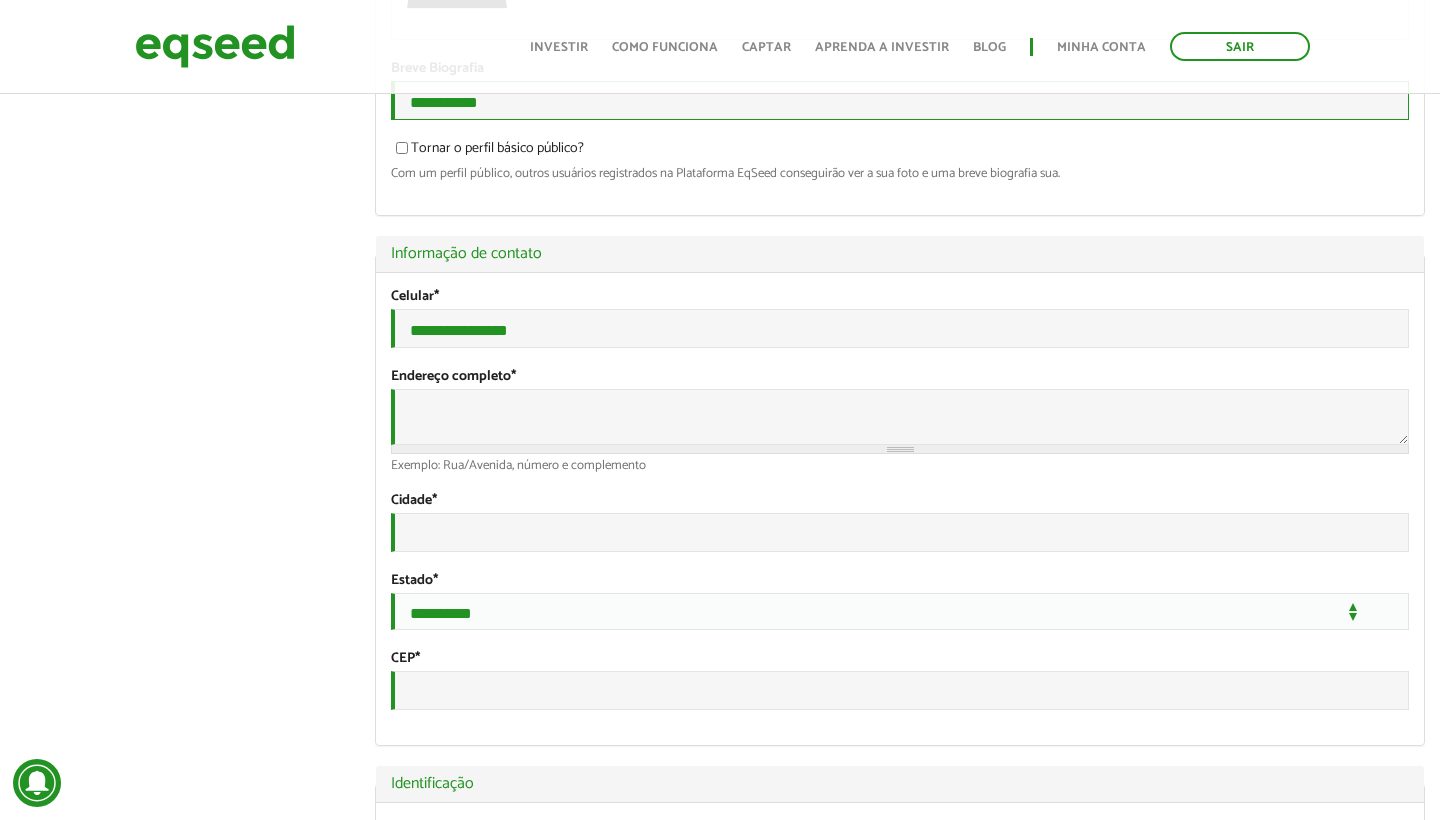 type on "**********" 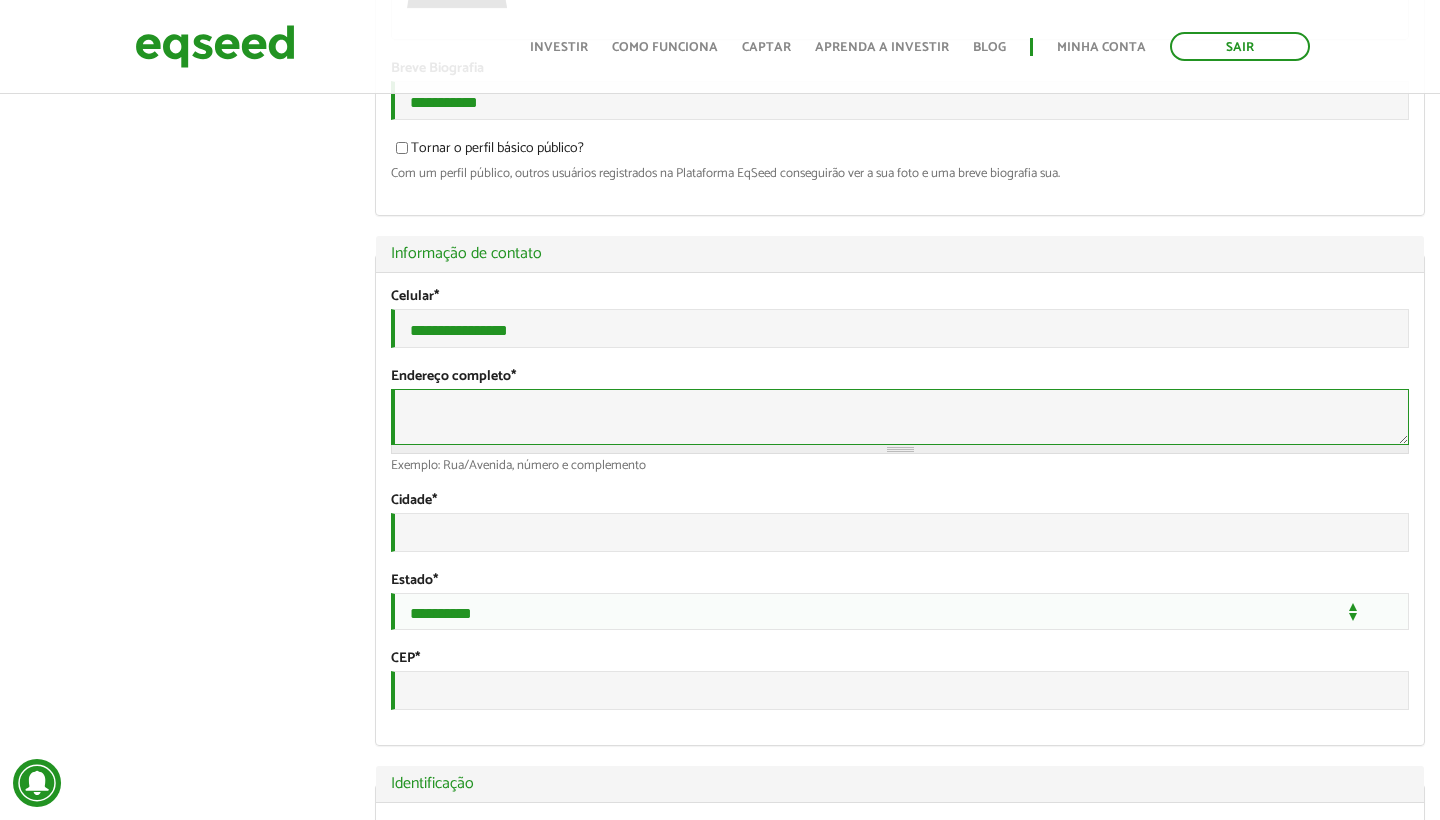 click on "Endereço completo  *" at bounding box center (900, 417) 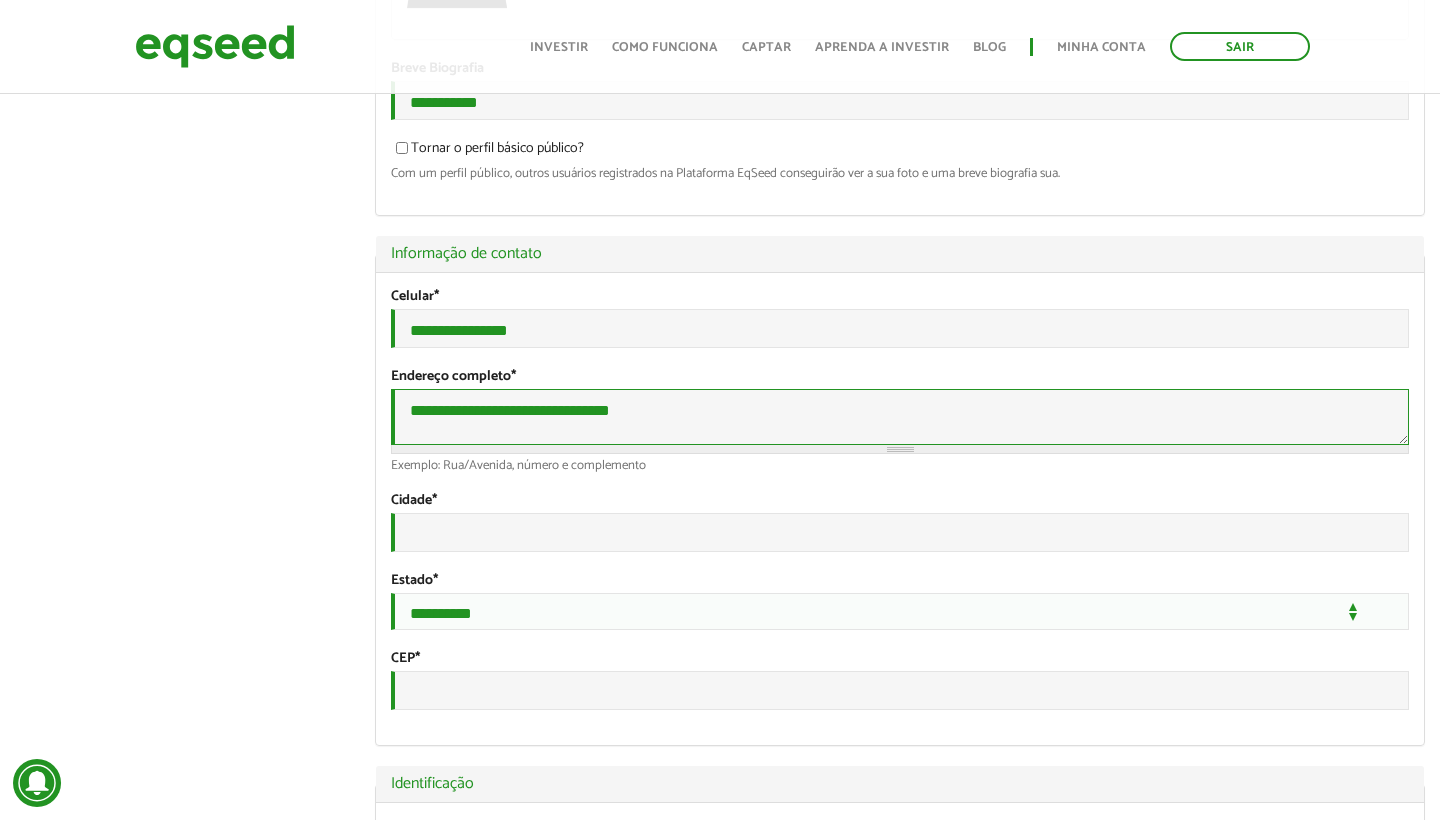 click on "**********" at bounding box center [900, 417] 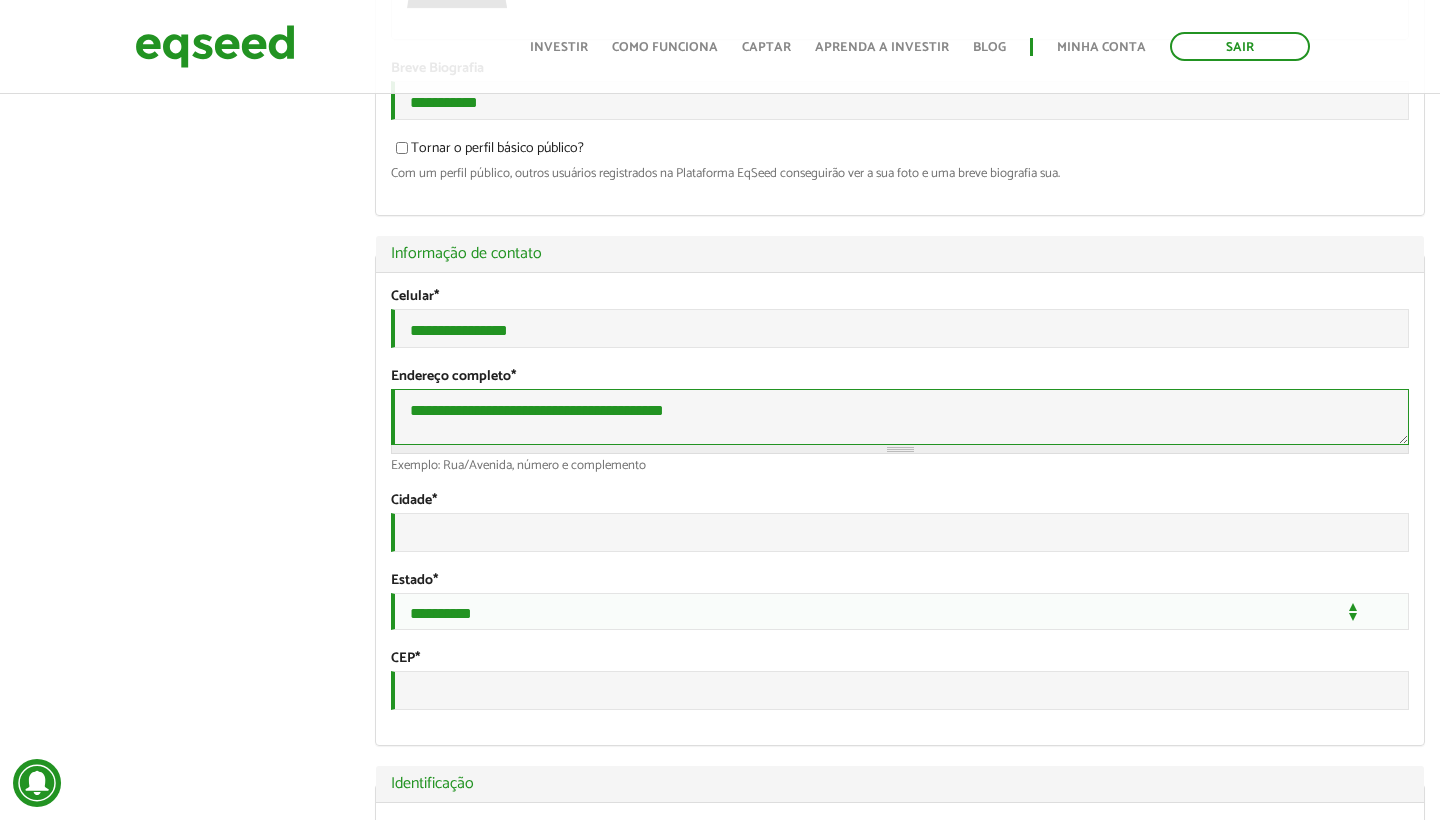 type on "**********" 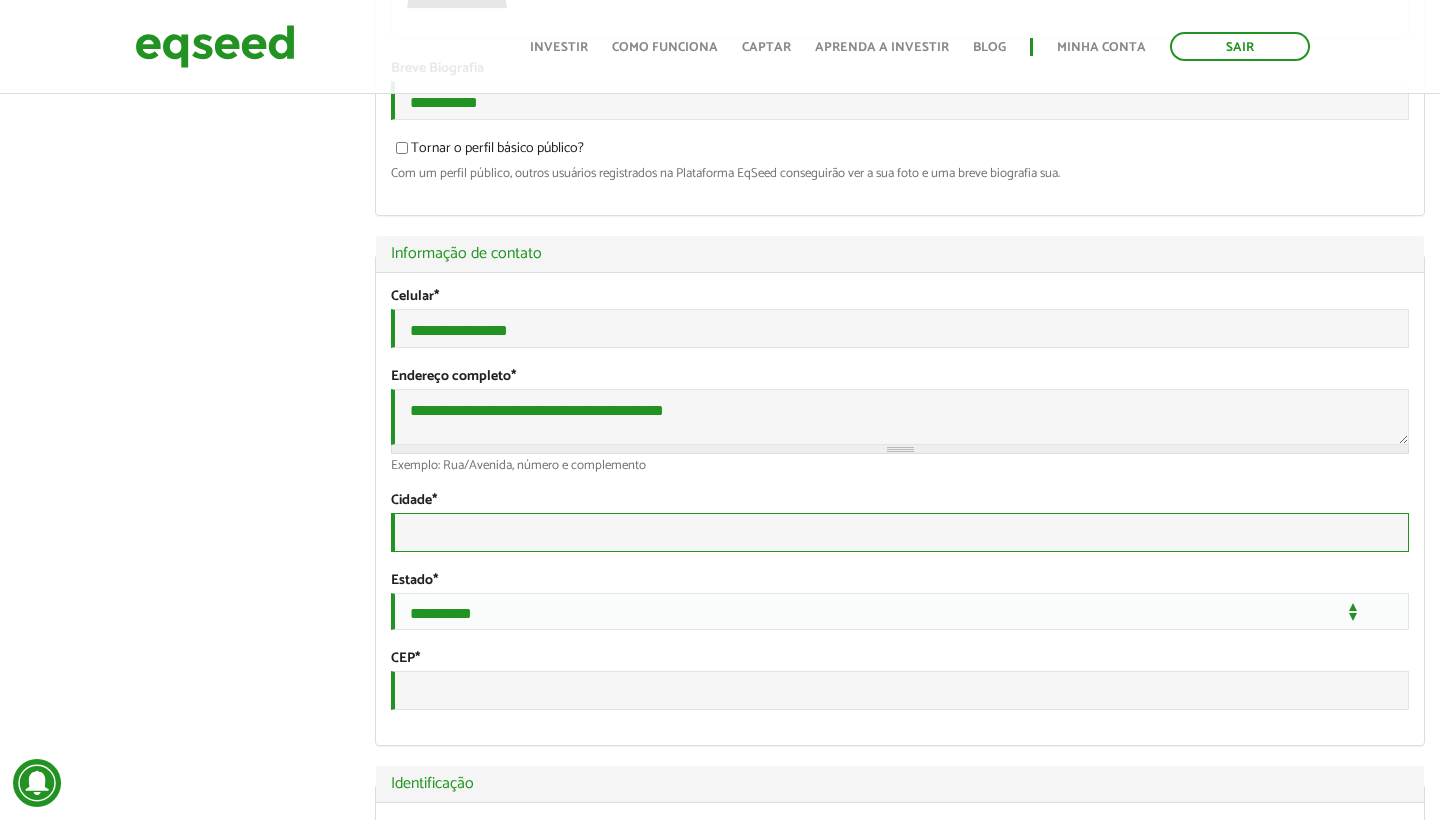 click on "Cidade  *" at bounding box center (900, 532) 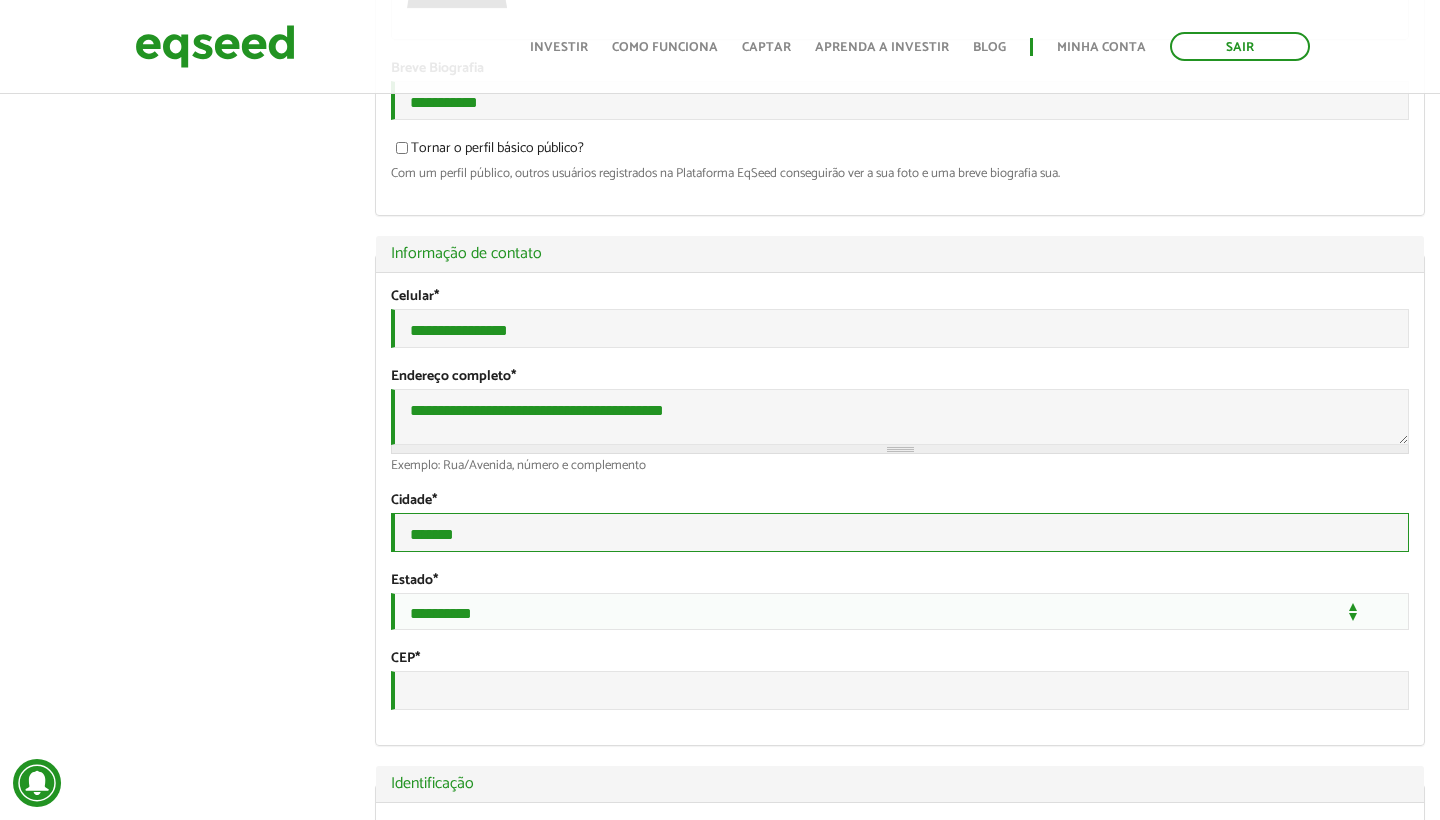 type on "*******" 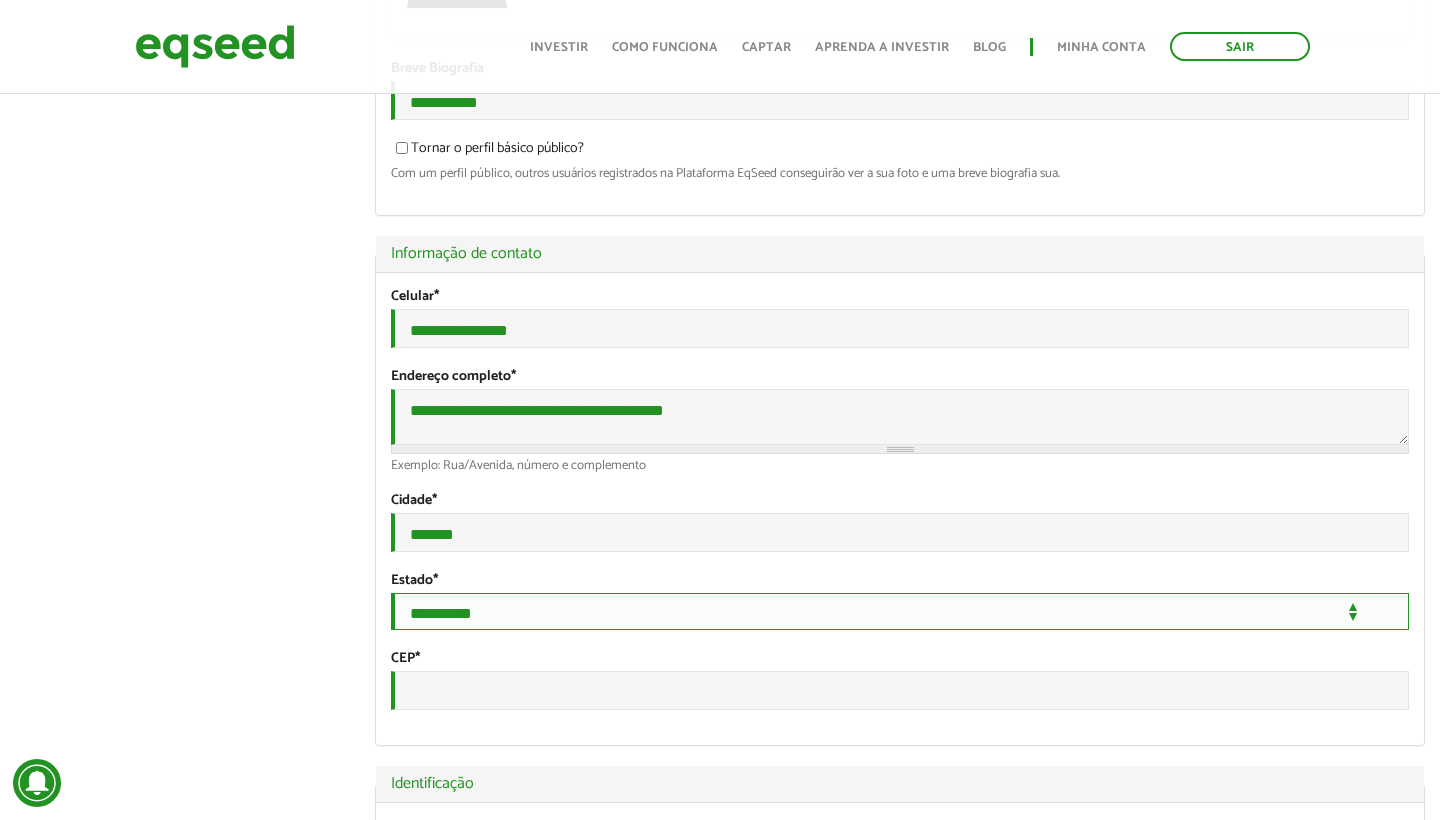 select on "**" 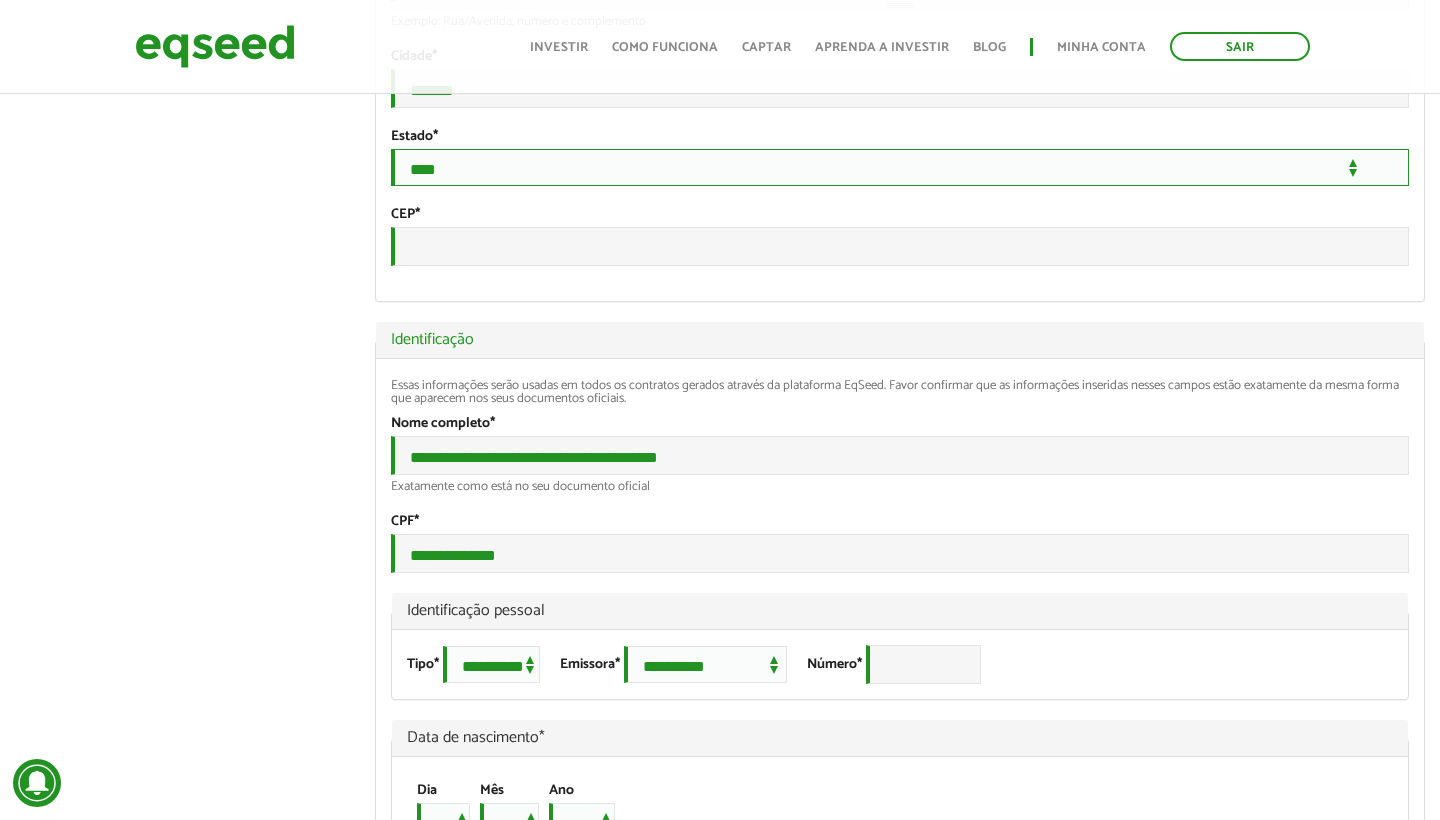 scroll, scrollTop: 849, scrollLeft: 0, axis: vertical 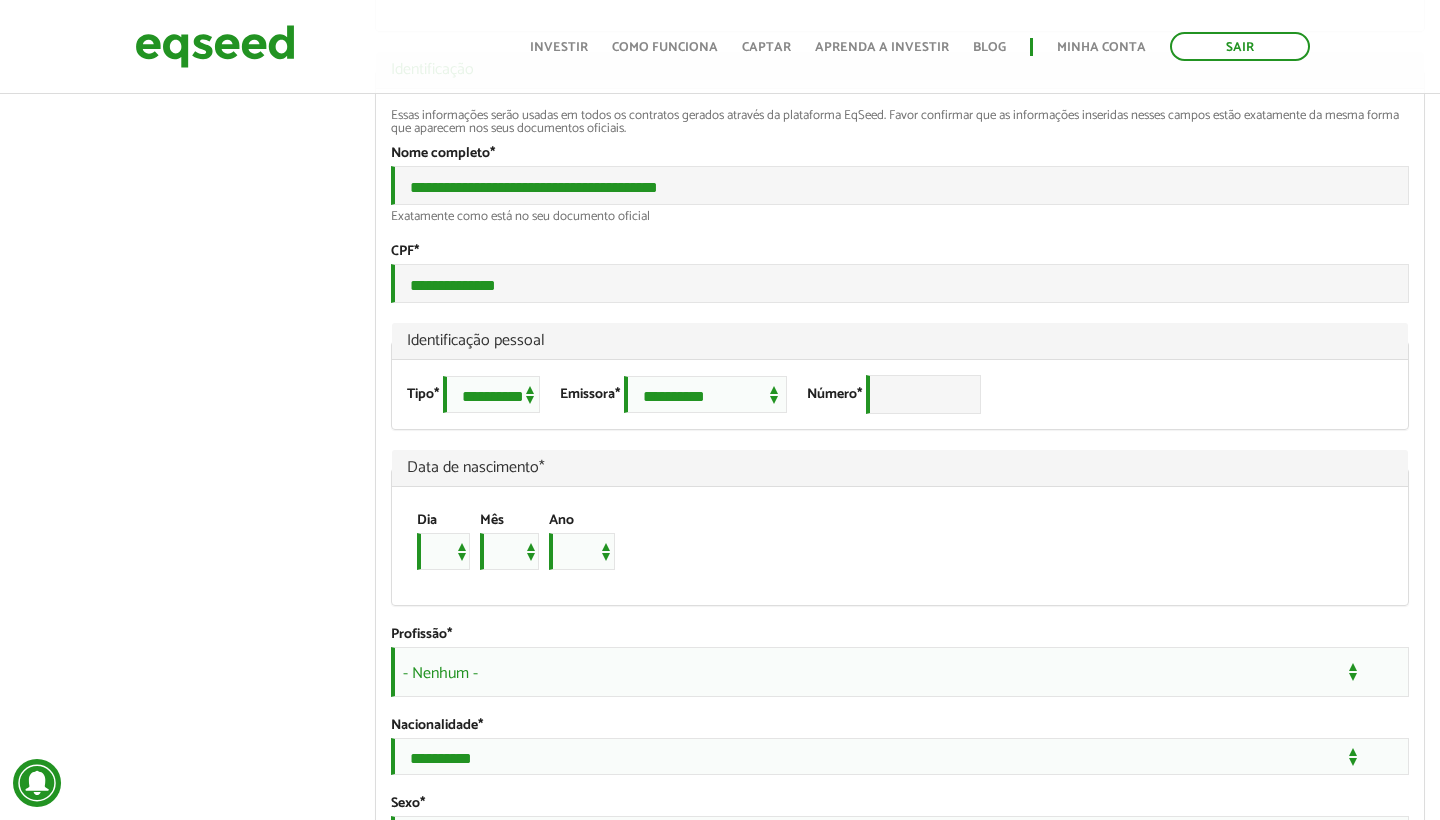 type on "*********" 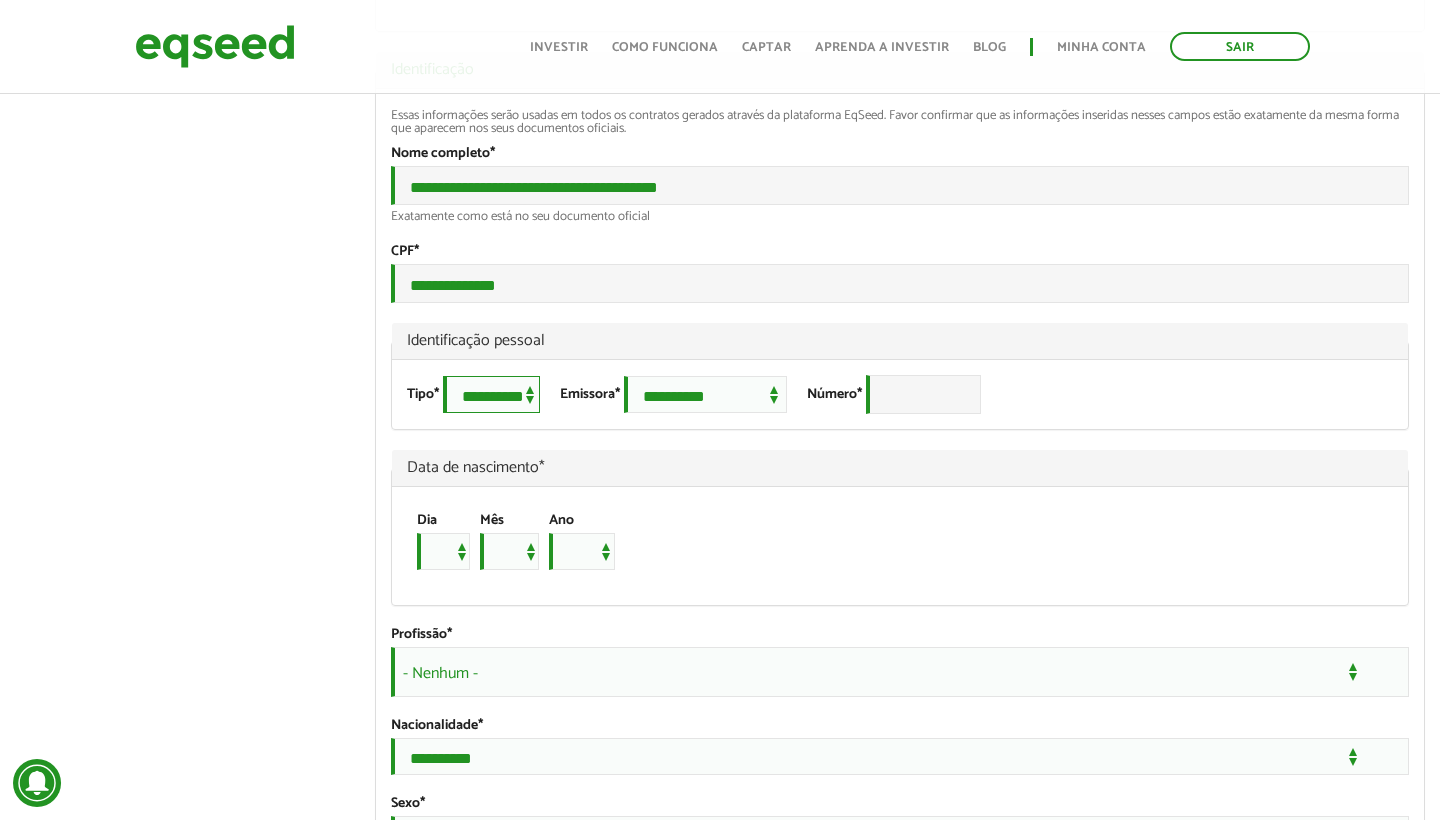 select on "***" 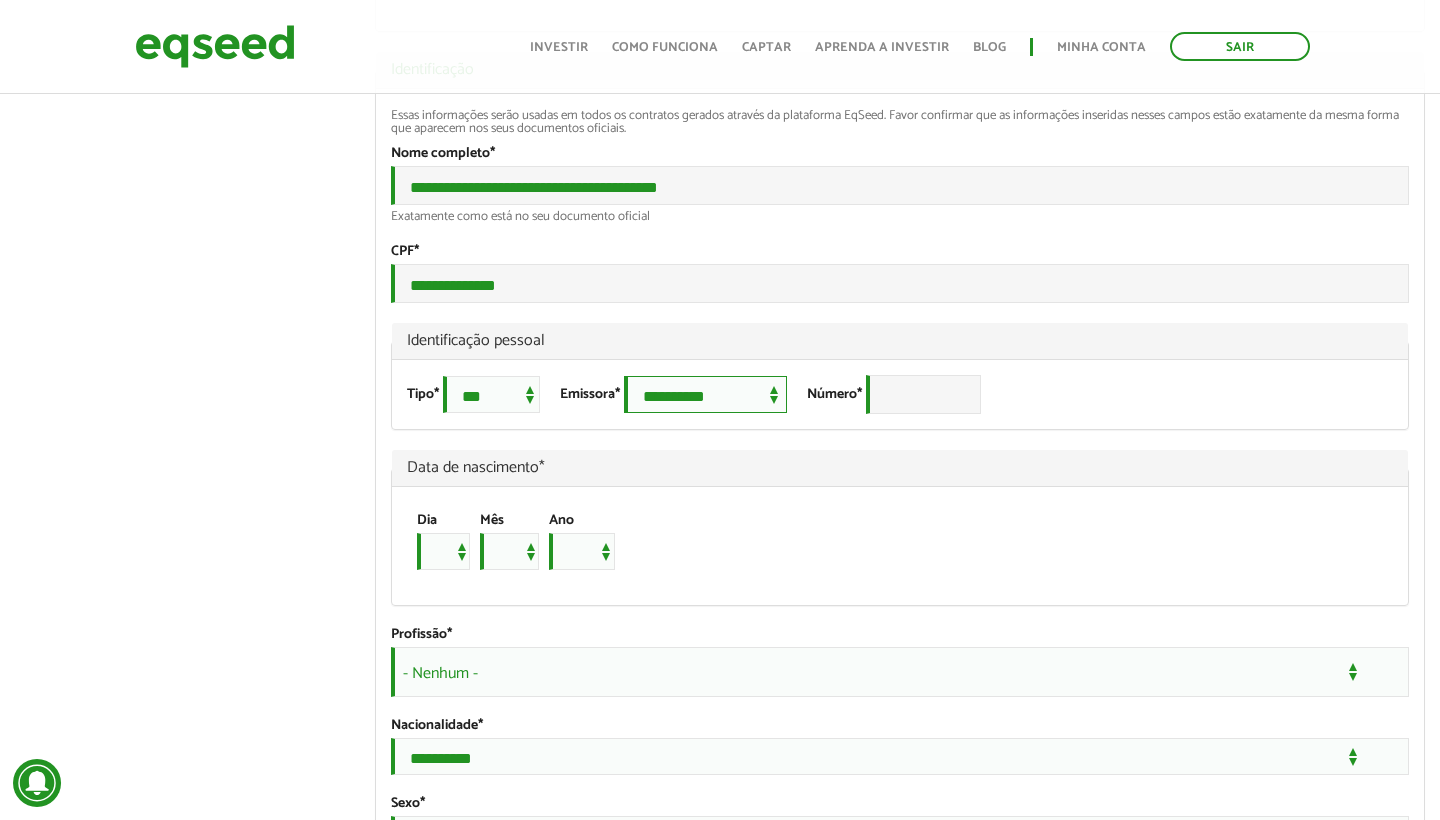 select on "***" 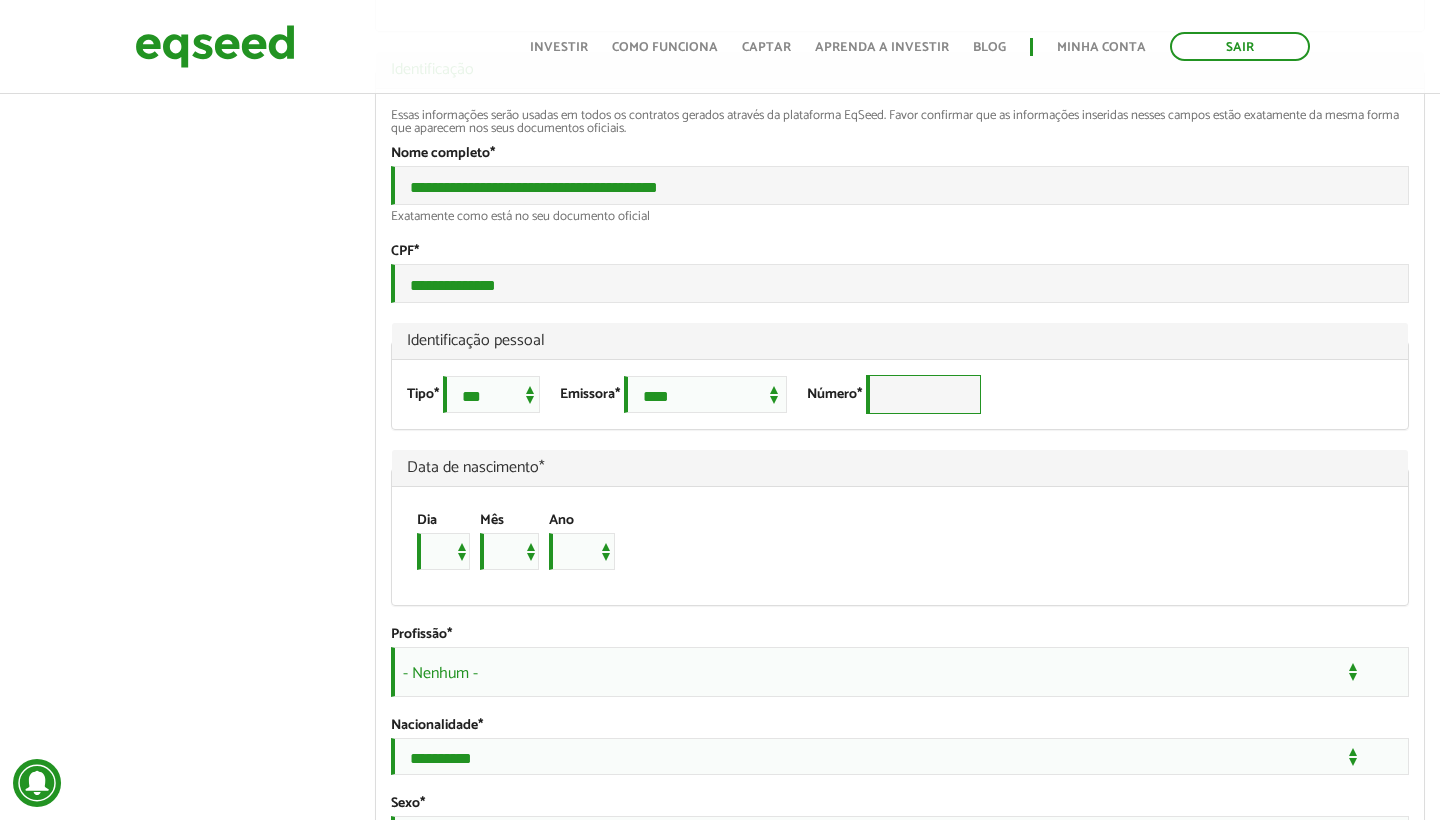 click on "Número  *" at bounding box center [923, 394] 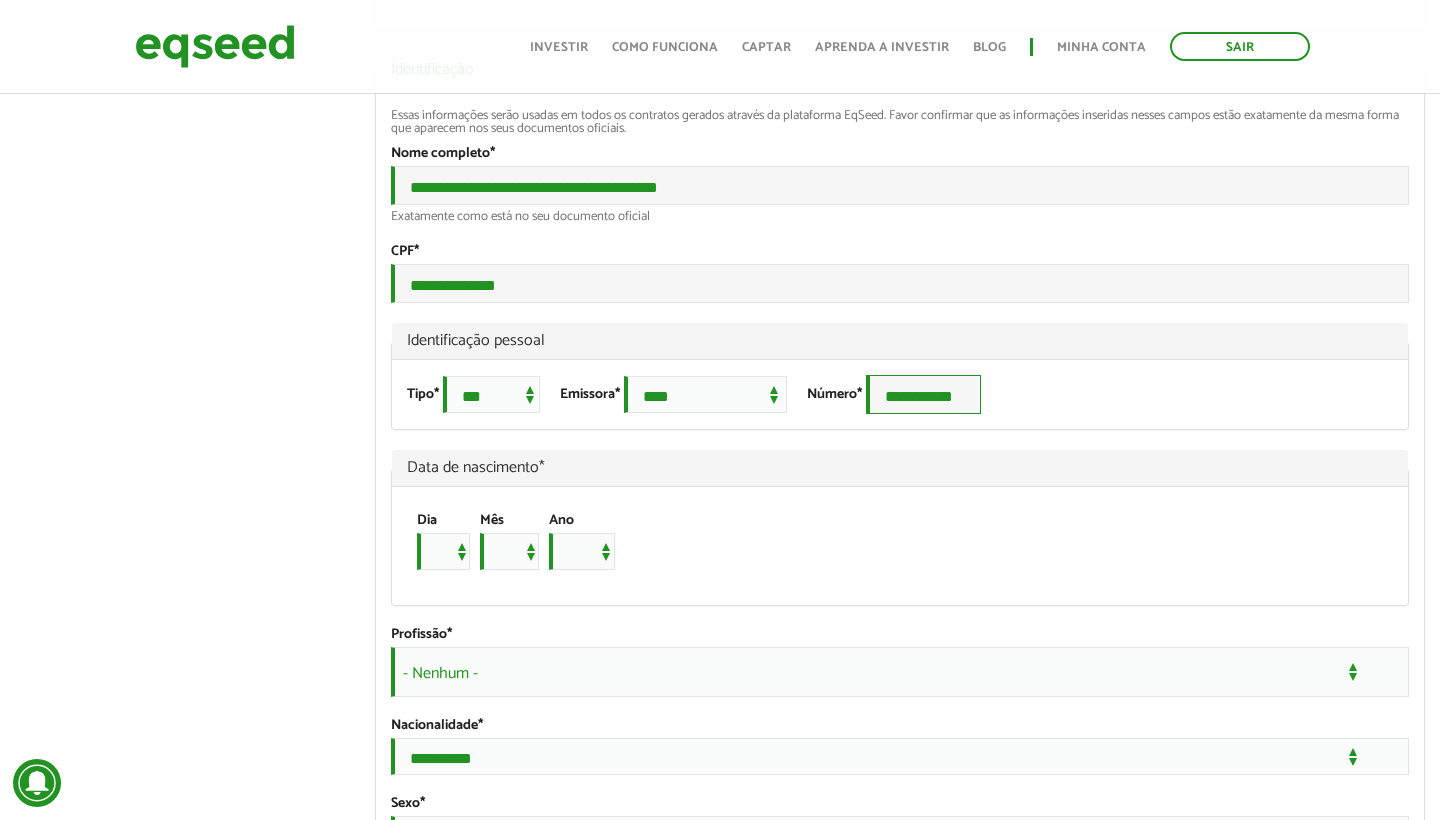 type on "**********" 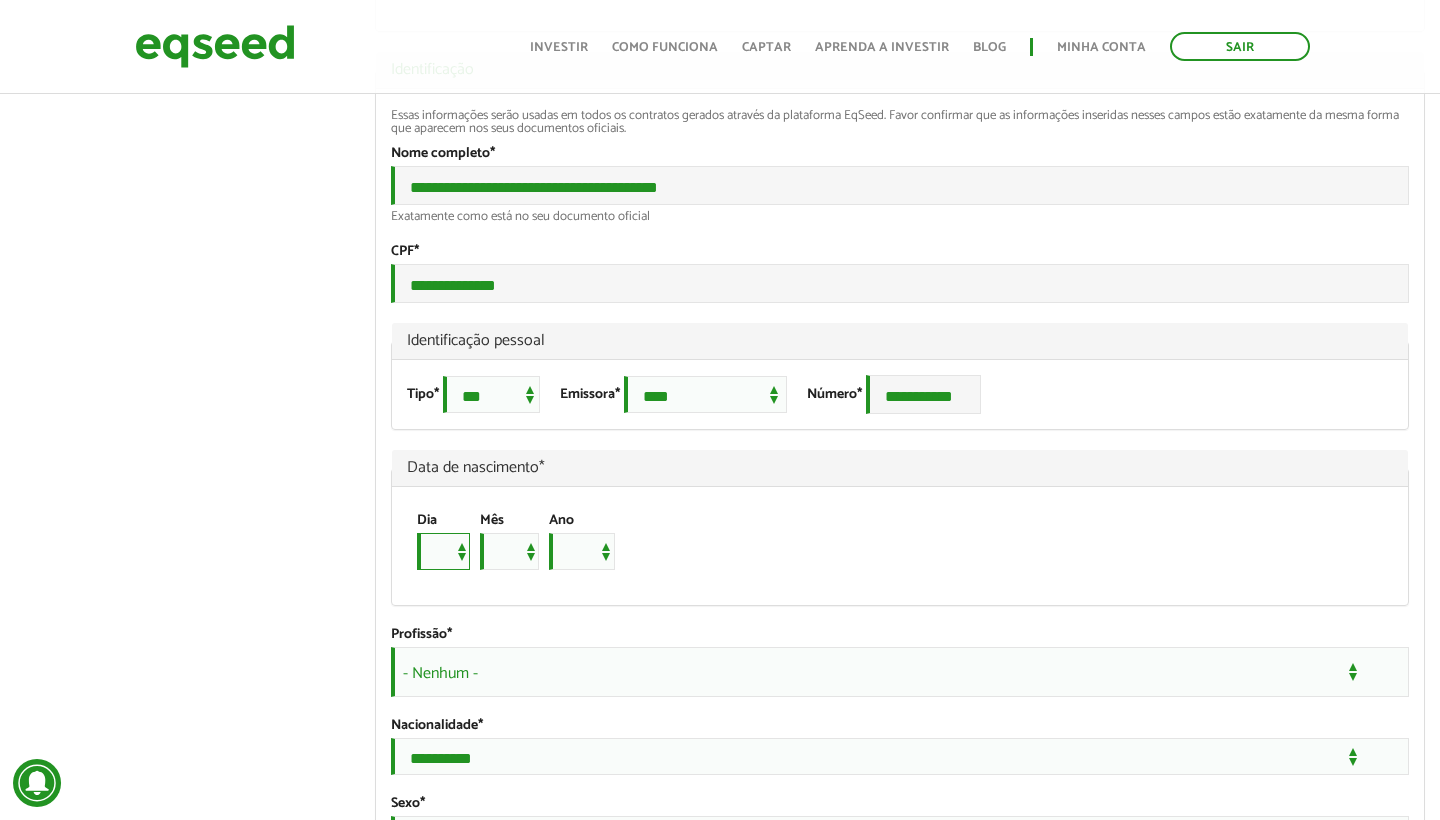 select on "**" 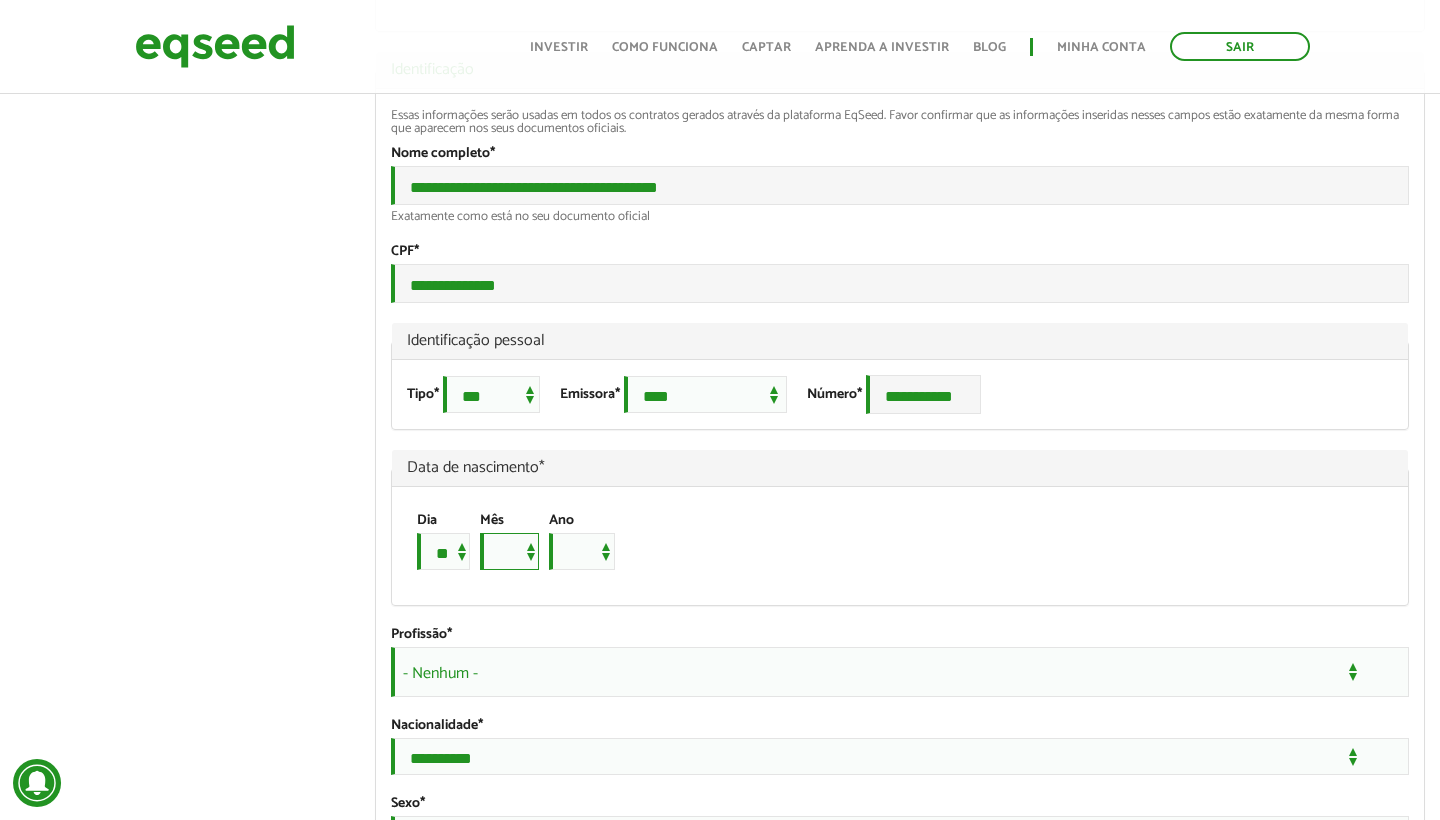 select on "*" 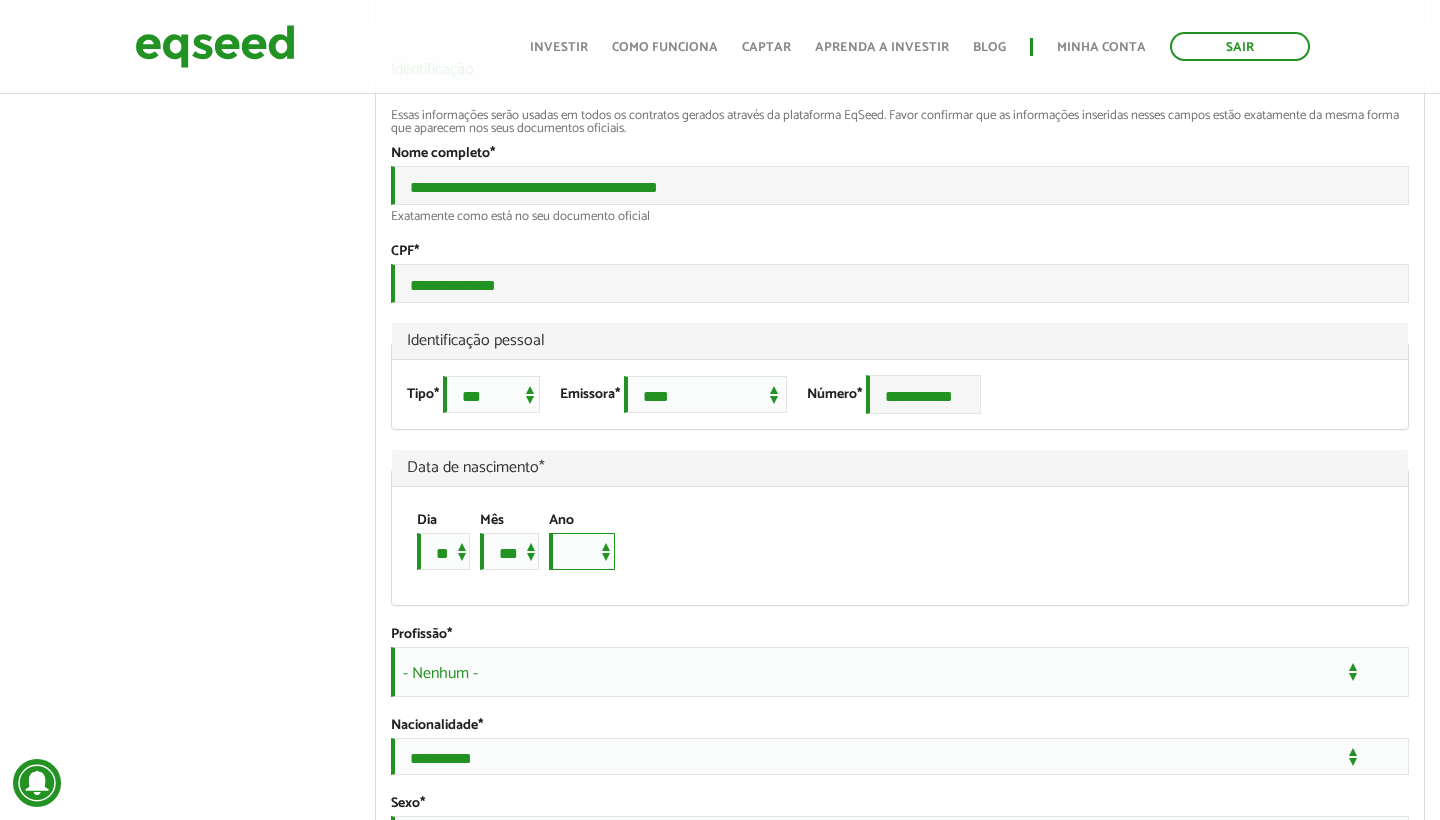select on "****" 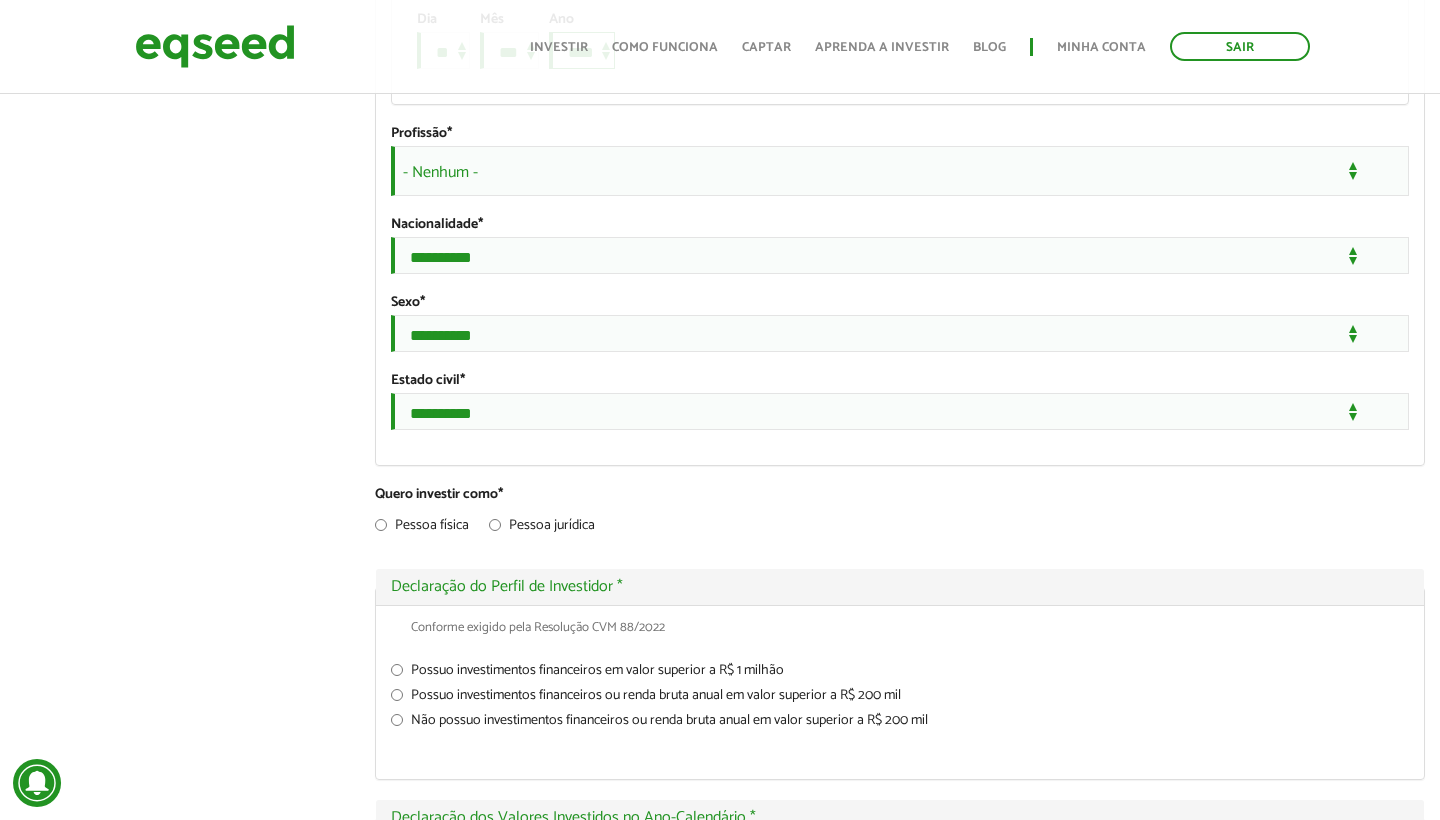 scroll, scrollTop: 1696, scrollLeft: 0, axis: vertical 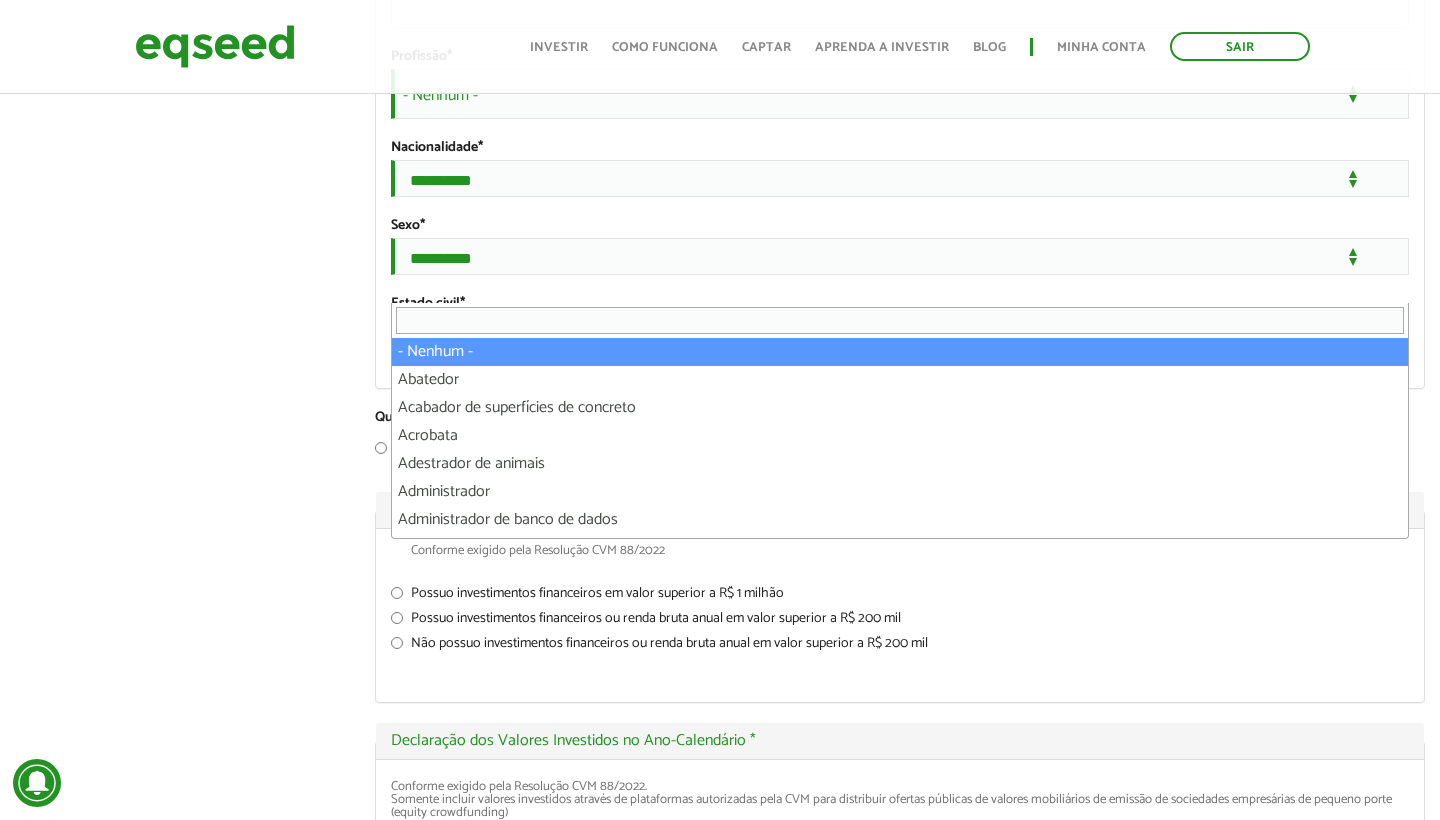 click on "- Nenhum -" at bounding box center [900, 94] 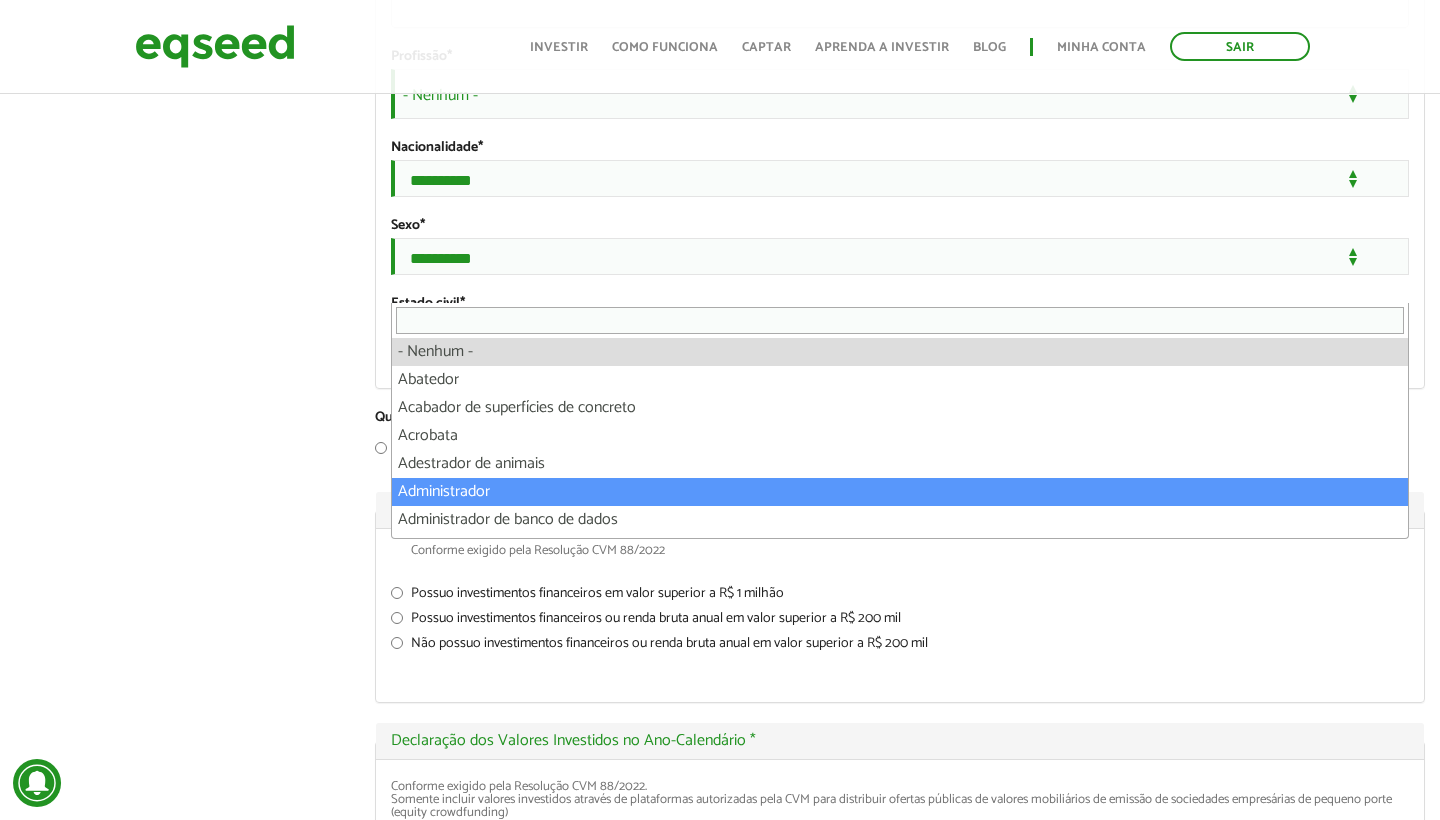 select on "**********" 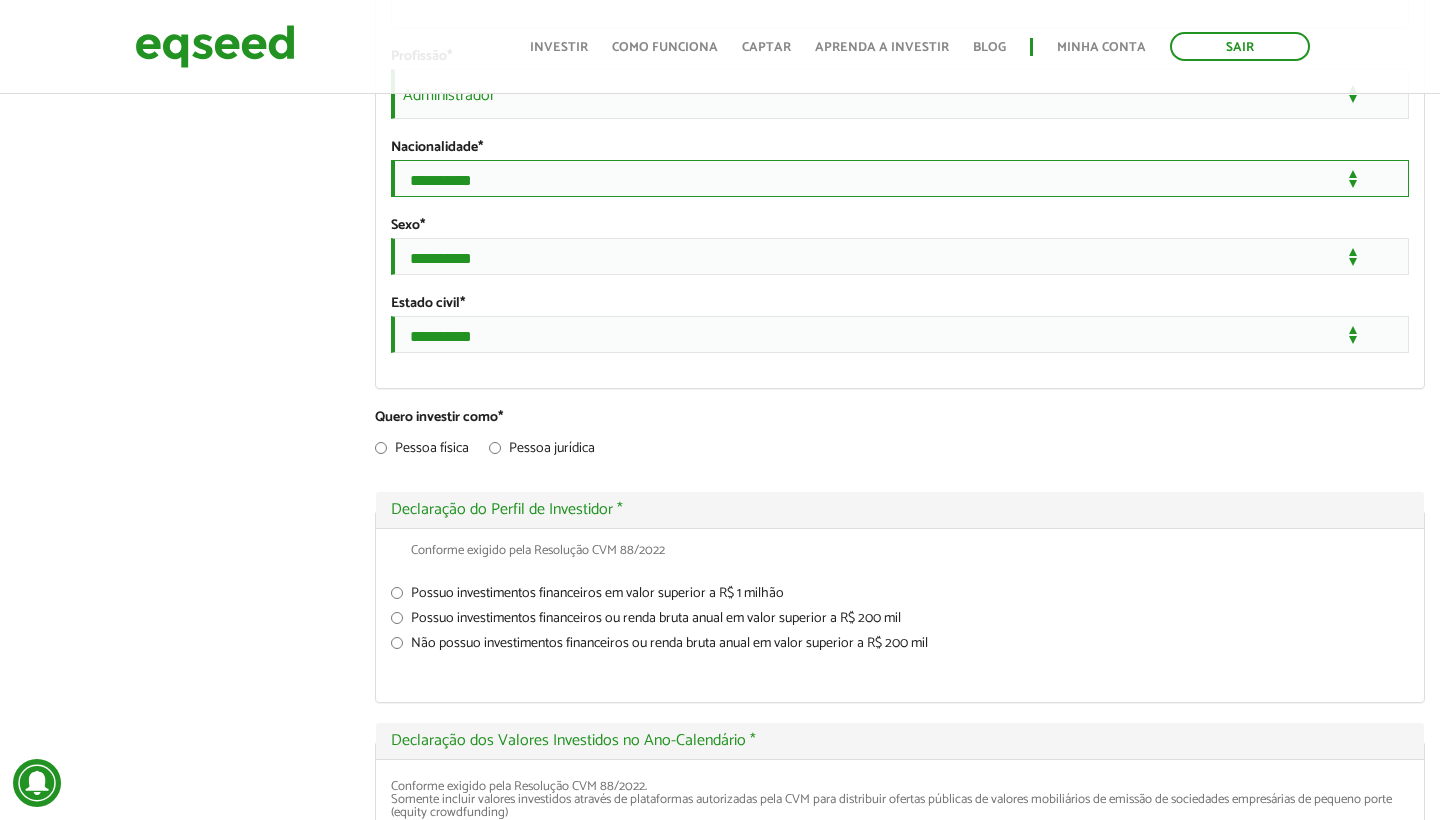 select on "***" 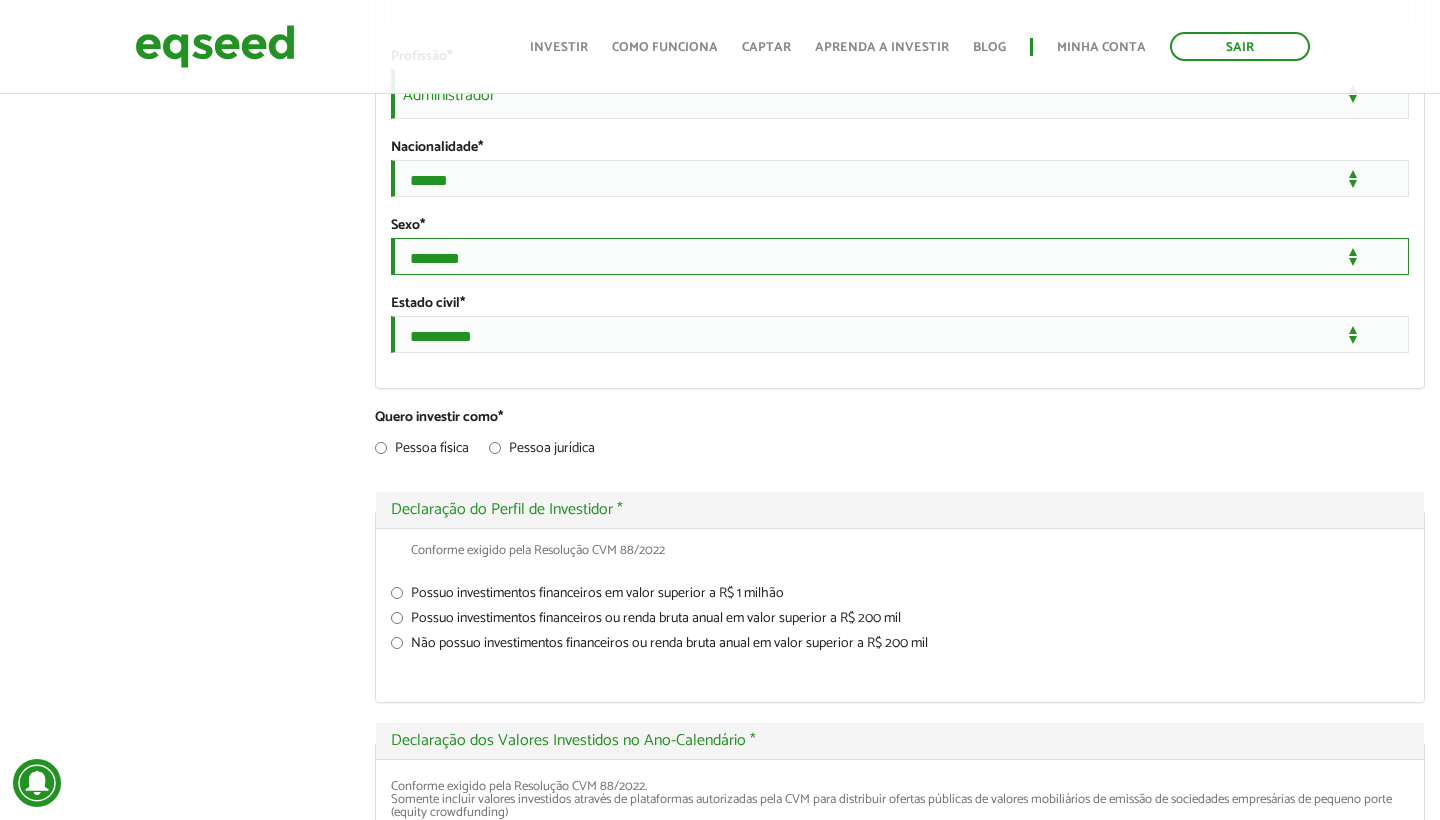 select on "***" 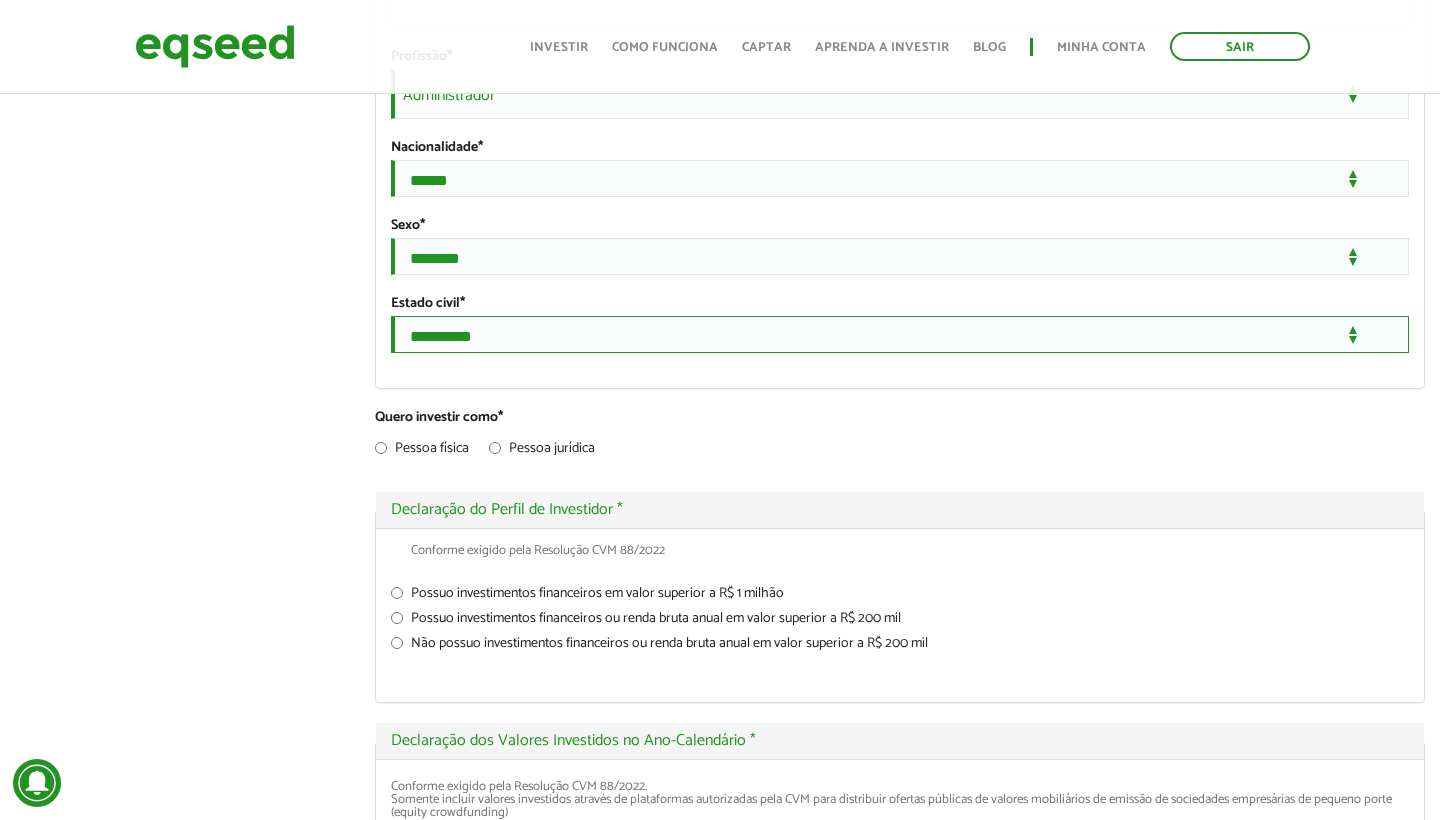 select on "***" 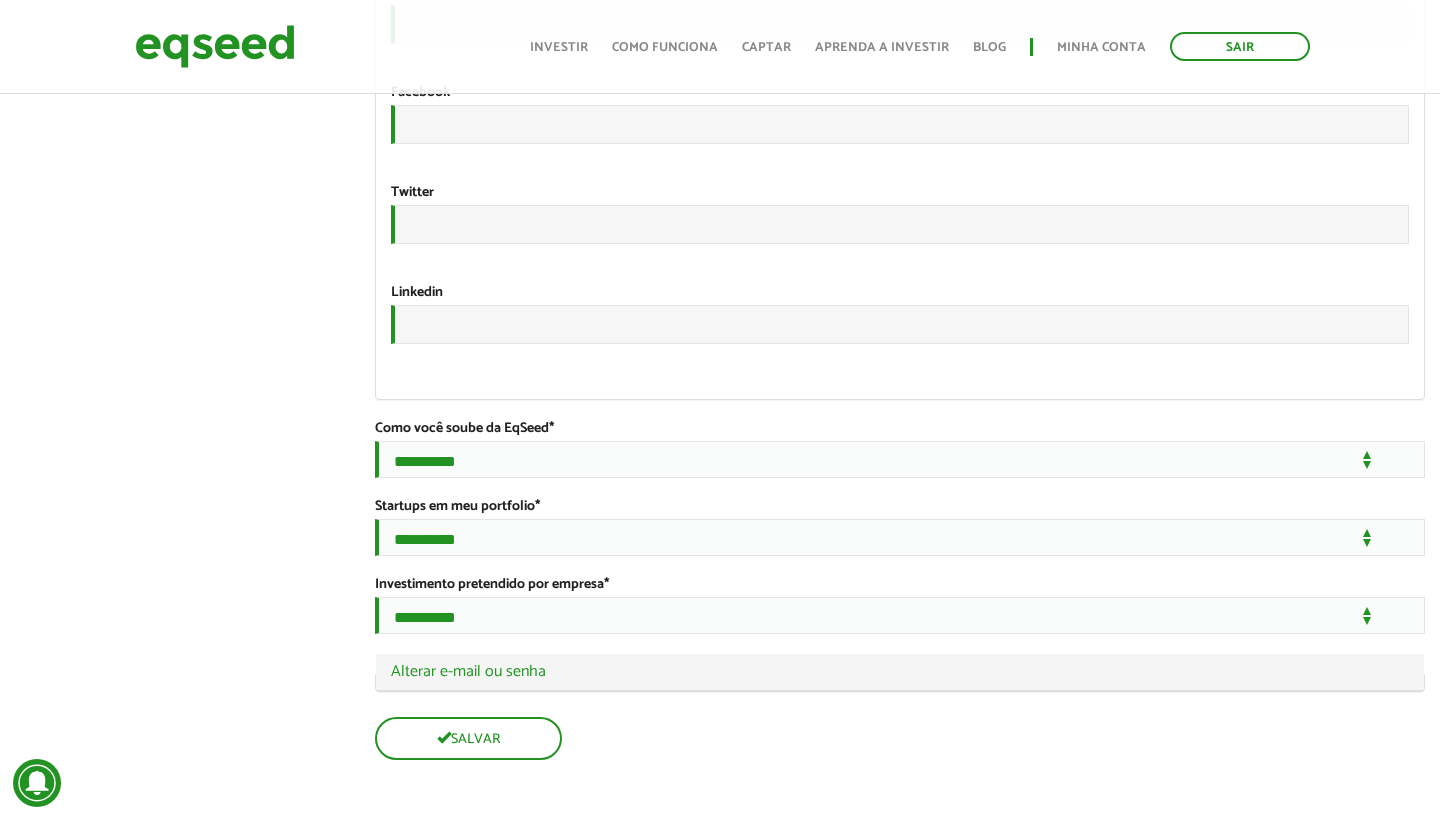 scroll, scrollTop: 3443, scrollLeft: 0, axis: vertical 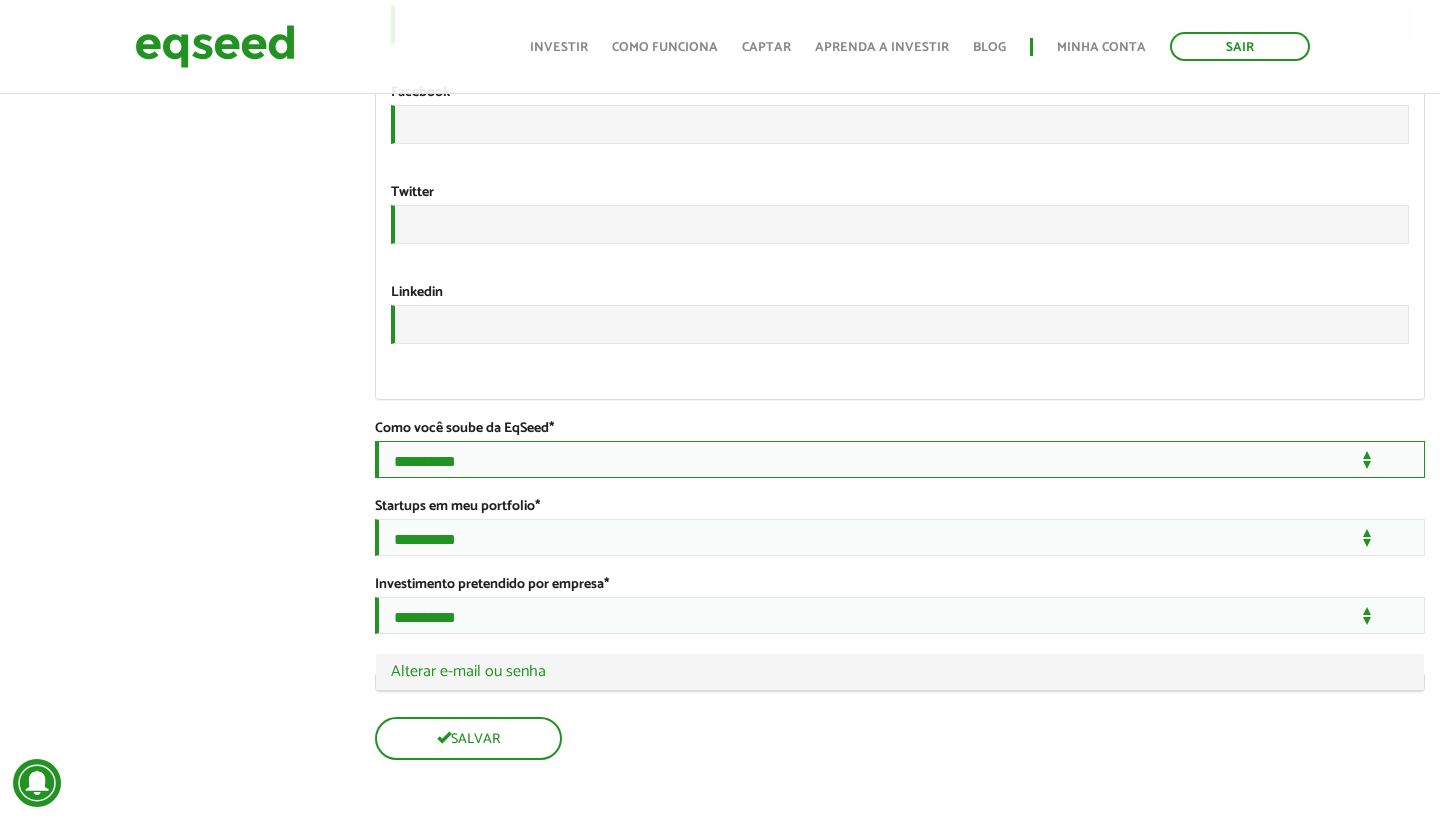 select on "***" 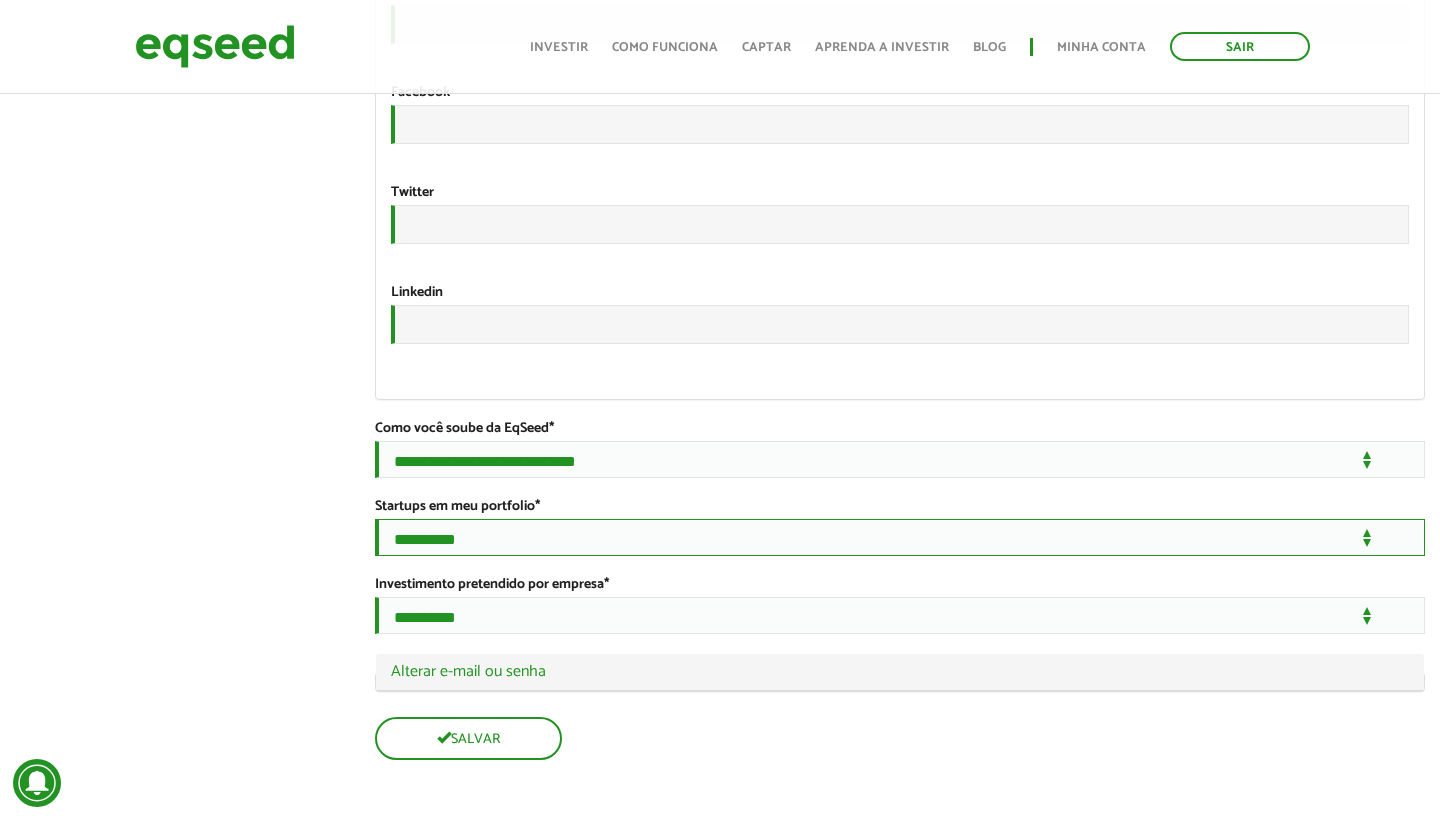 select on "***" 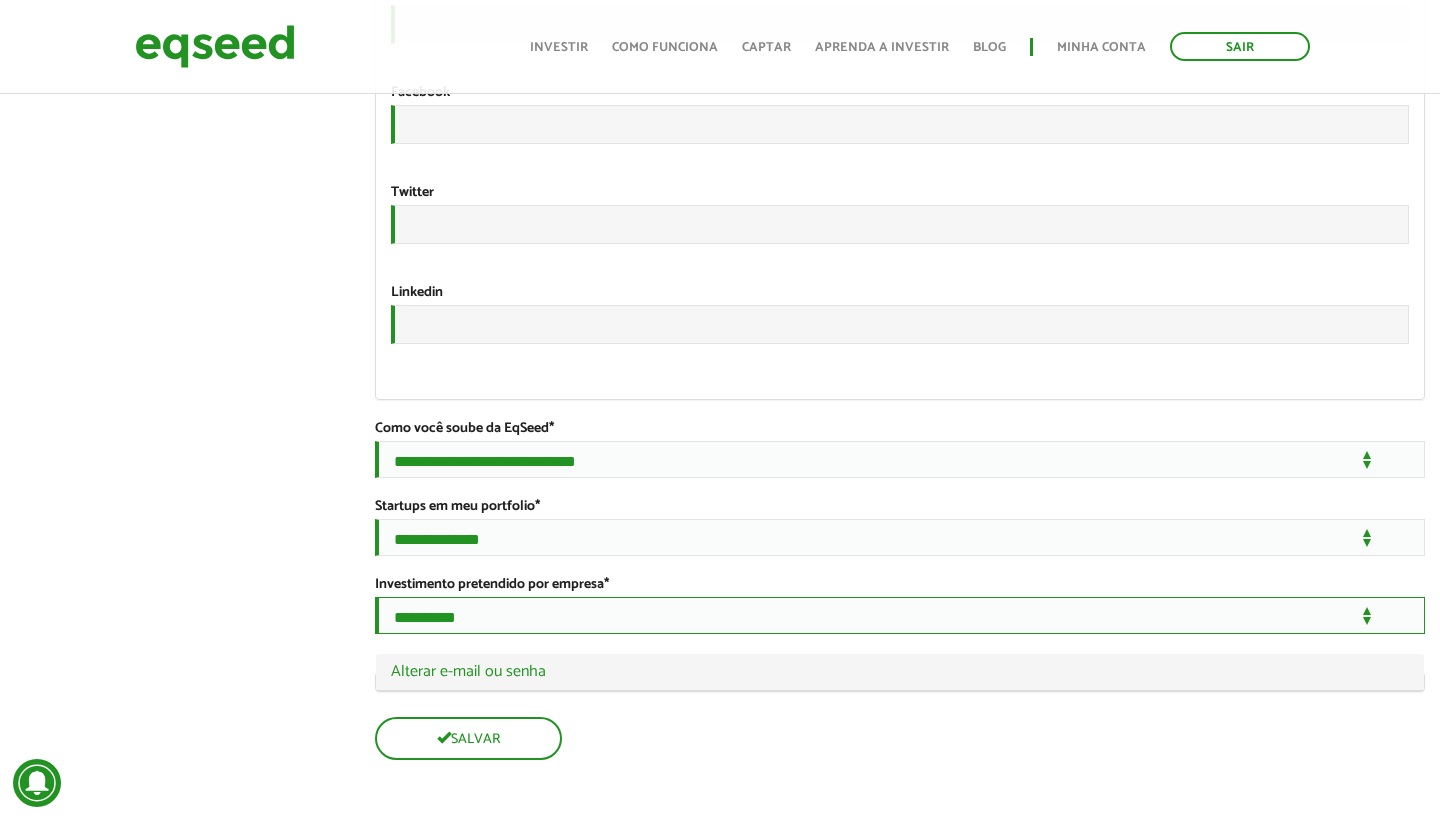 select on "***" 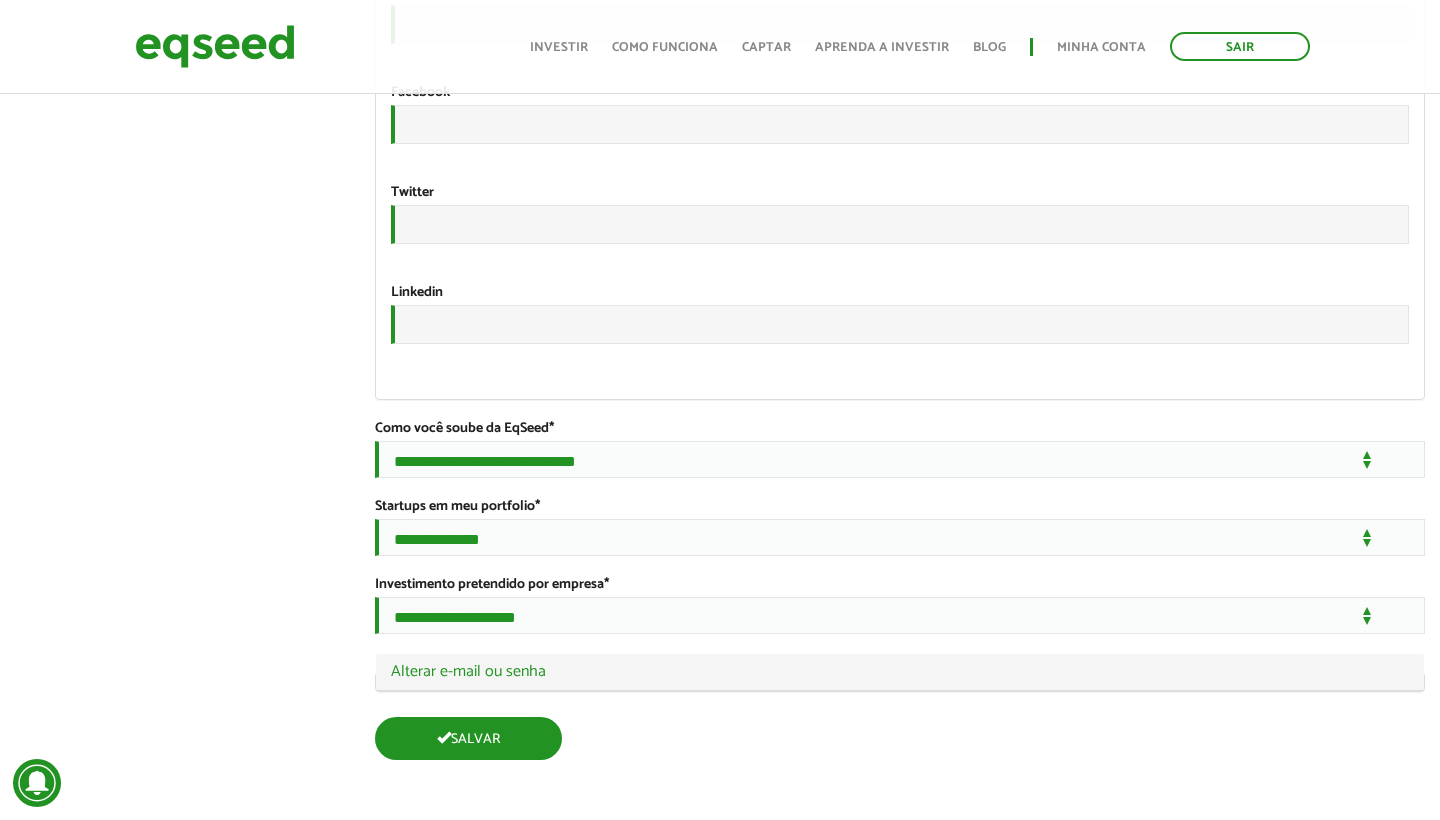 click on "Salvar" at bounding box center [468, 738] 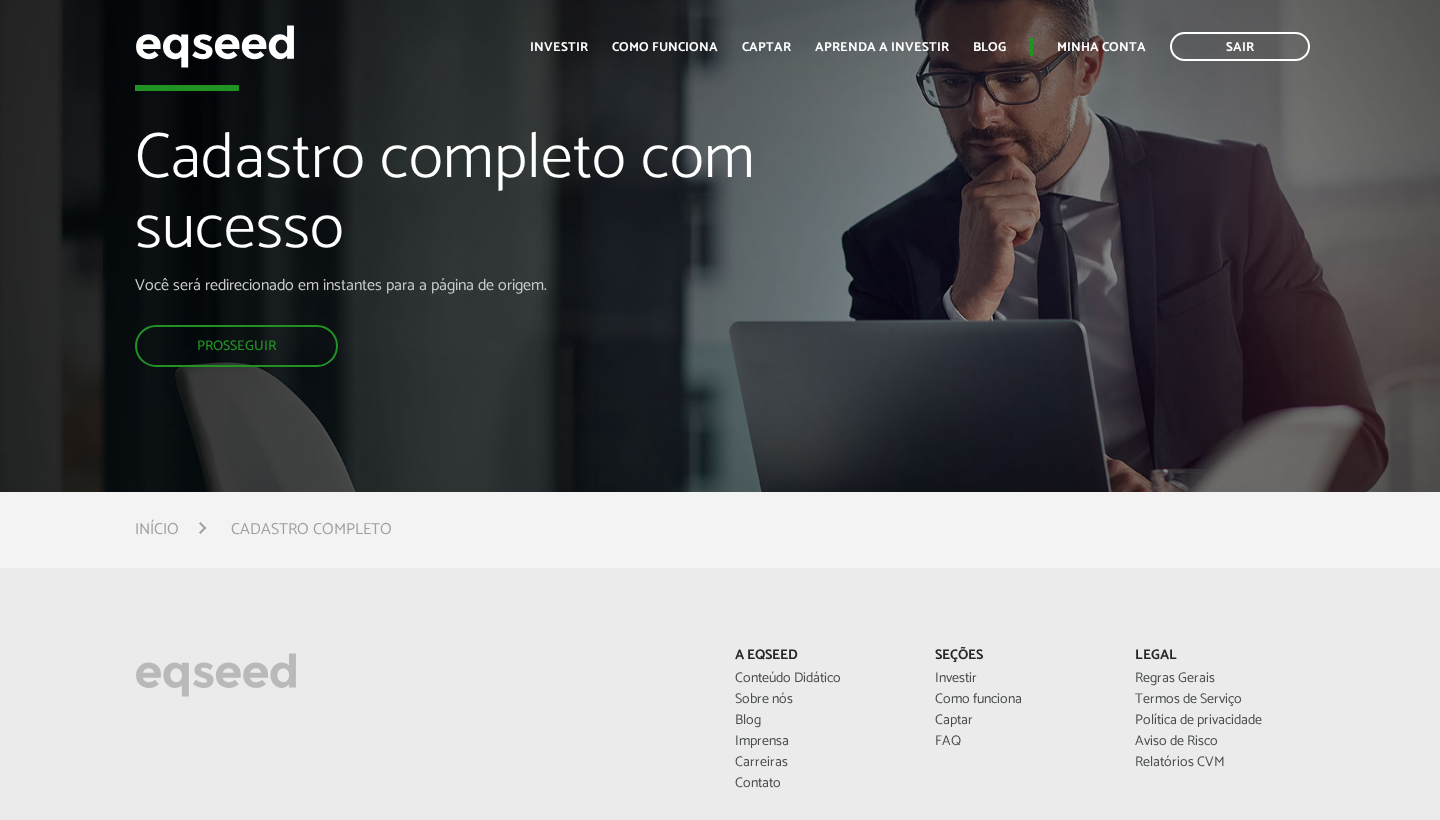 scroll, scrollTop: 0, scrollLeft: 0, axis: both 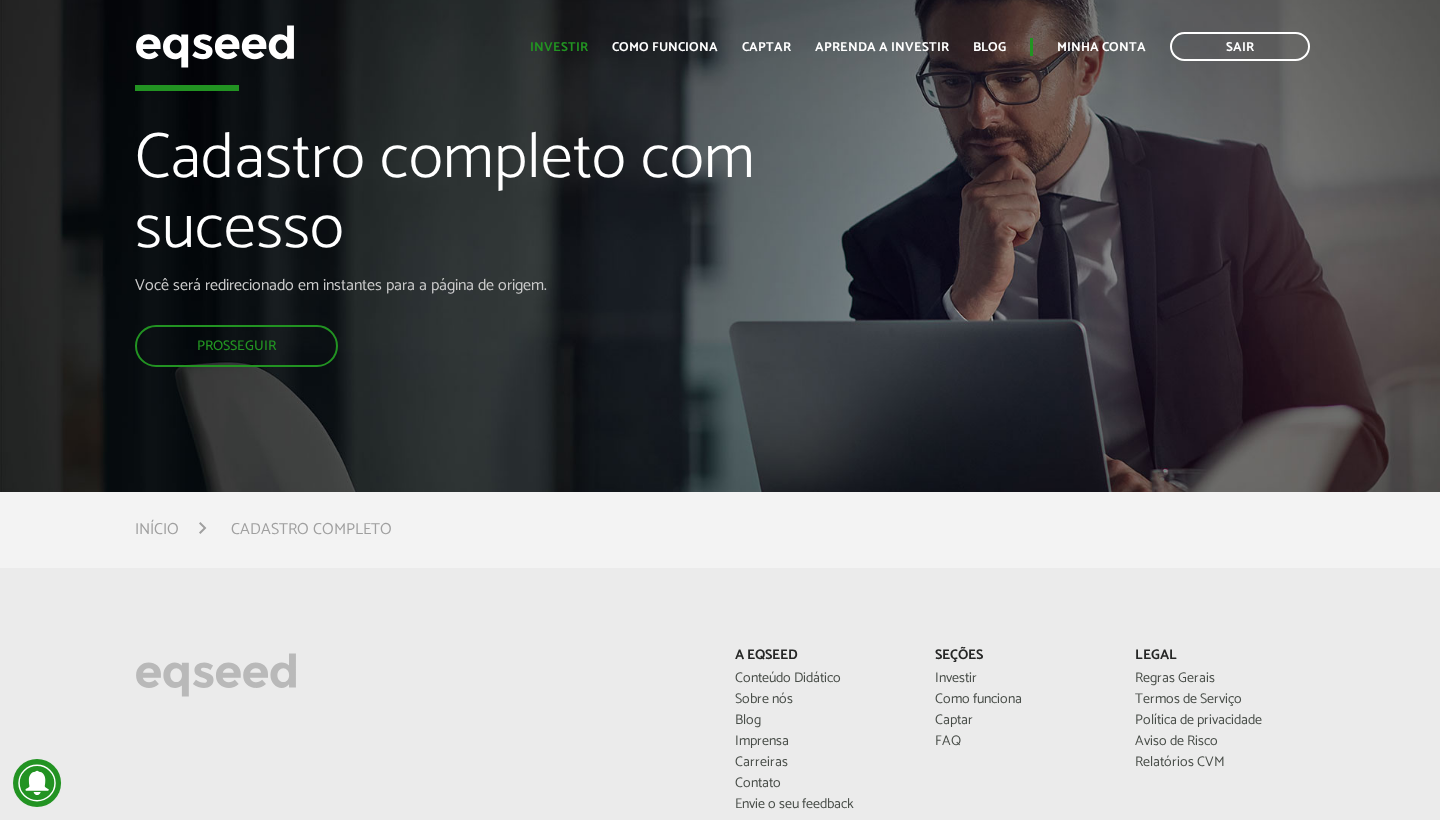 click on "Investir" at bounding box center [559, 47] 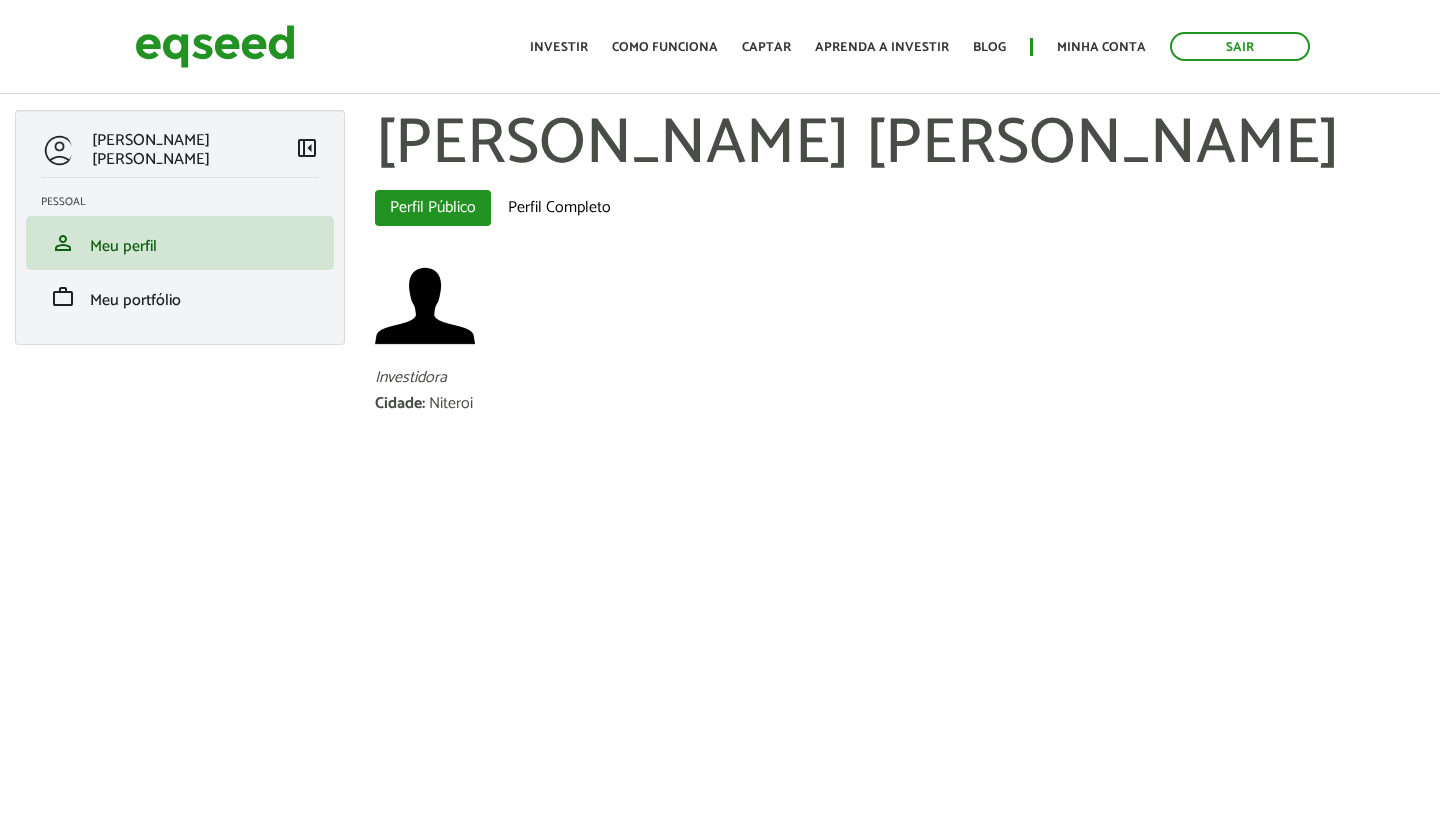 scroll, scrollTop: 0, scrollLeft: 0, axis: both 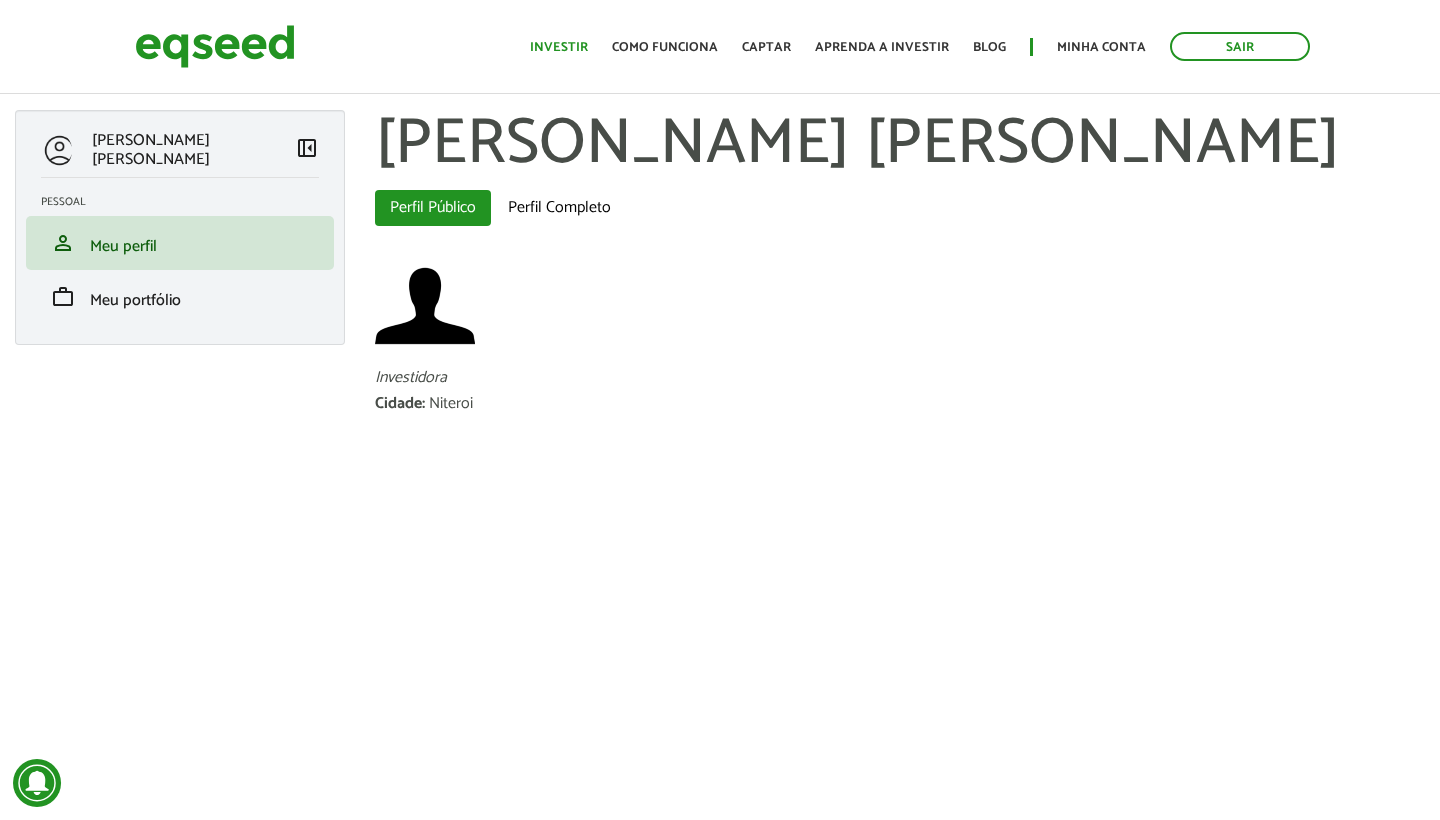 click on "Investir" at bounding box center (559, 47) 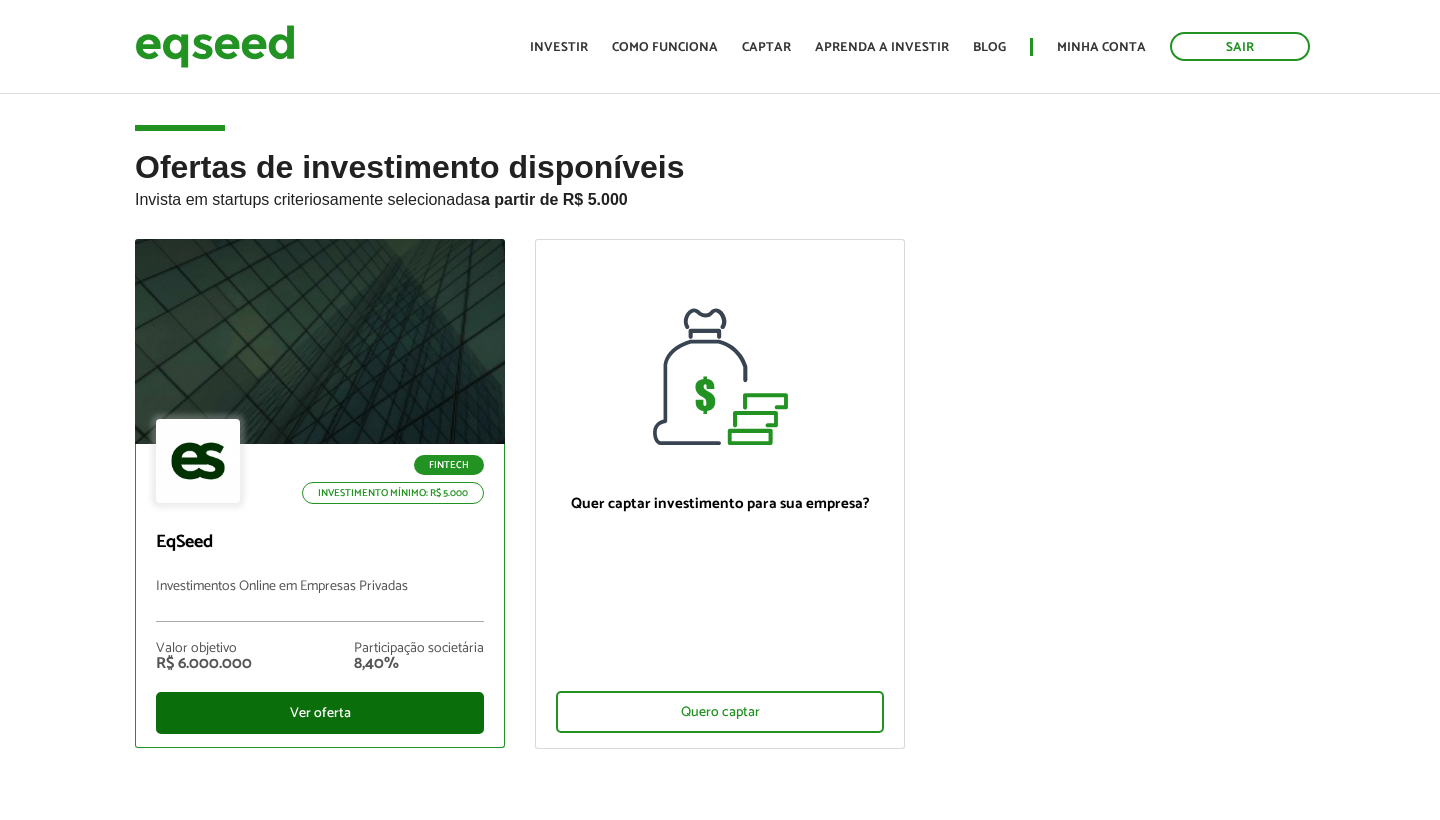 scroll, scrollTop: 0, scrollLeft: 0, axis: both 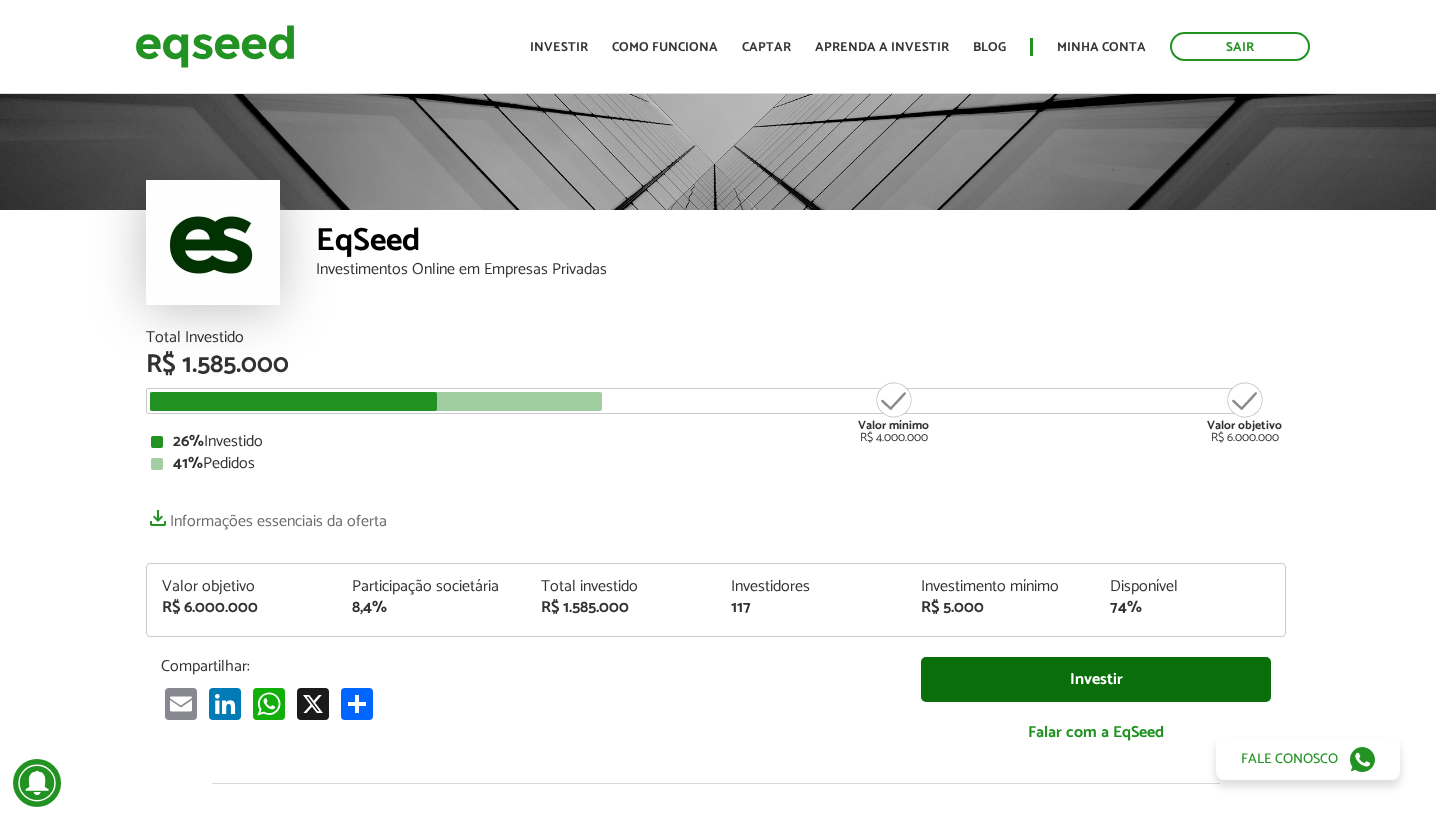 click on "Investir" at bounding box center (1096, 679) 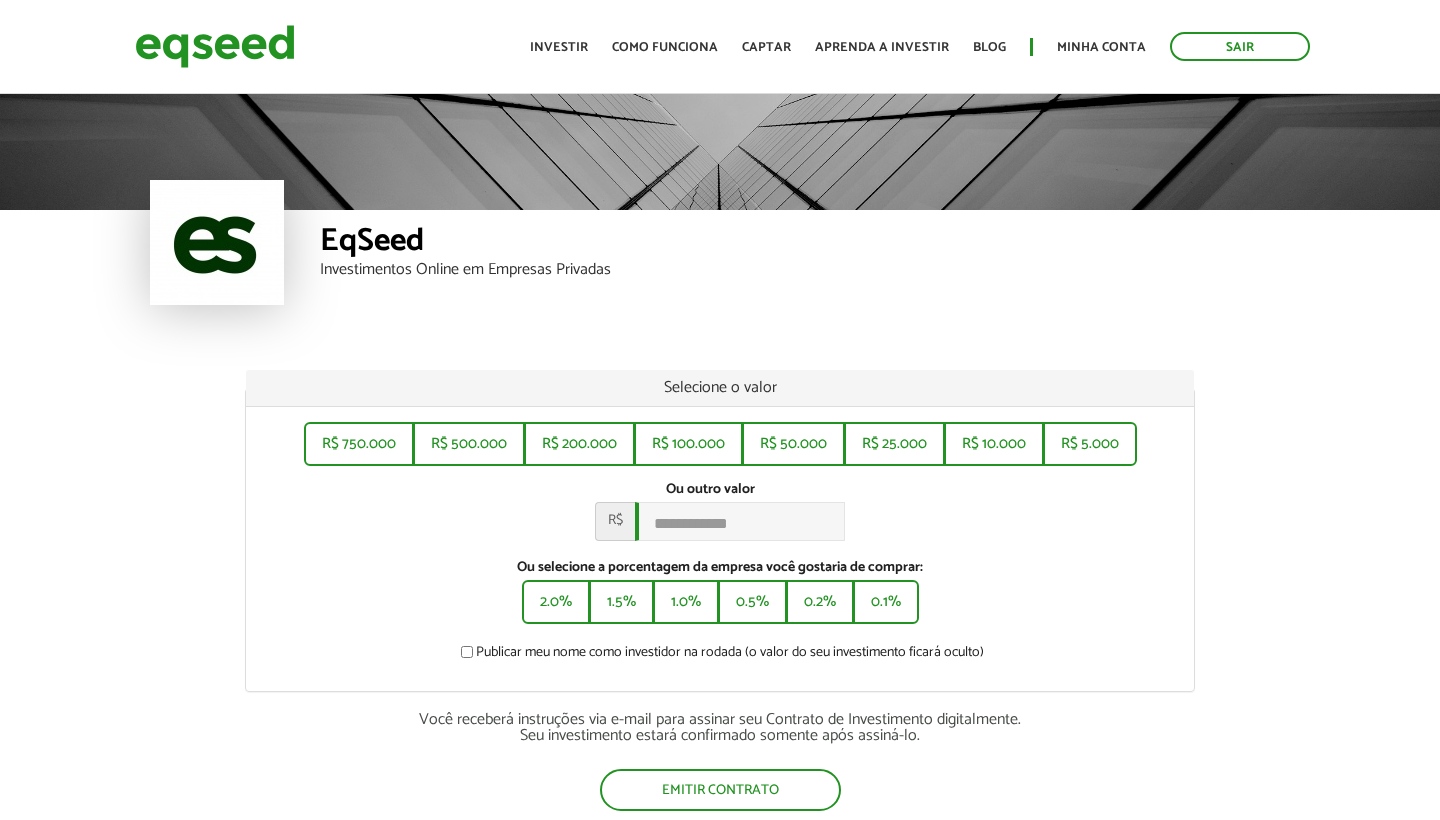 scroll, scrollTop: 0, scrollLeft: 0, axis: both 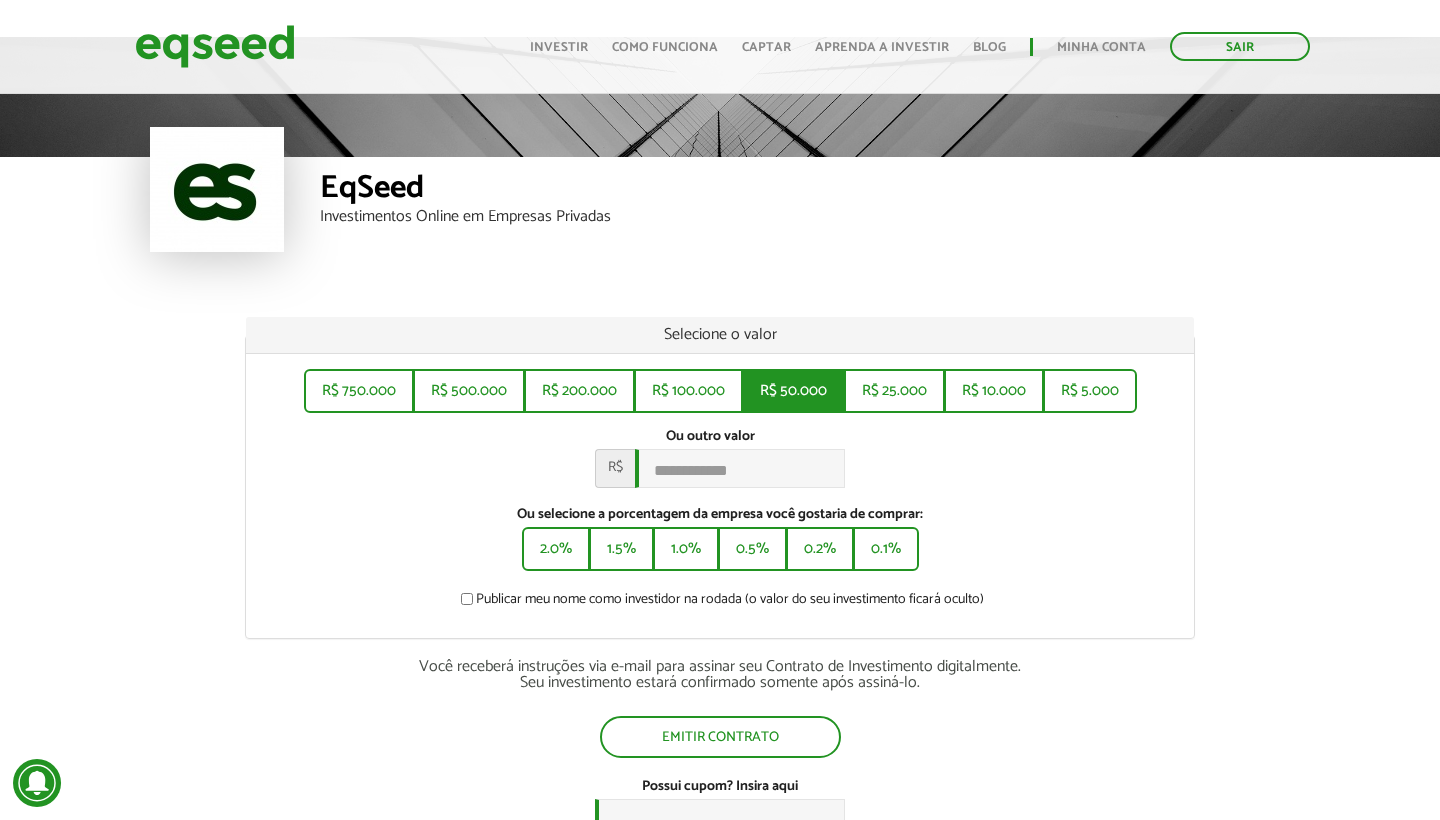 click on "R$ 50.000" at bounding box center (793, 391) 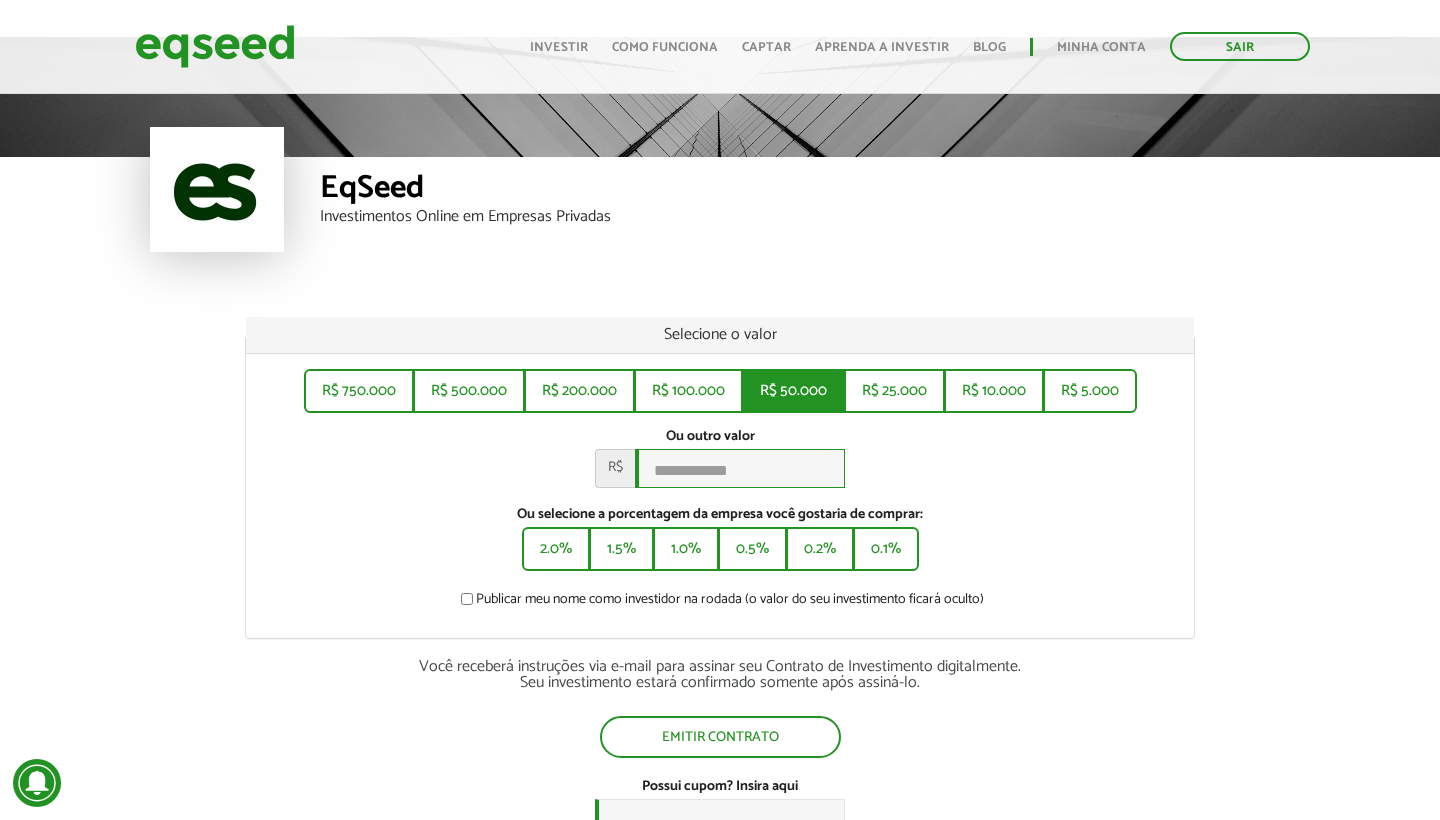 type on "******" 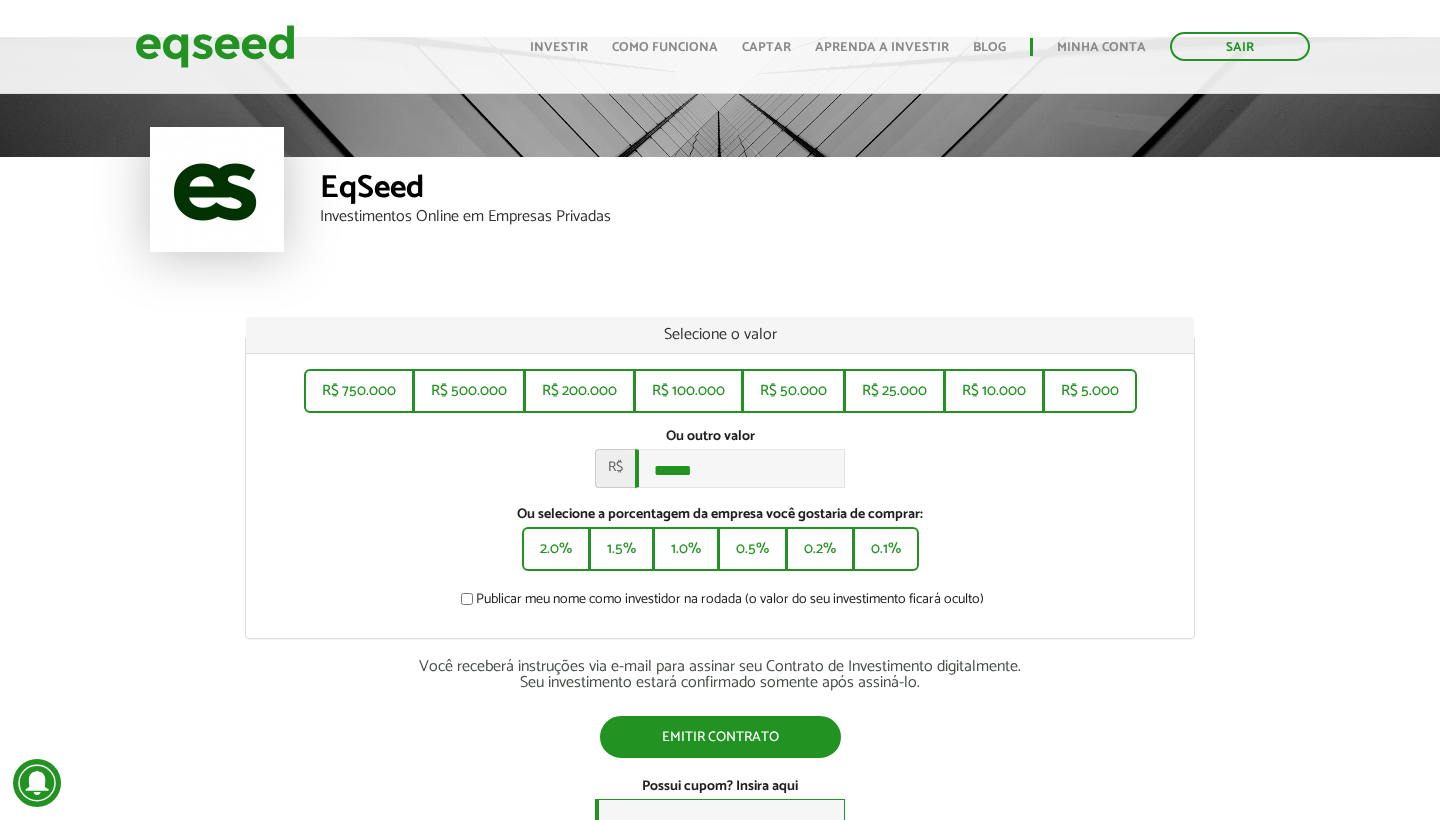 scroll, scrollTop: 477, scrollLeft: 0, axis: vertical 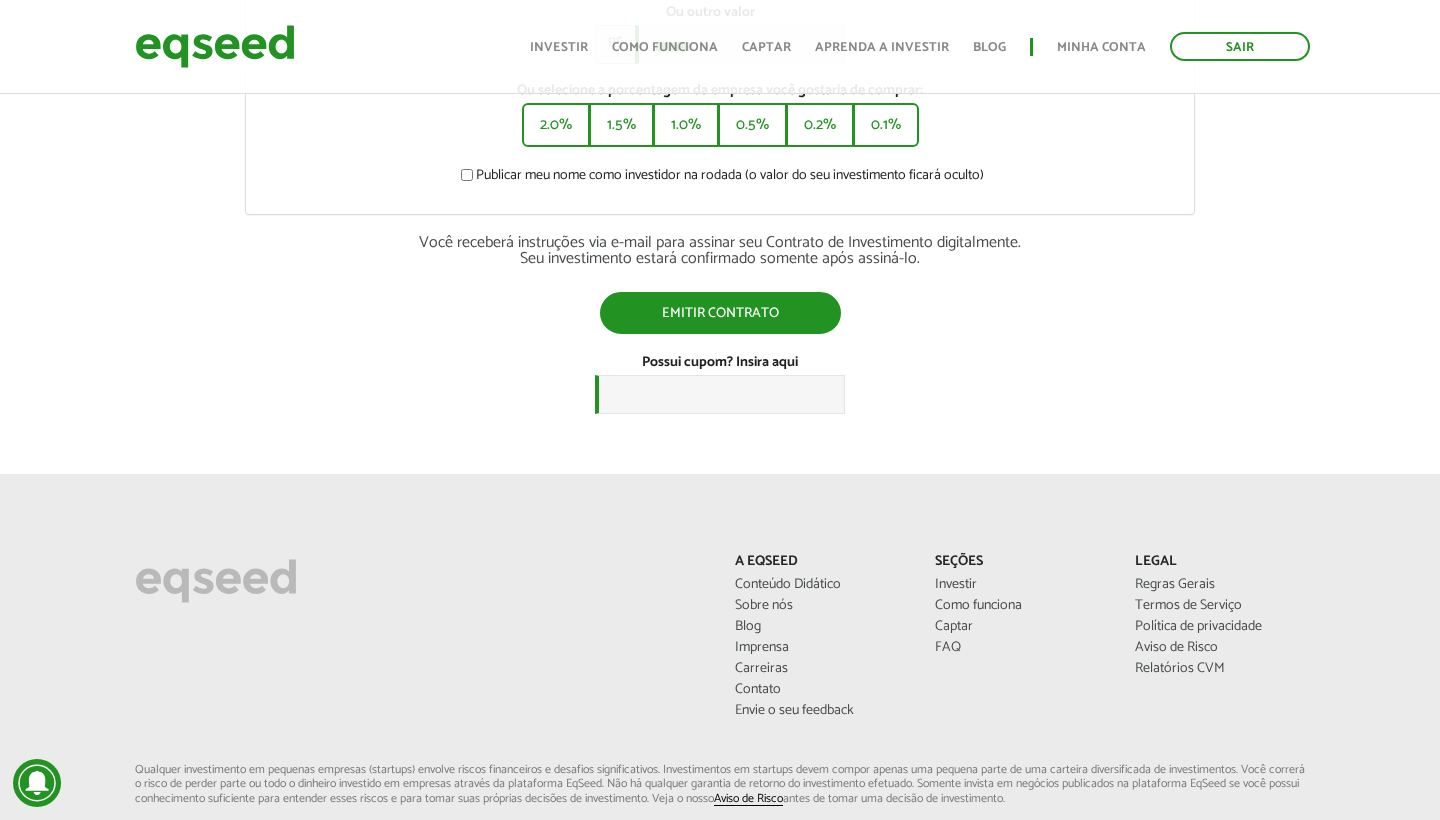 click on "Emitir contrato" at bounding box center [720, 313] 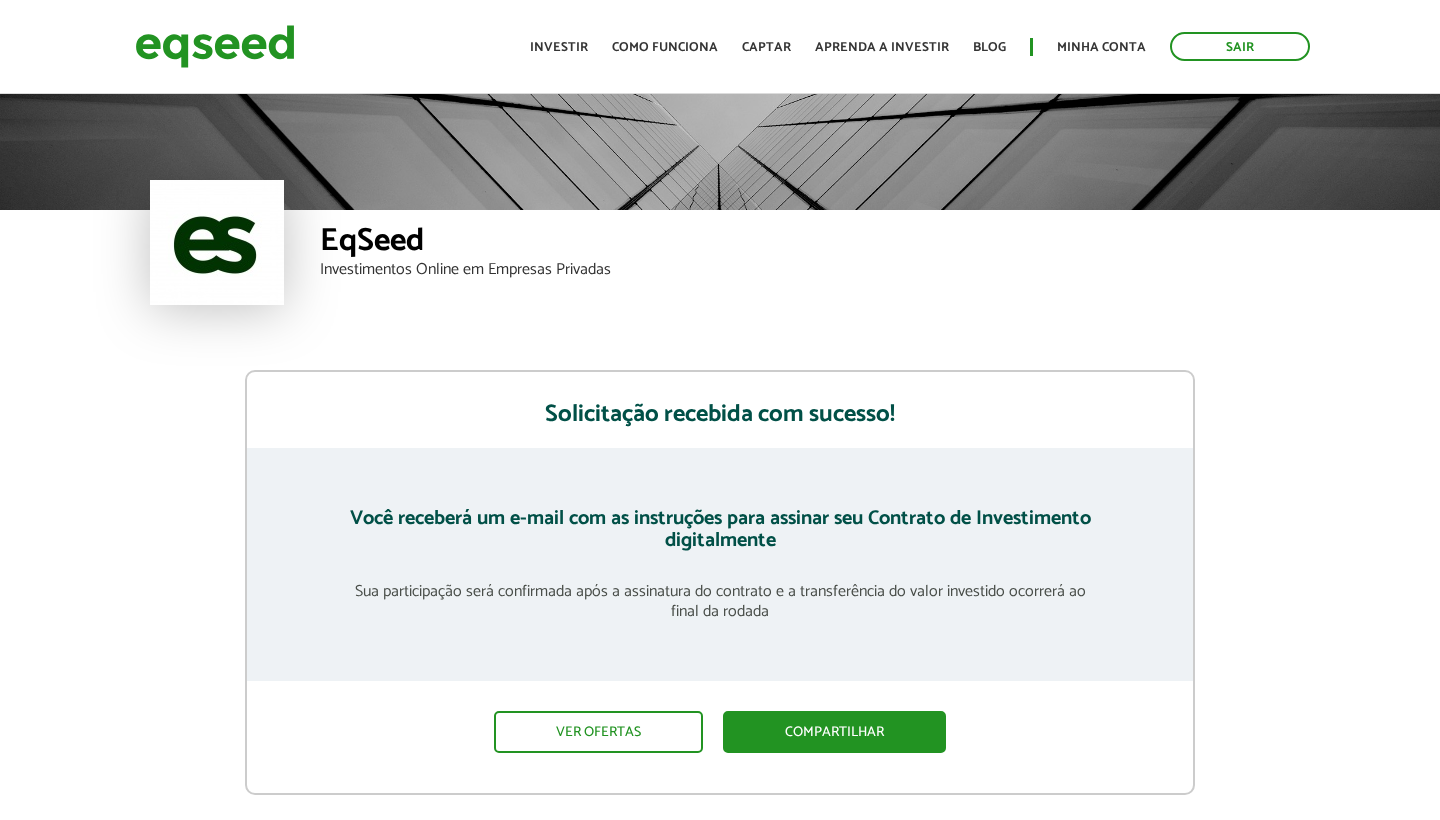 scroll, scrollTop: 0, scrollLeft: 0, axis: both 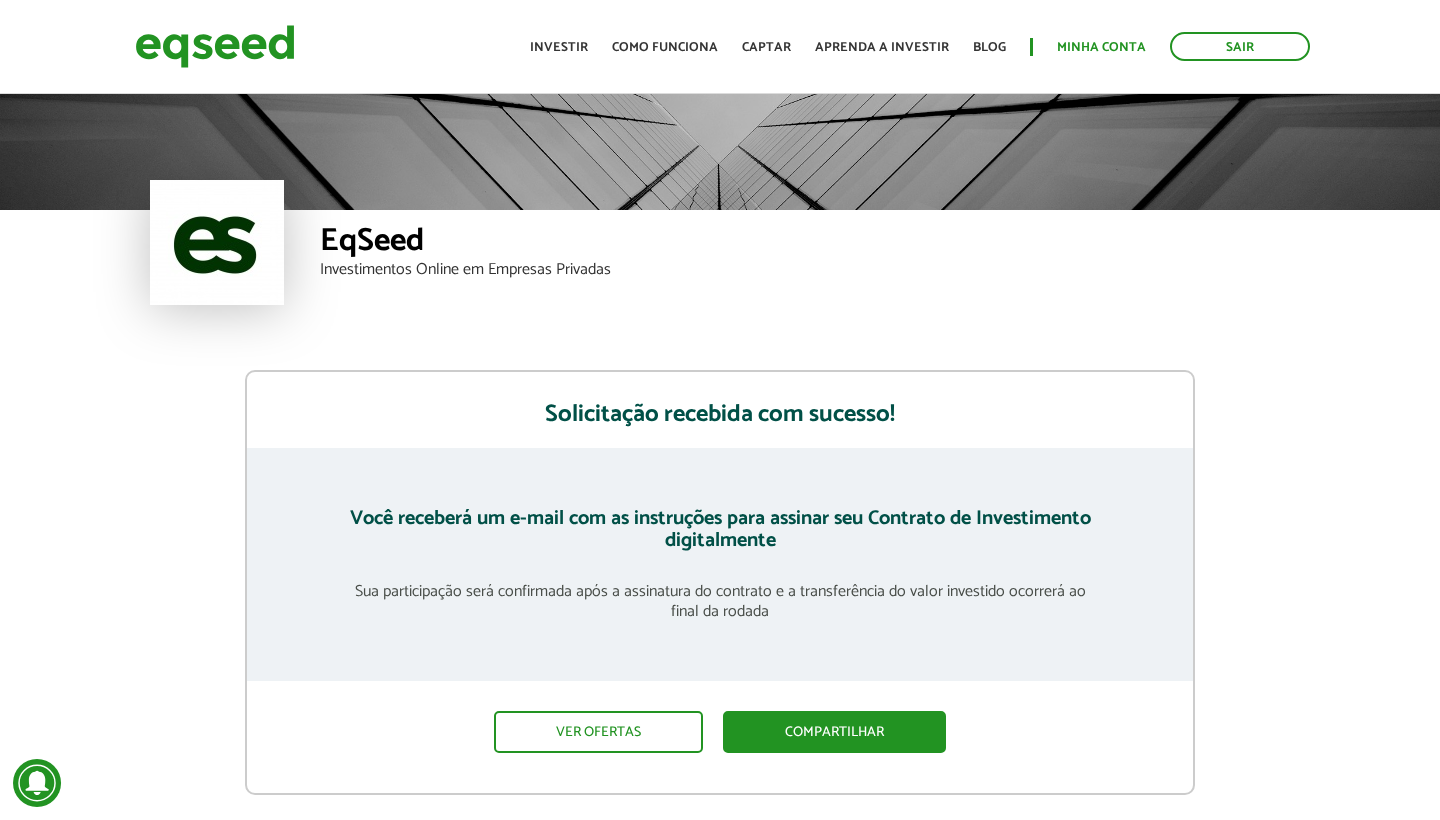 click on "Minha conta" at bounding box center [1101, 47] 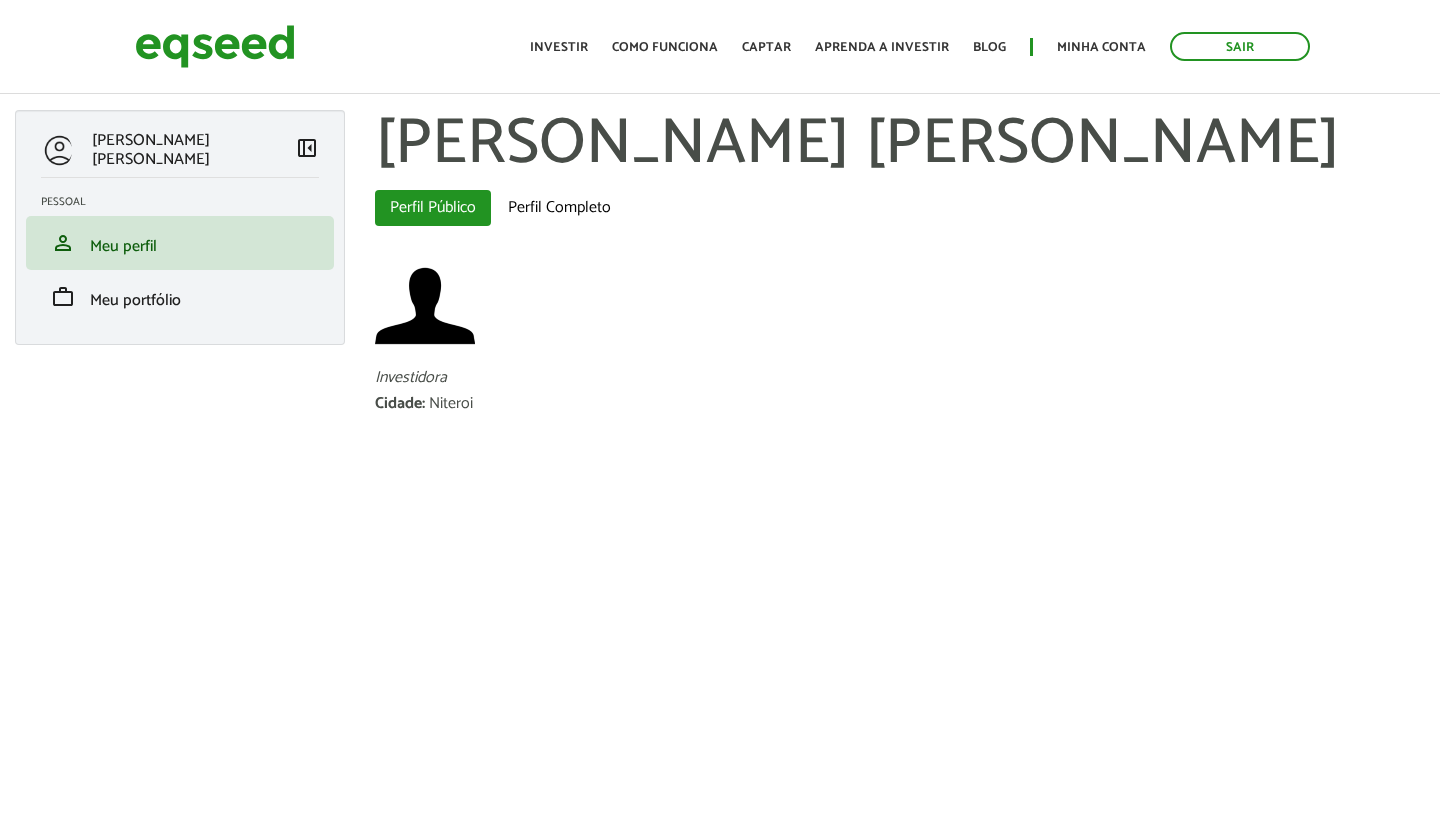 scroll, scrollTop: 0, scrollLeft: 0, axis: both 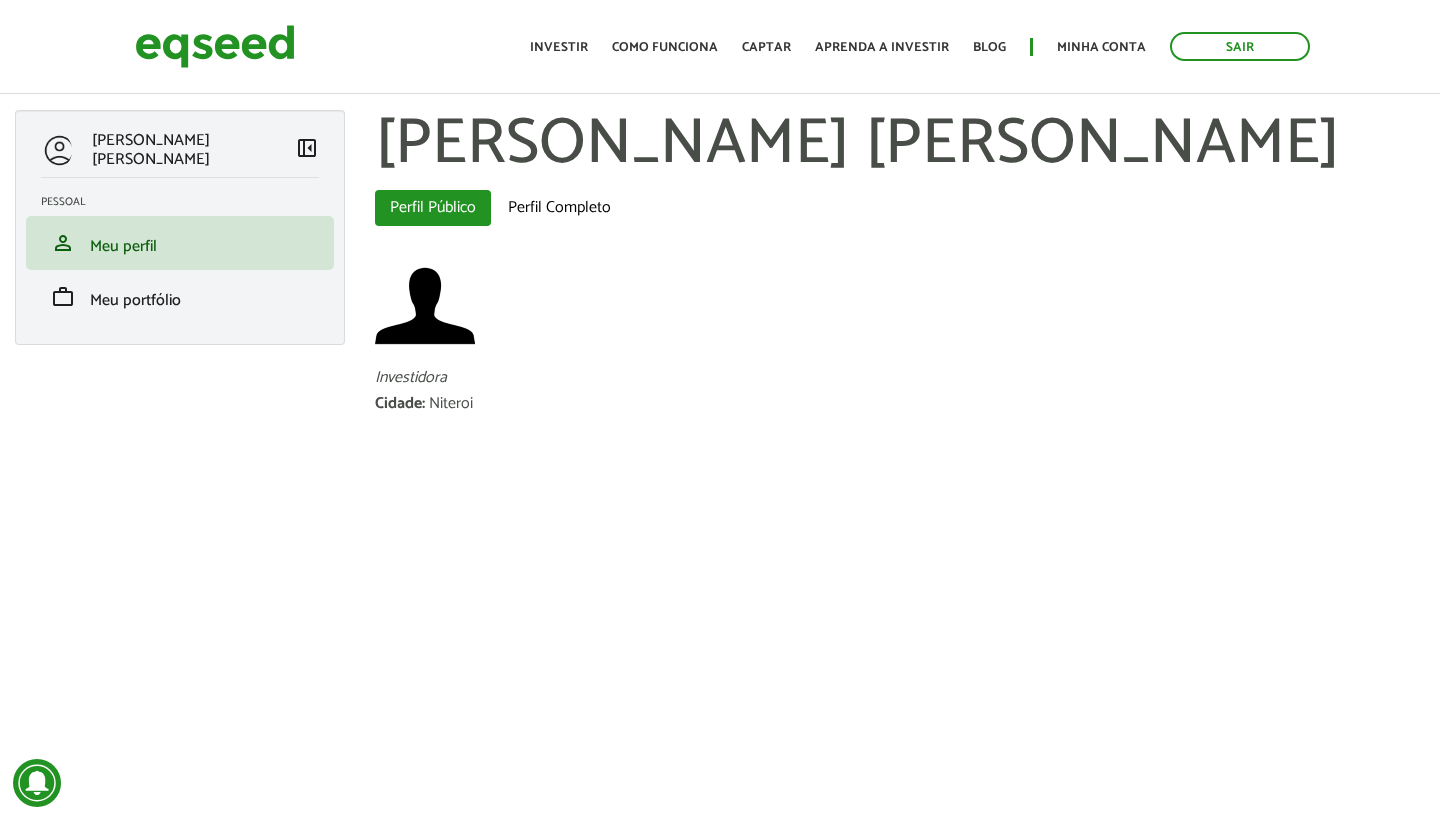 click on "left_panel_close" at bounding box center (307, 148) 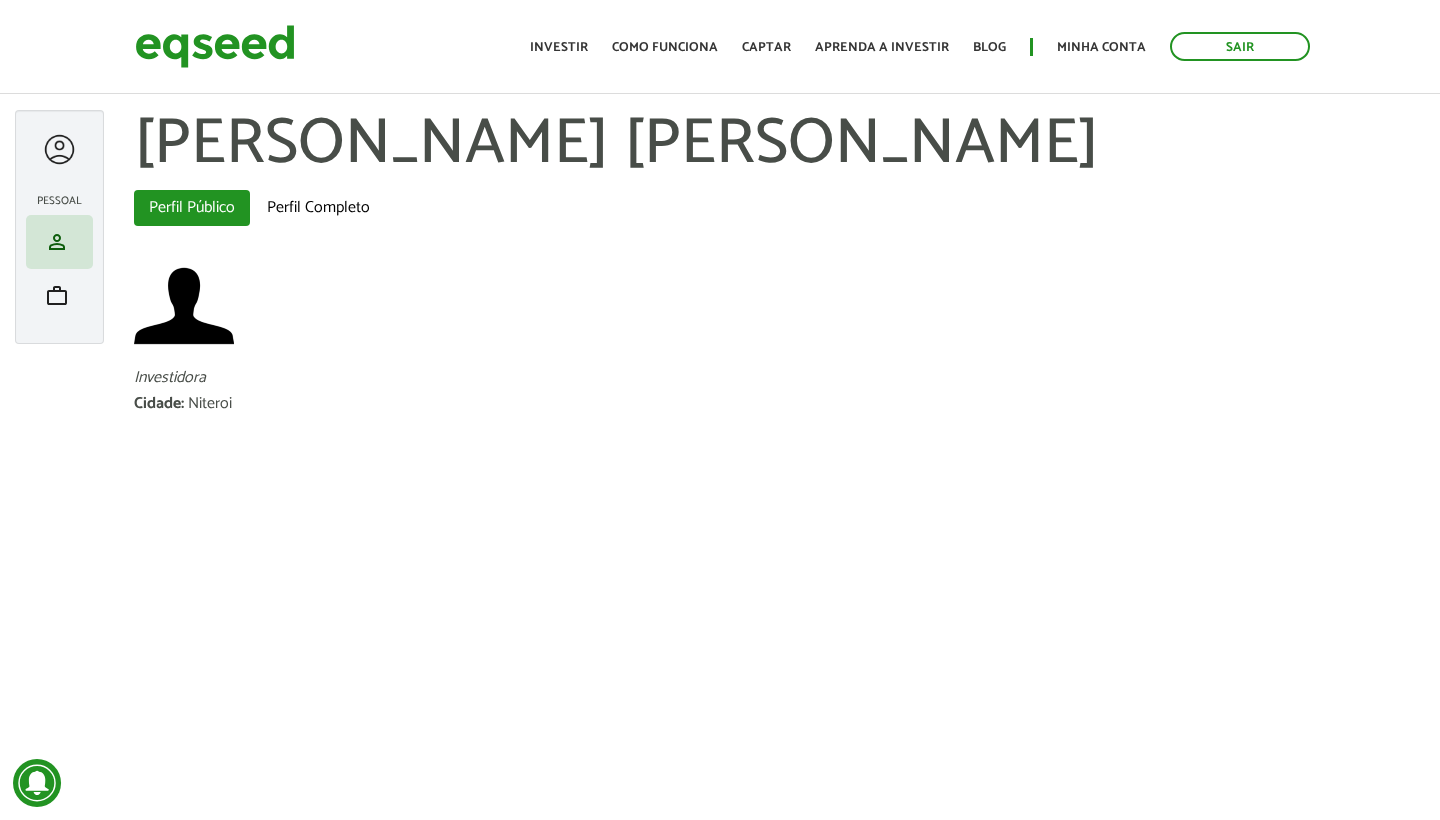 click at bounding box center [59, 149] 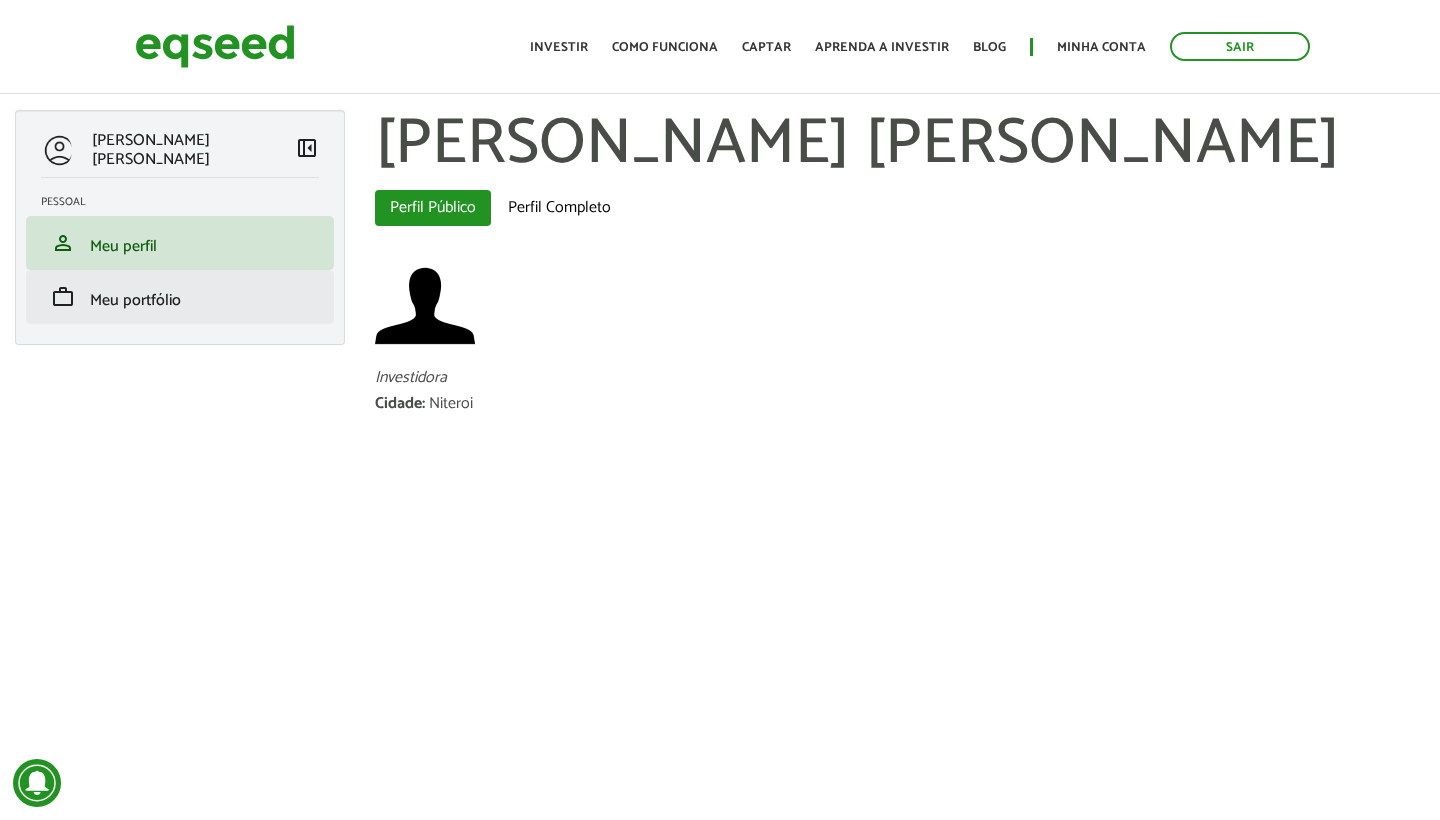 click on "work Meu portfólio" at bounding box center [180, 297] 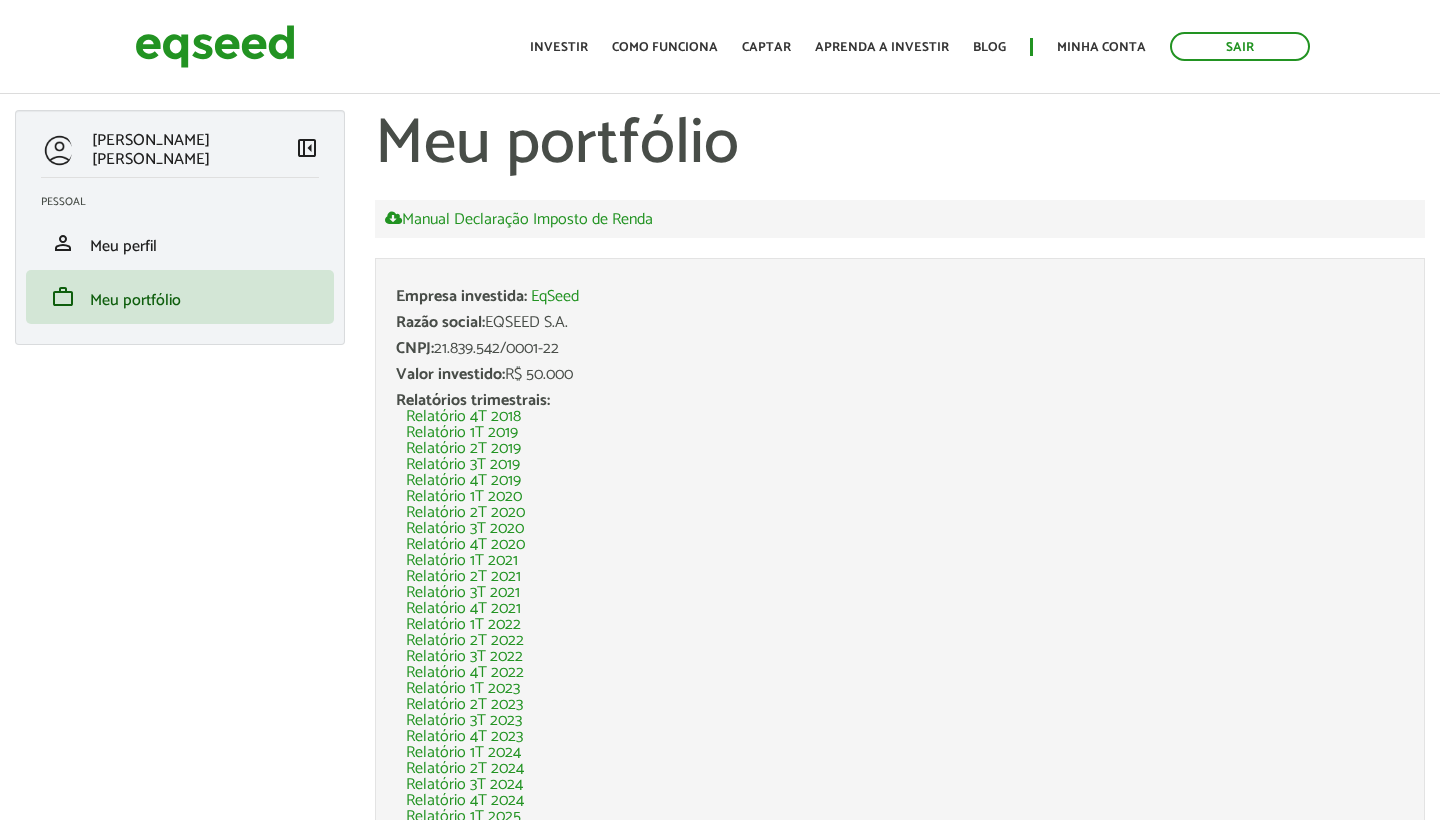 scroll, scrollTop: 0, scrollLeft: 0, axis: both 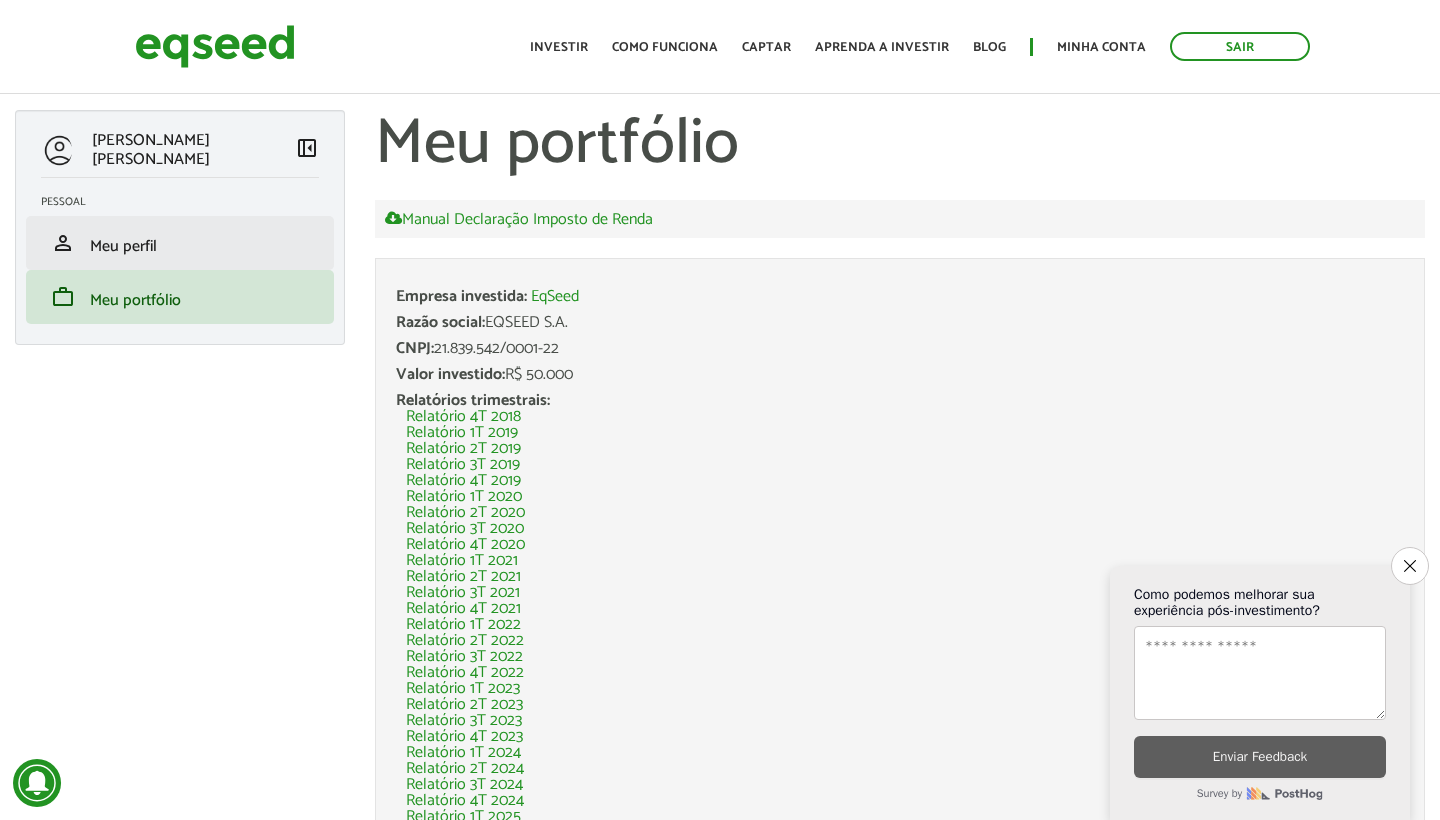 click on "Meu perfil" at bounding box center [123, 246] 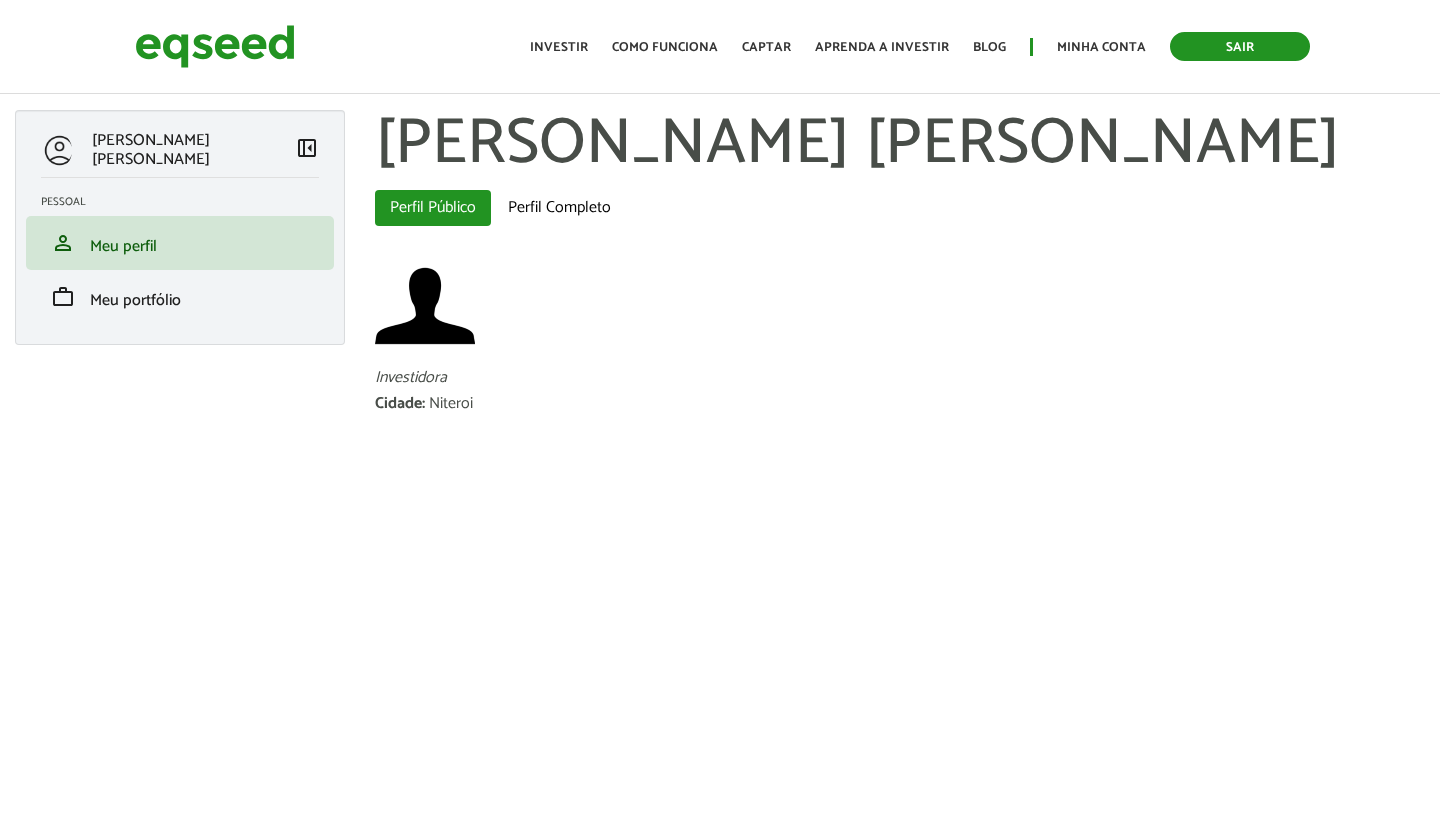 scroll, scrollTop: 0, scrollLeft: 0, axis: both 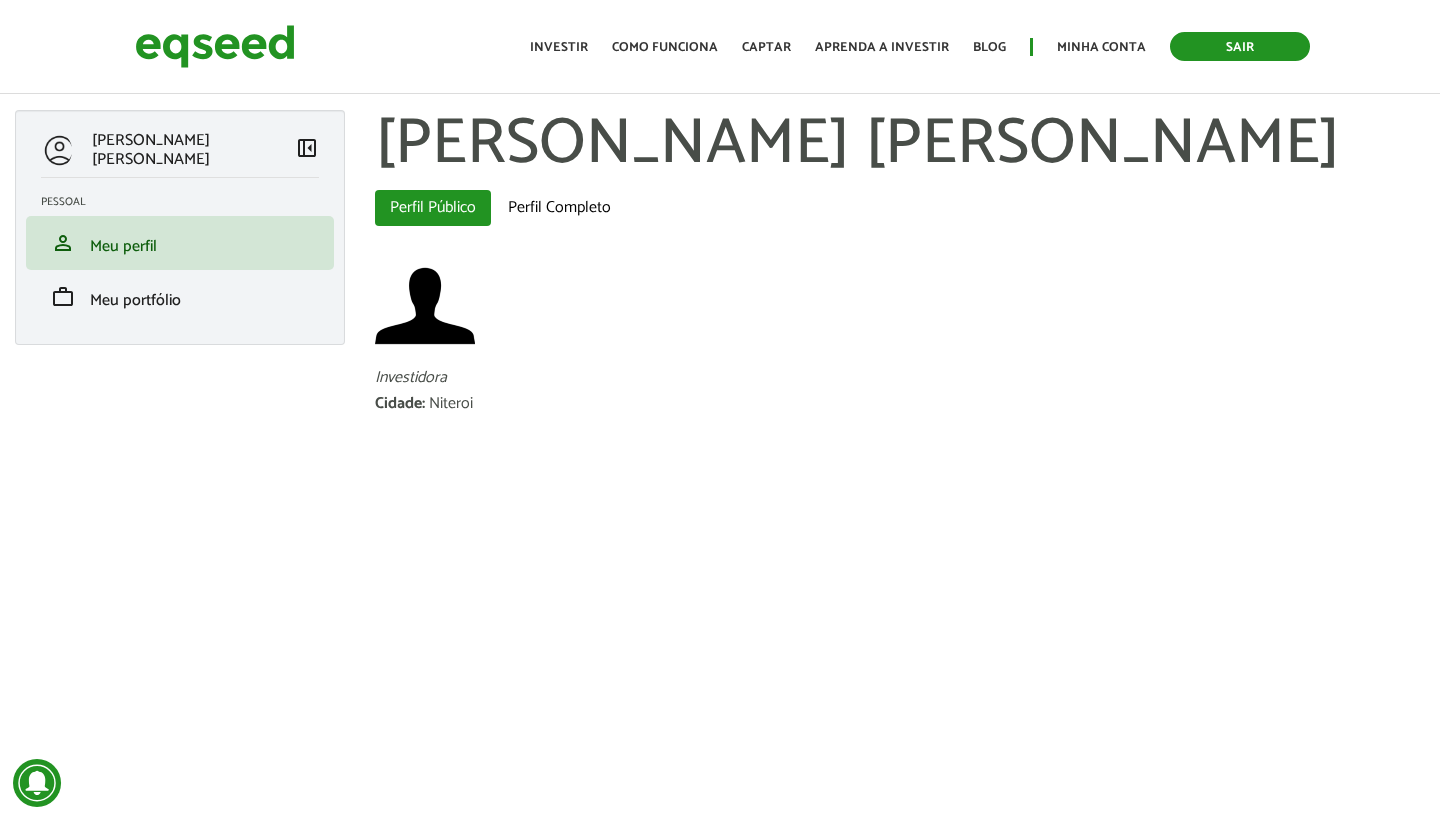 click on "Sair" at bounding box center (1240, 46) 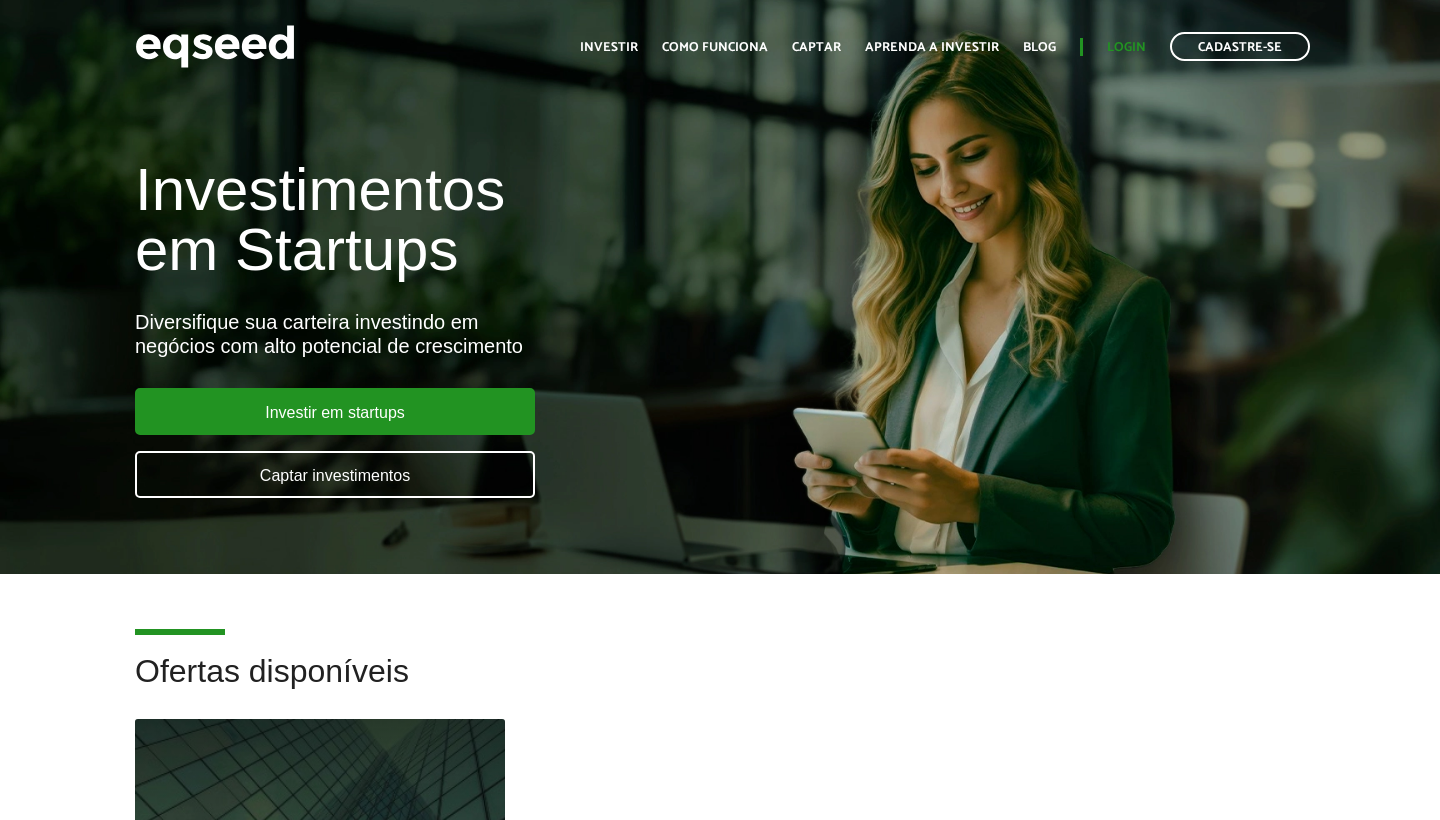 scroll, scrollTop: 0, scrollLeft: 0, axis: both 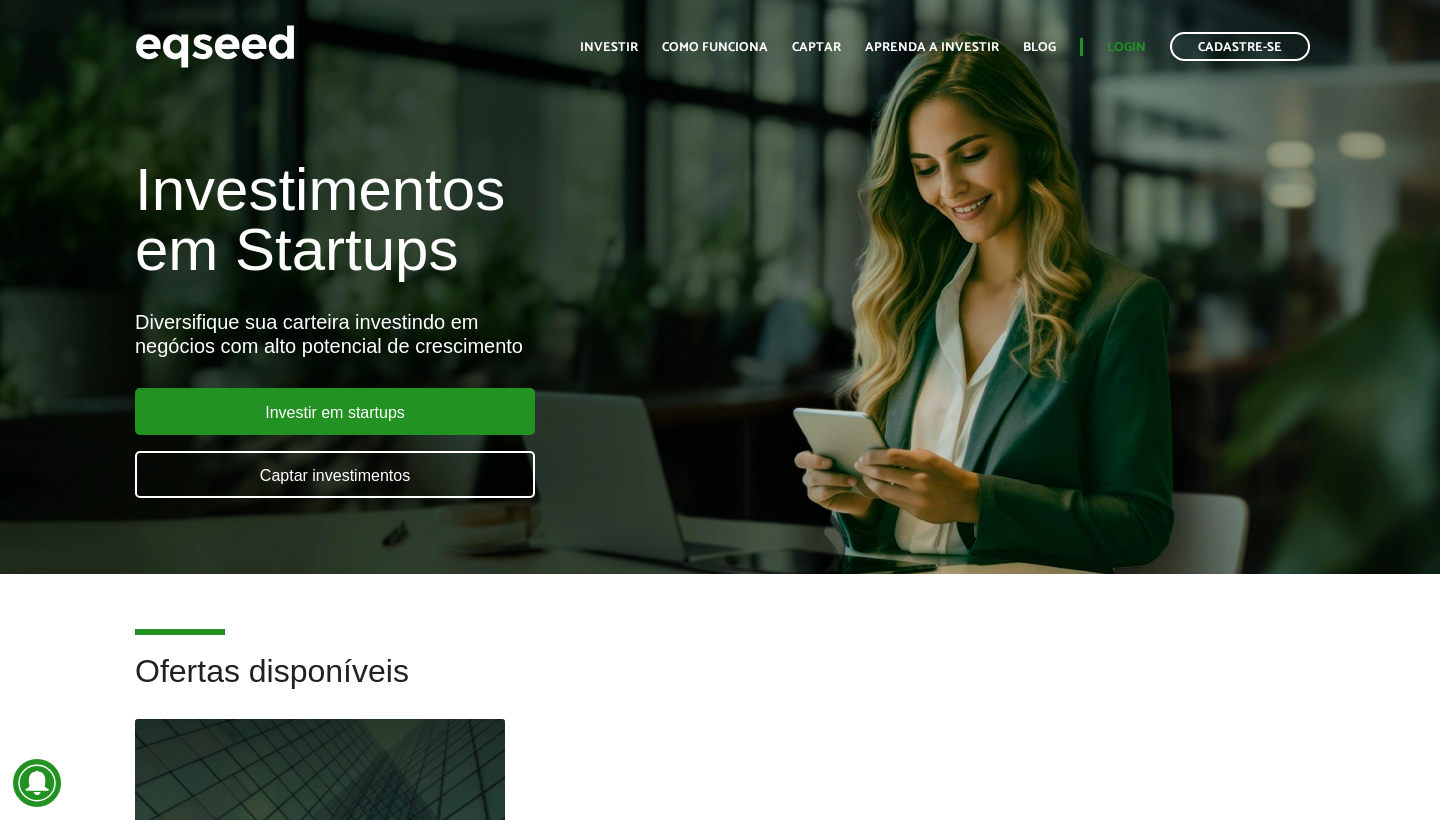 click on "Login" at bounding box center [1126, 47] 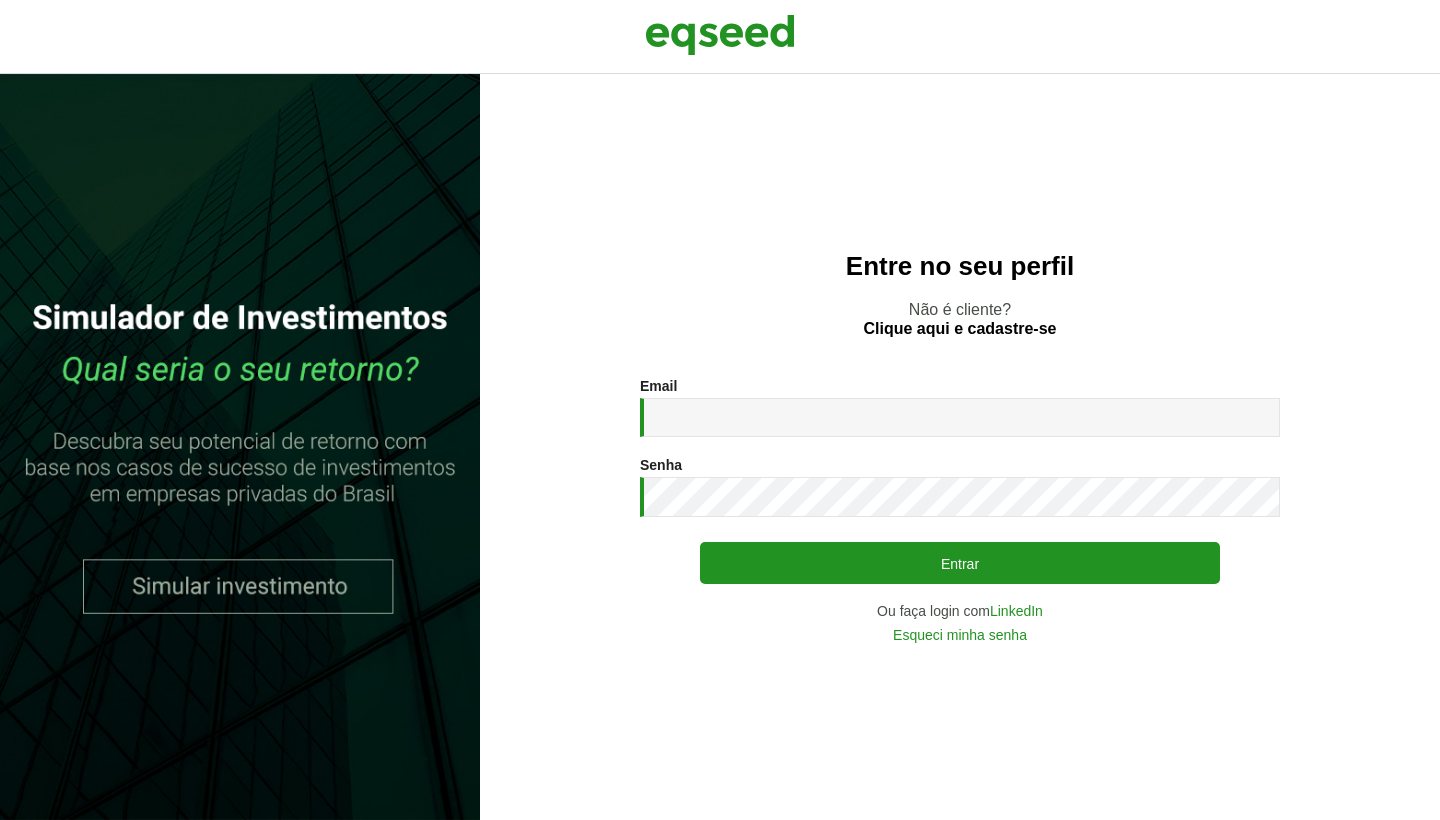 scroll, scrollTop: 0, scrollLeft: 0, axis: both 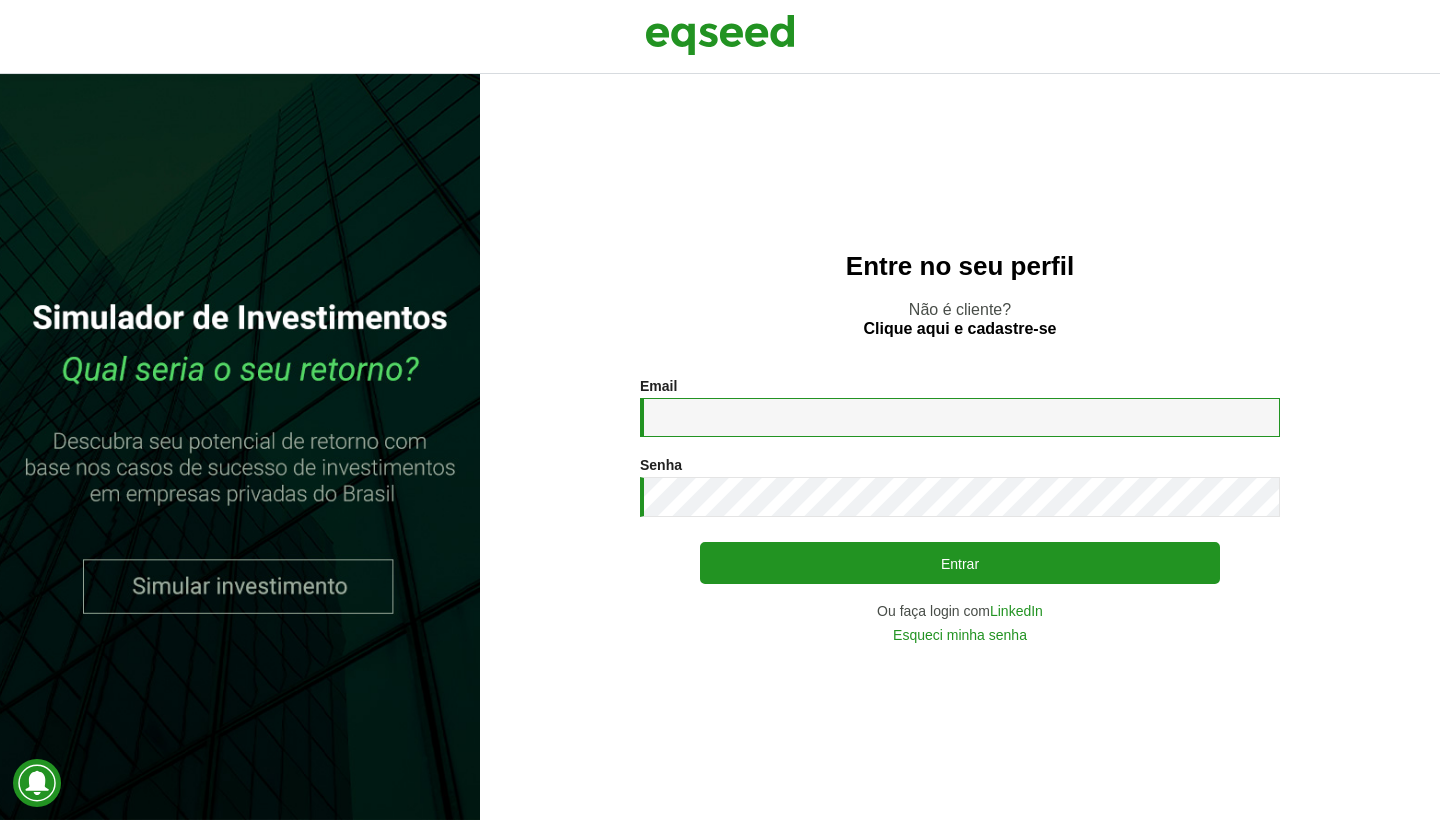 type on "**********" 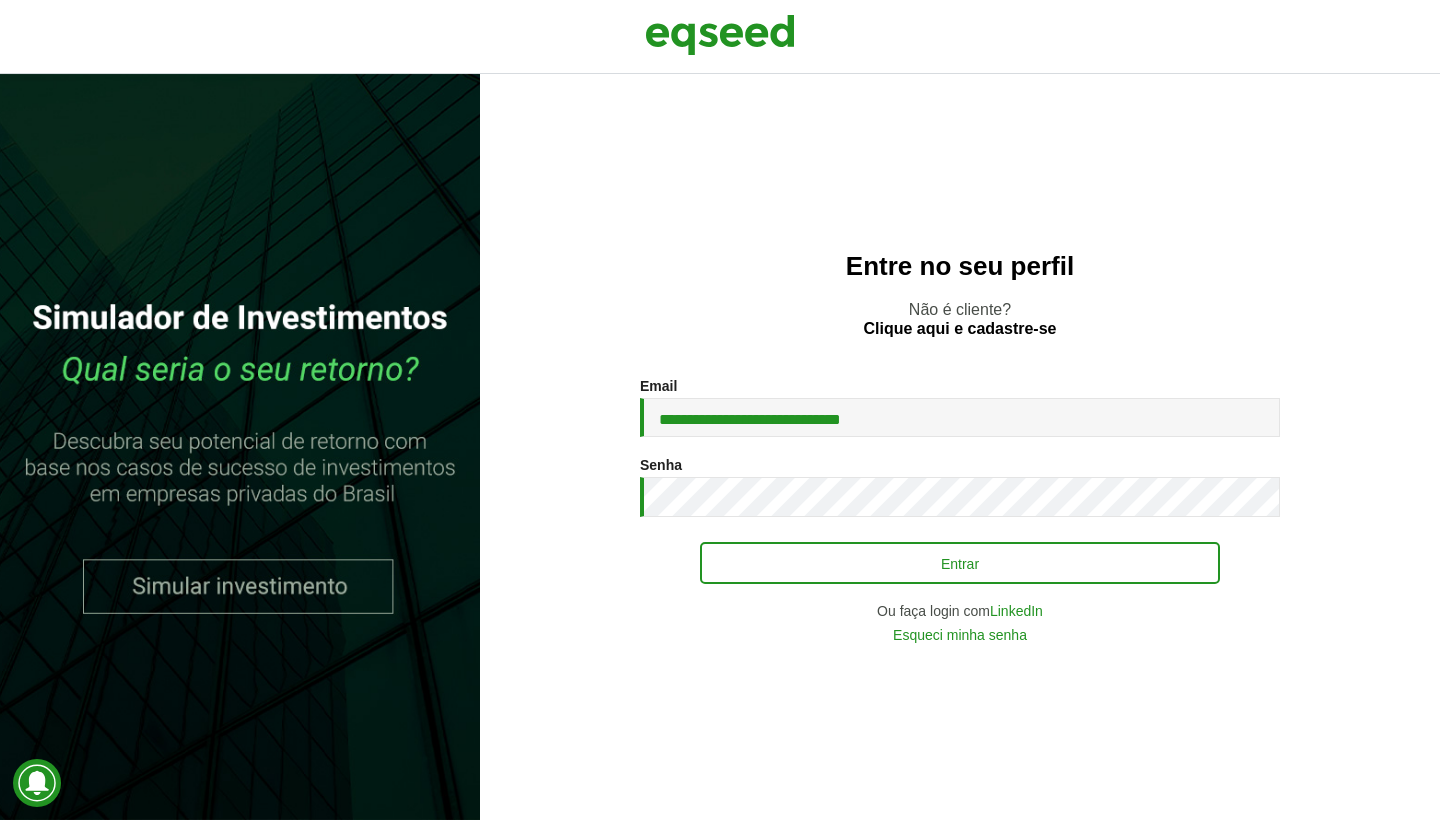 click on "Entrar" at bounding box center (960, 563) 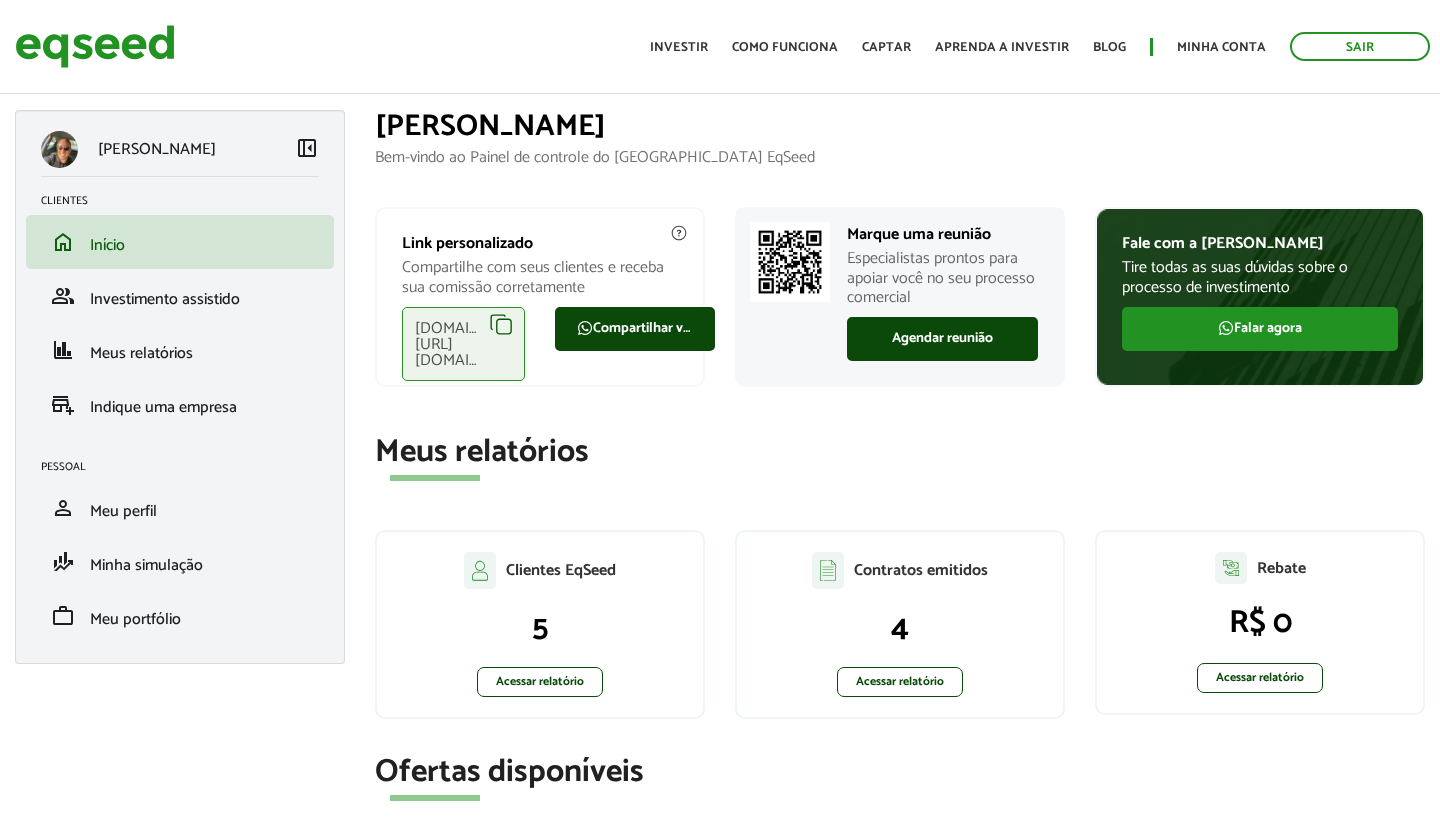 scroll, scrollTop: 0, scrollLeft: 0, axis: both 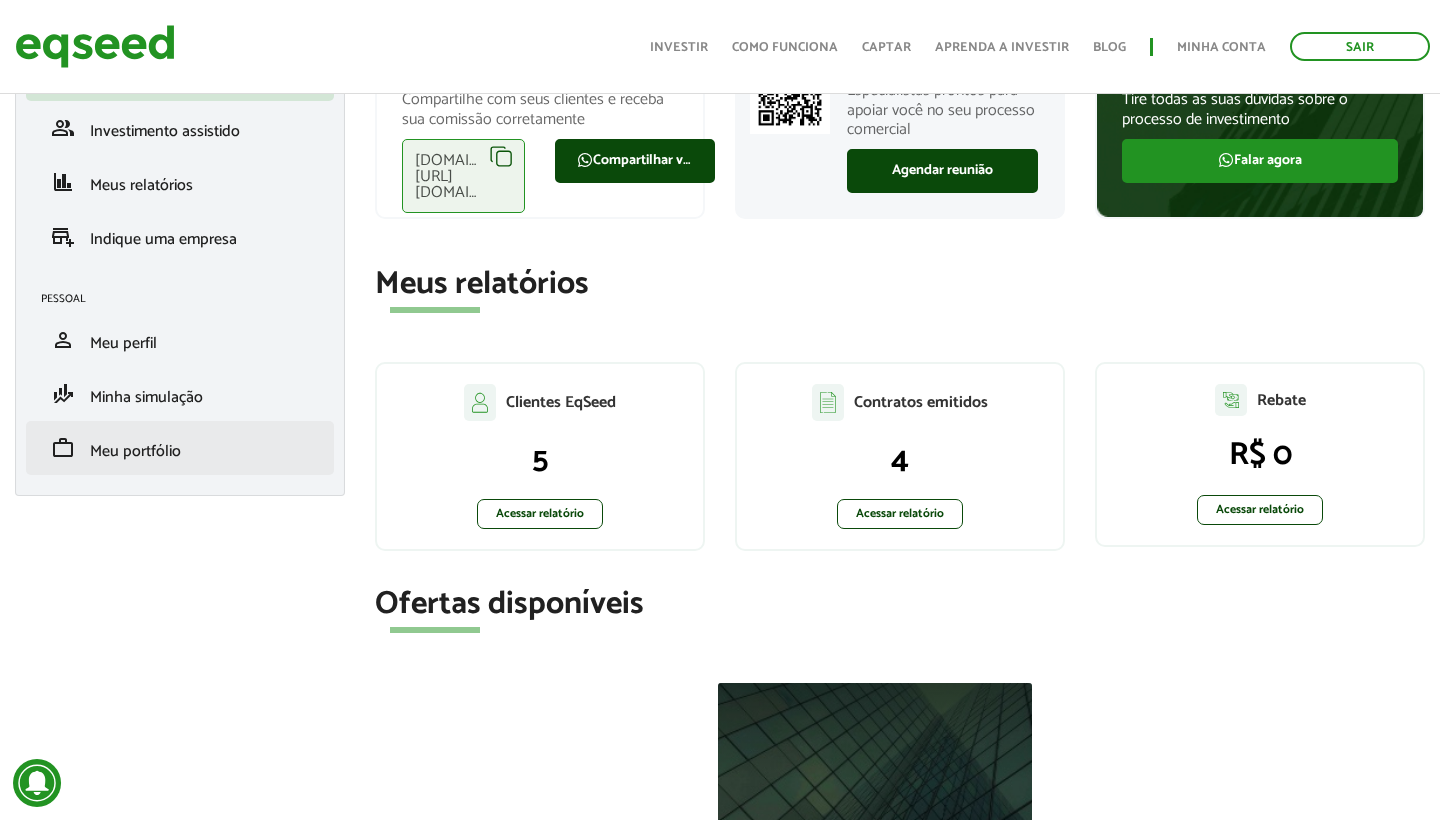 click on "Meu portfólio" at bounding box center (135, 451) 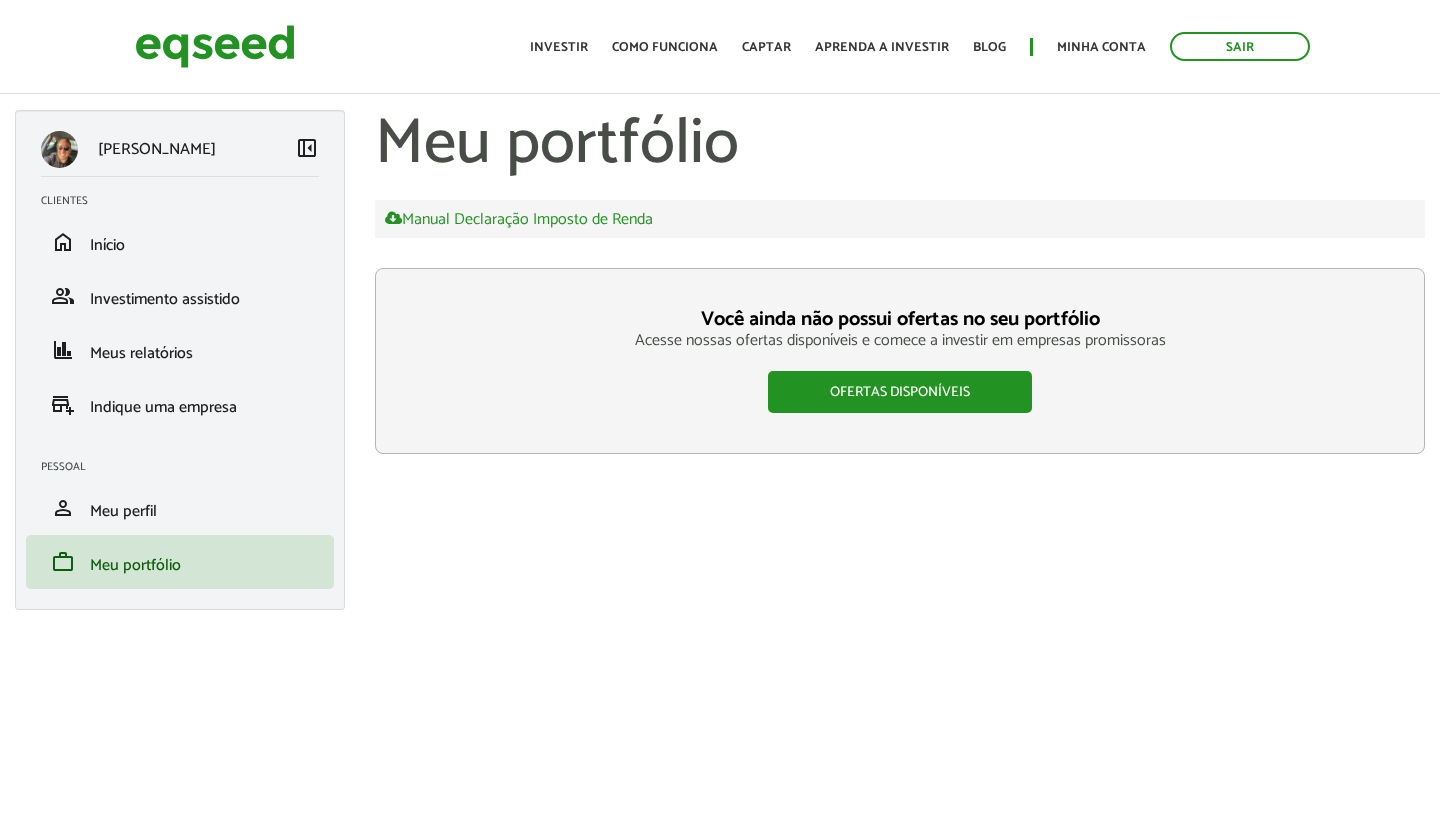 scroll, scrollTop: 0, scrollLeft: 0, axis: both 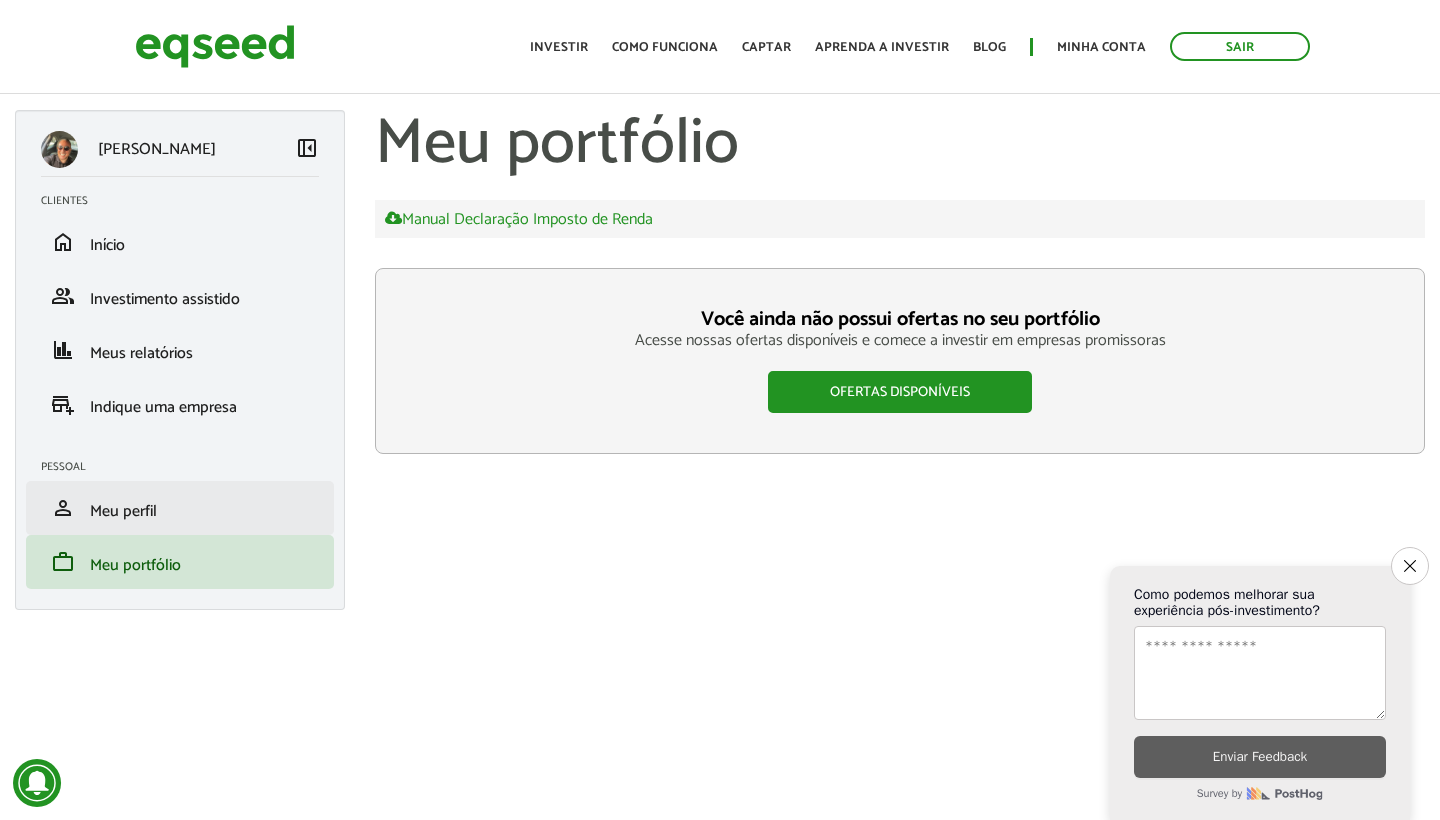 click on "Meu perfil" at bounding box center (123, 511) 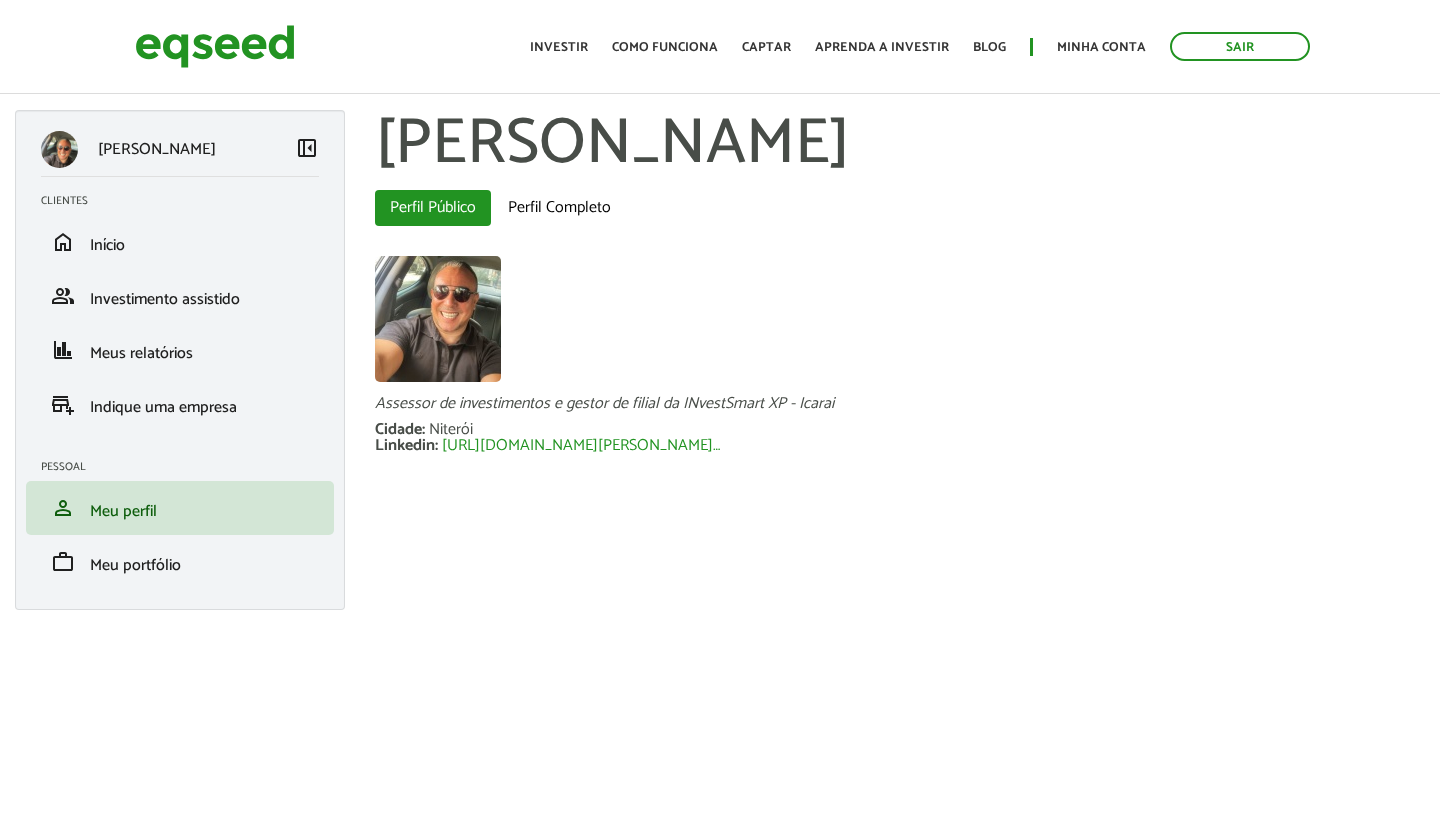 scroll, scrollTop: 0, scrollLeft: 0, axis: both 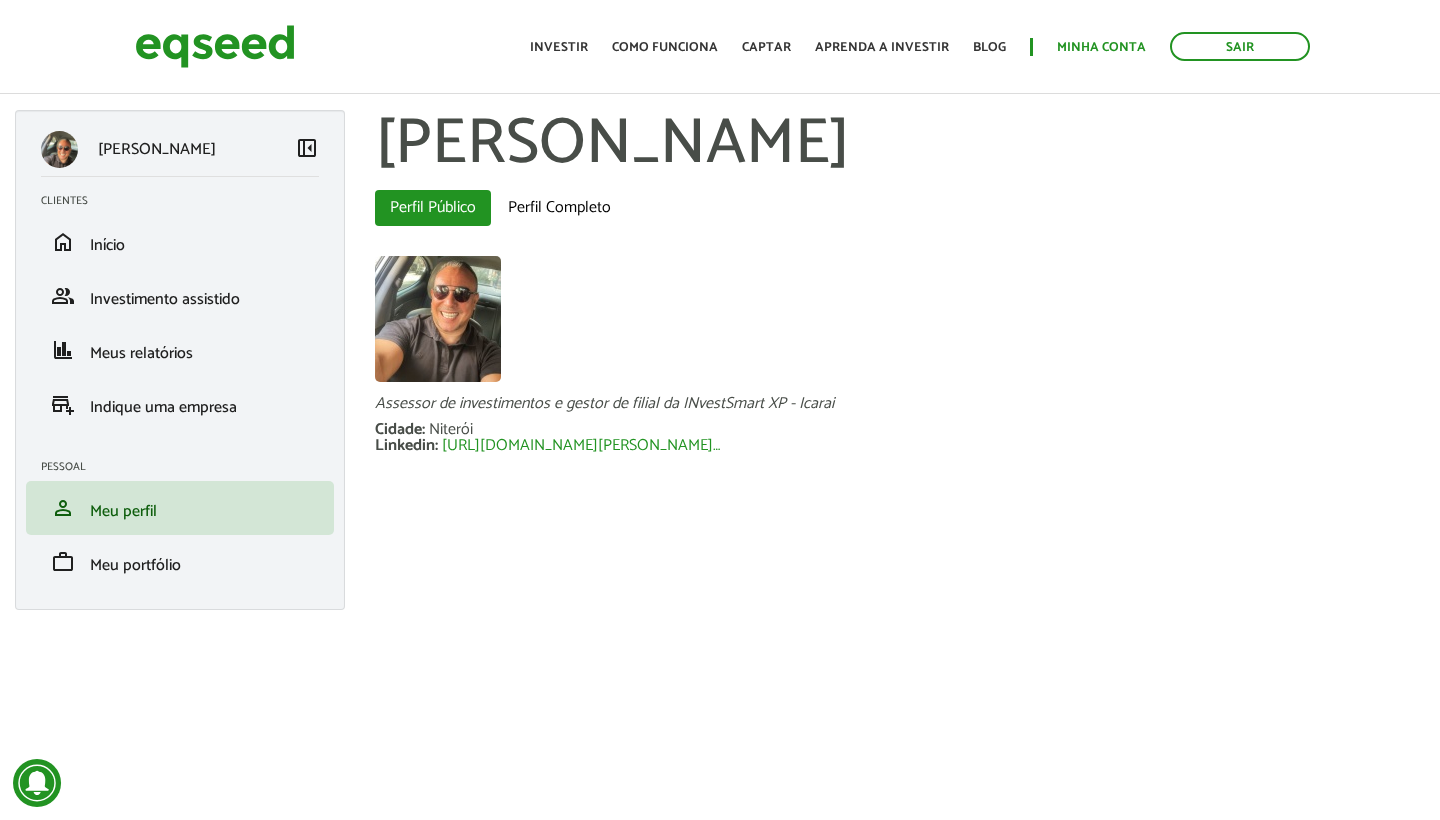 click on "Minha conta" at bounding box center [1101, 47] 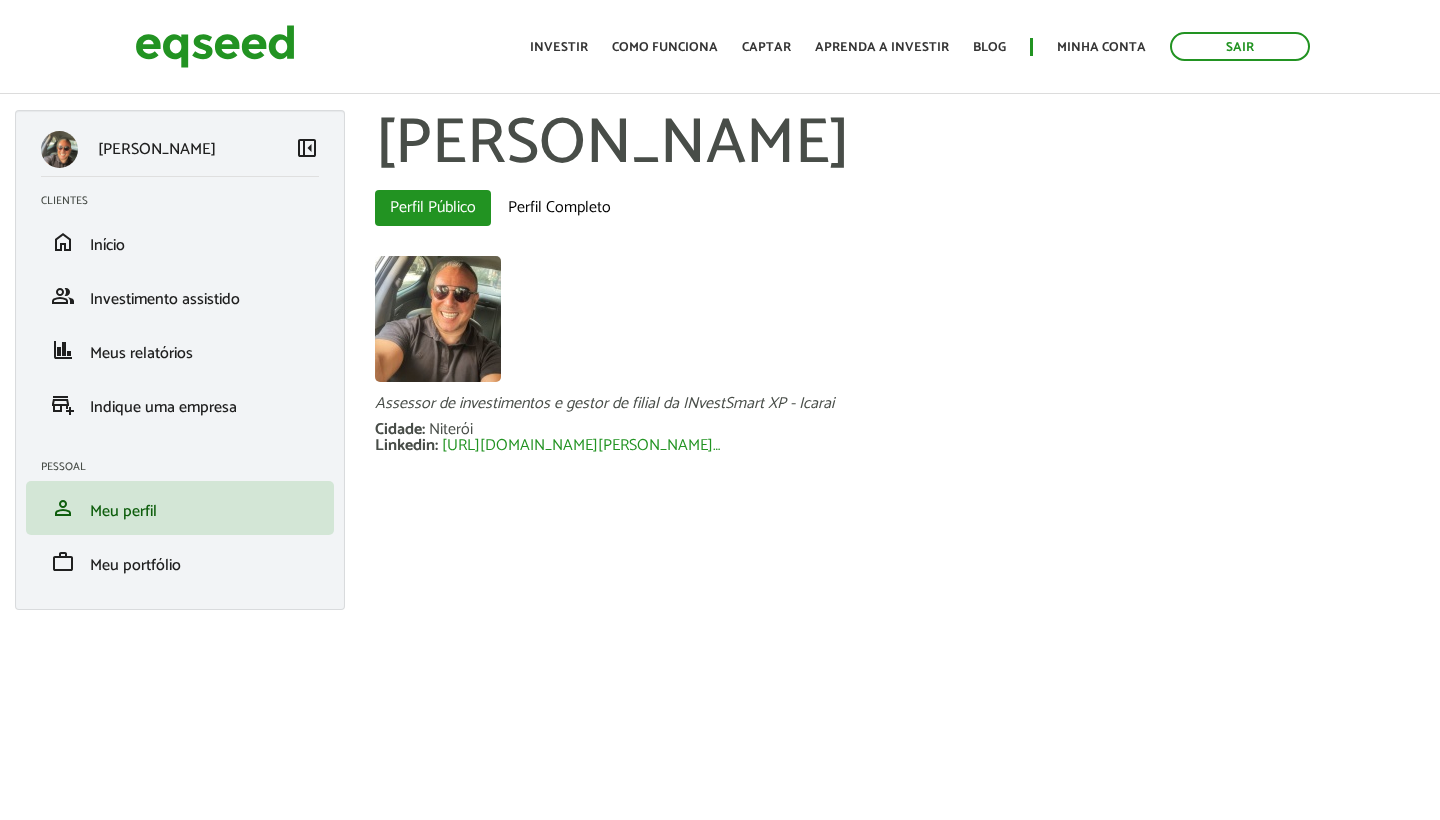 scroll, scrollTop: 0, scrollLeft: 0, axis: both 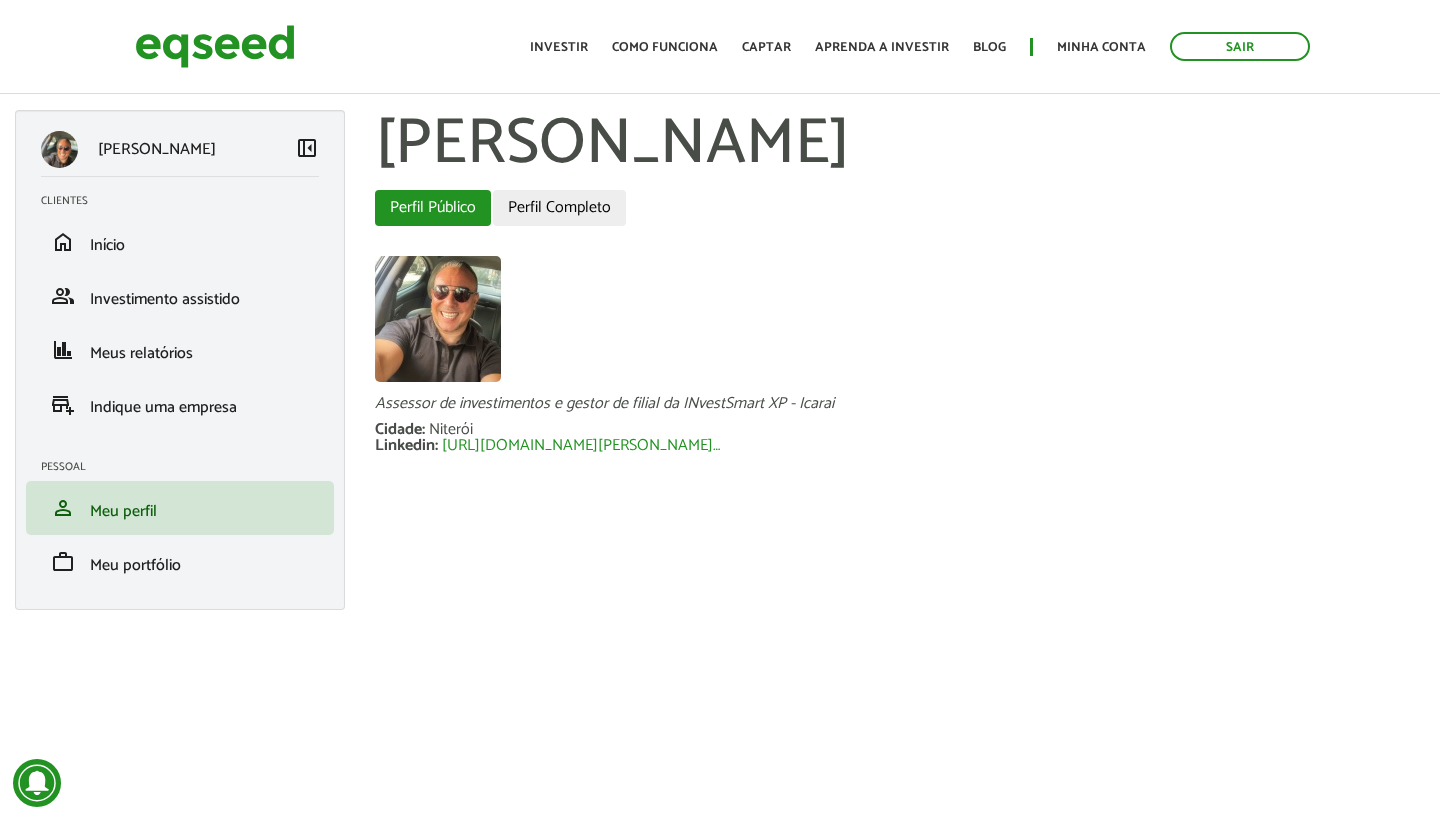 click on "Perfil Completo" at bounding box center (559, 208) 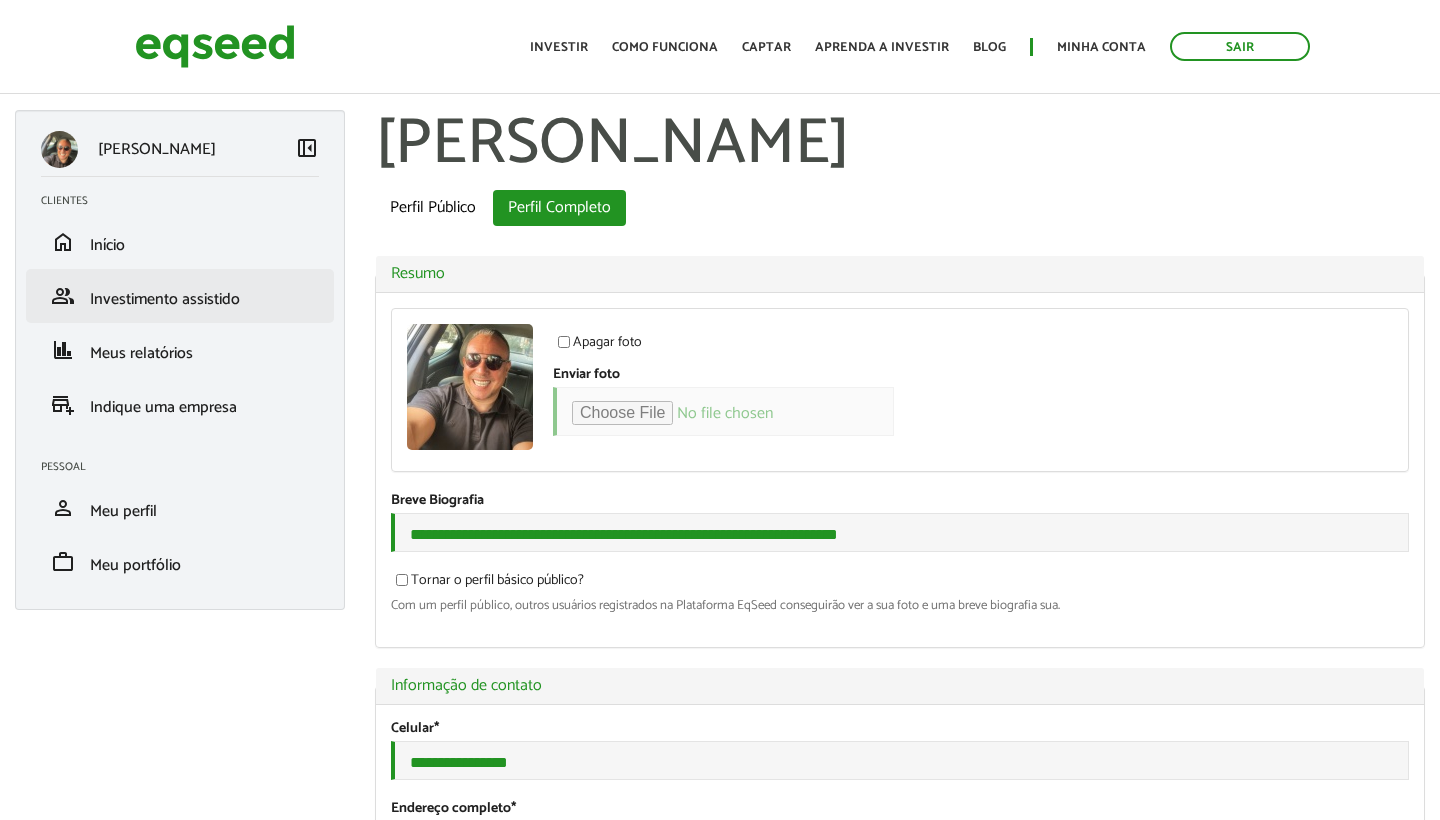scroll, scrollTop: 0, scrollLeft: 0, axis: both 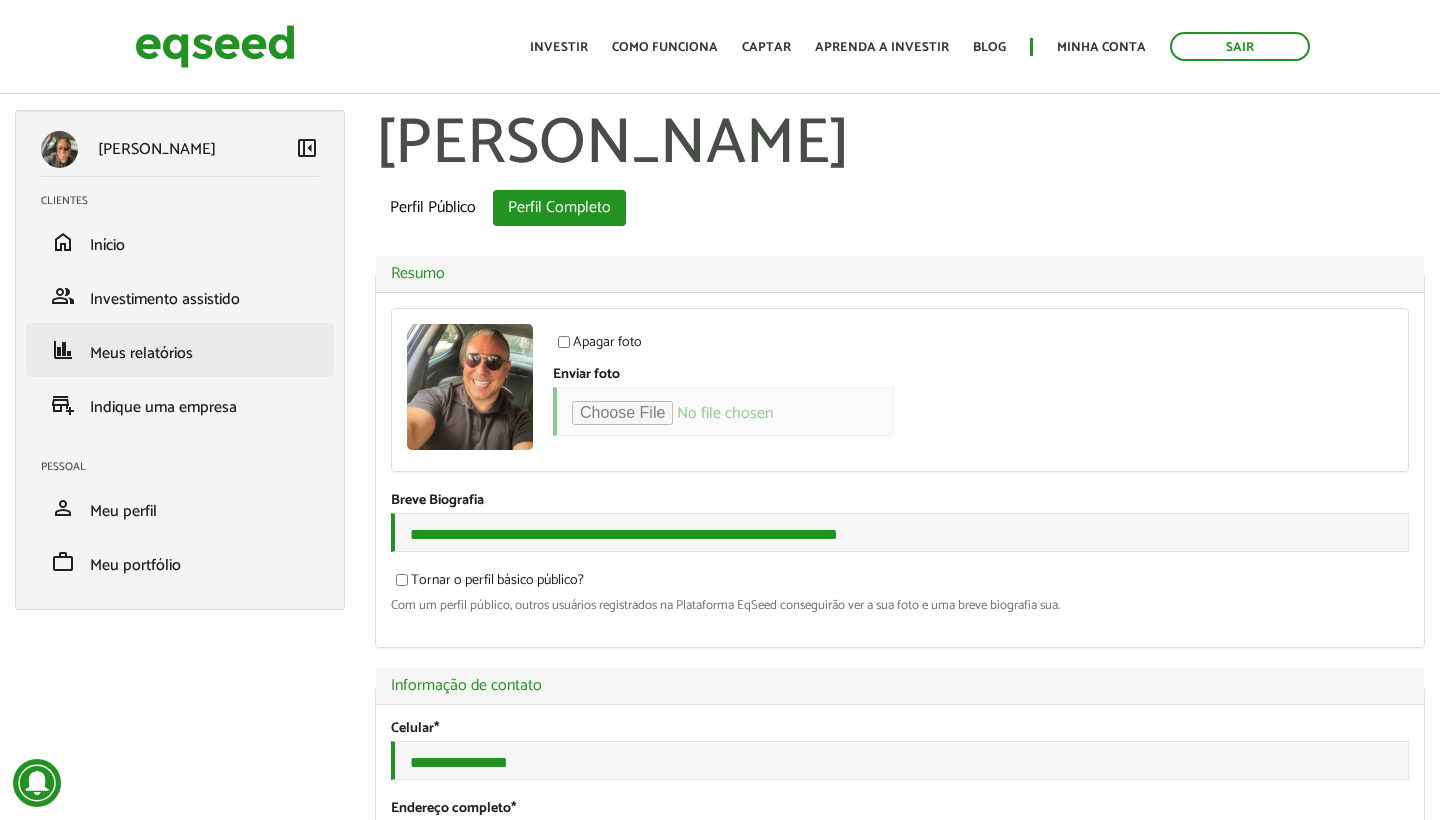 click on "Meus relatórios" at bounding box center (141, 353) 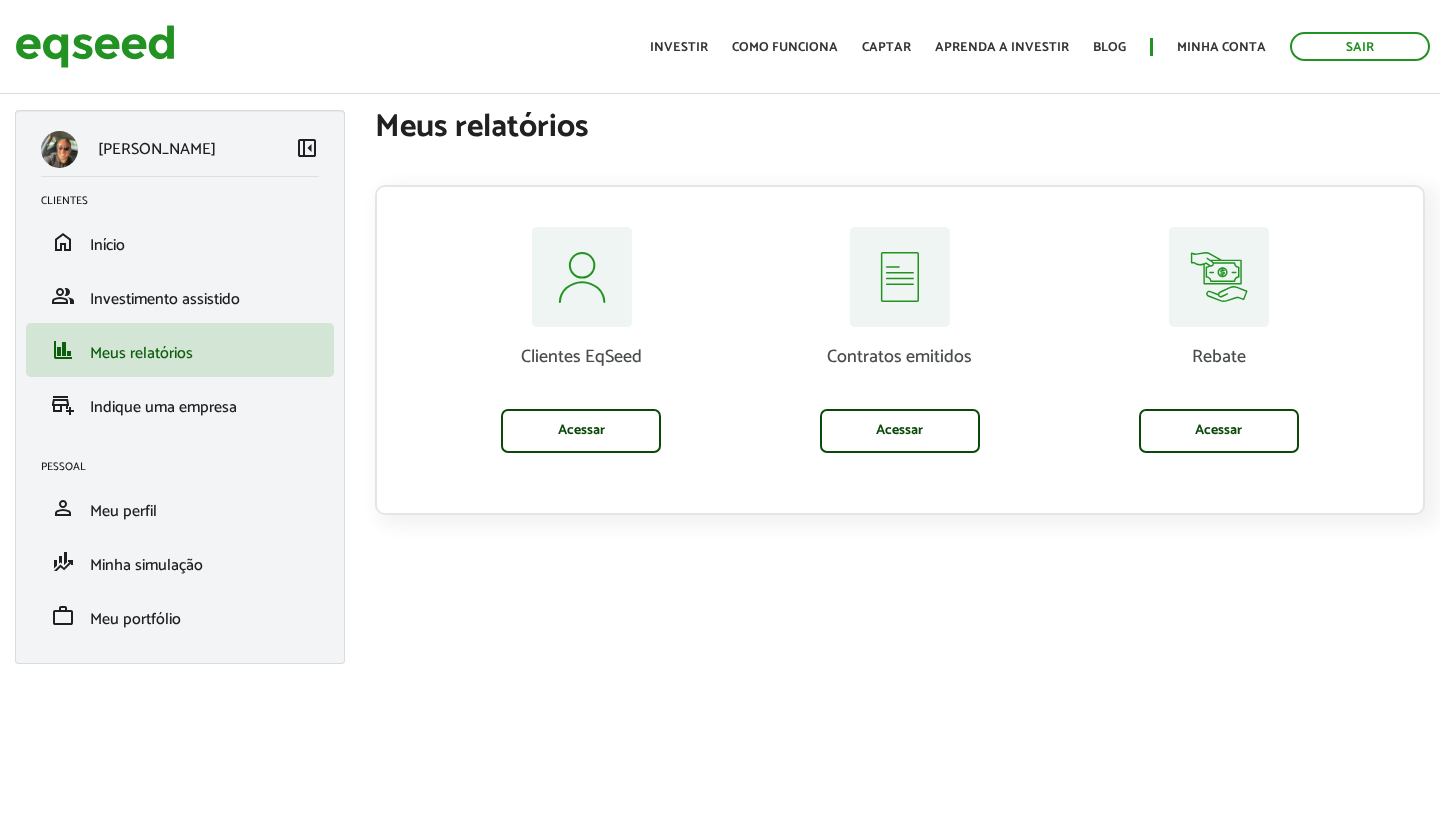 scroll, scrollTop: 0, scrollLeft: 0, axis: both 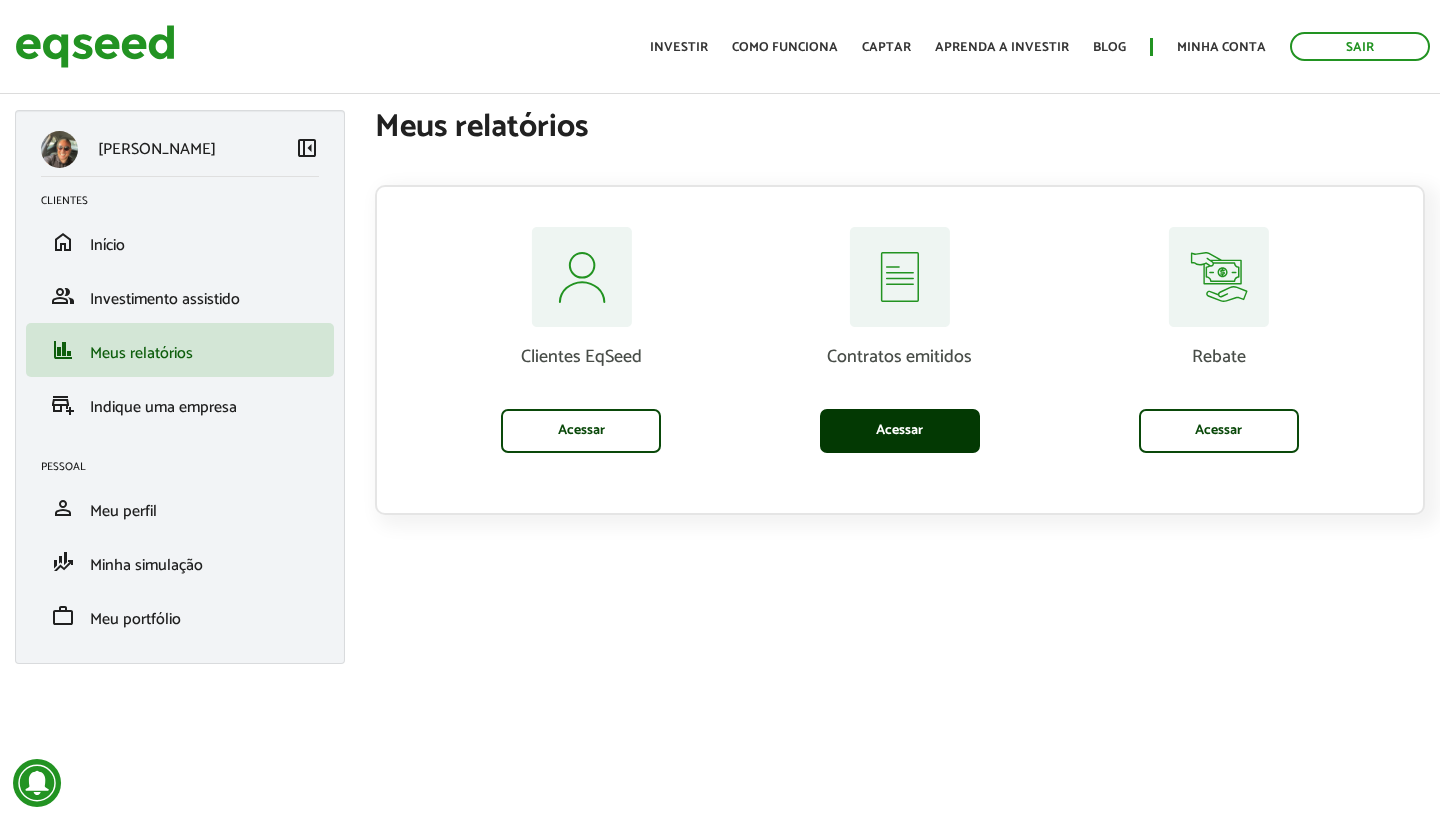 click on "Acessar" at bounding box center (900, 431) 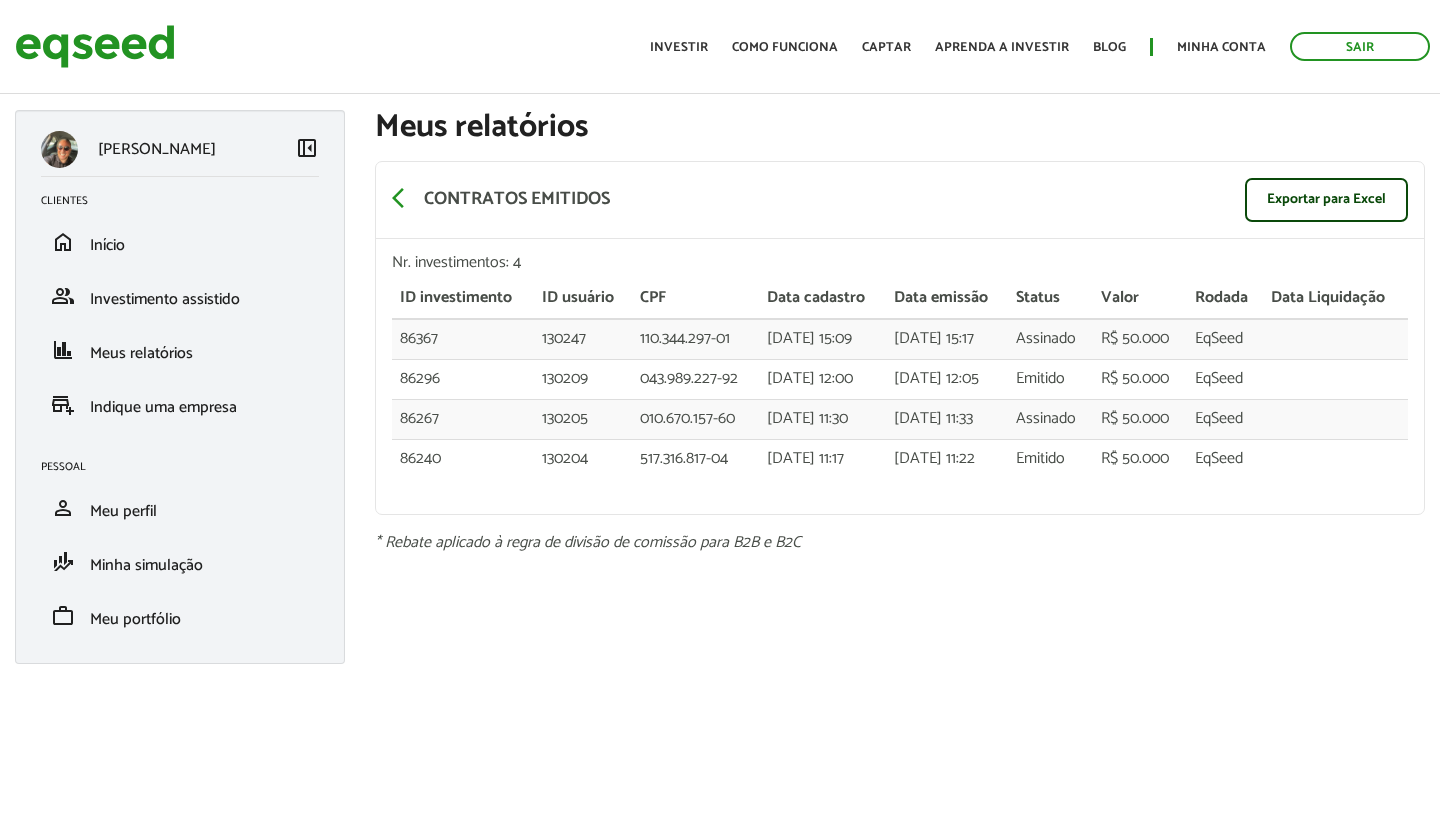 scroll, scrollTop: 0, scrollLeft: 0, axis: both 